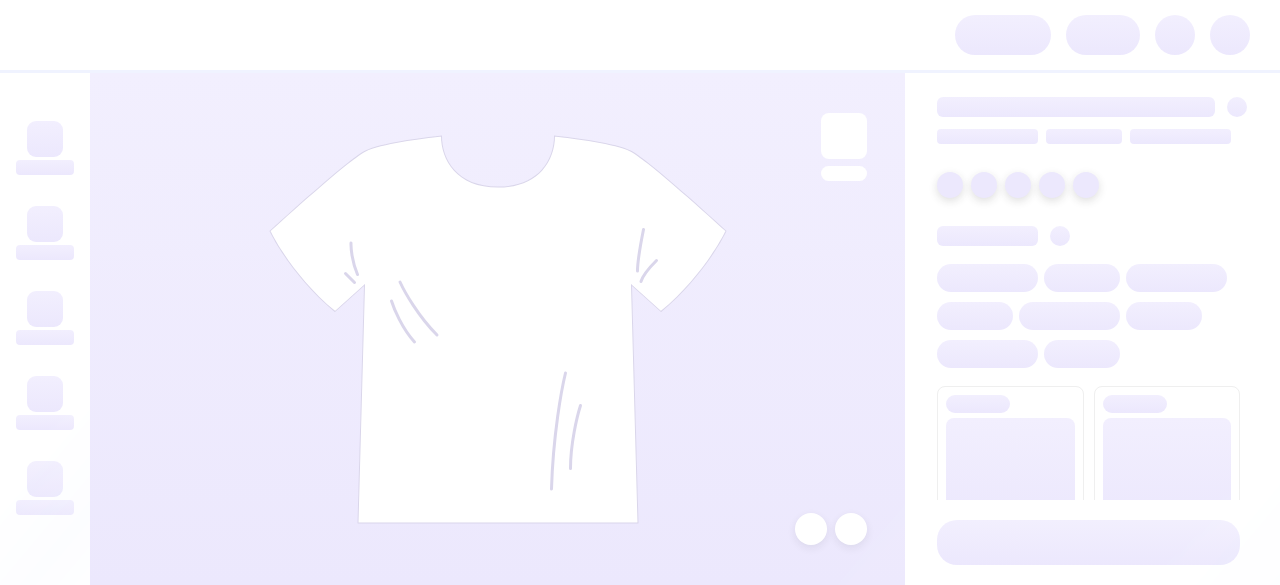 scroll, scrollTop: 0, scrollLeft: 0, axis: both 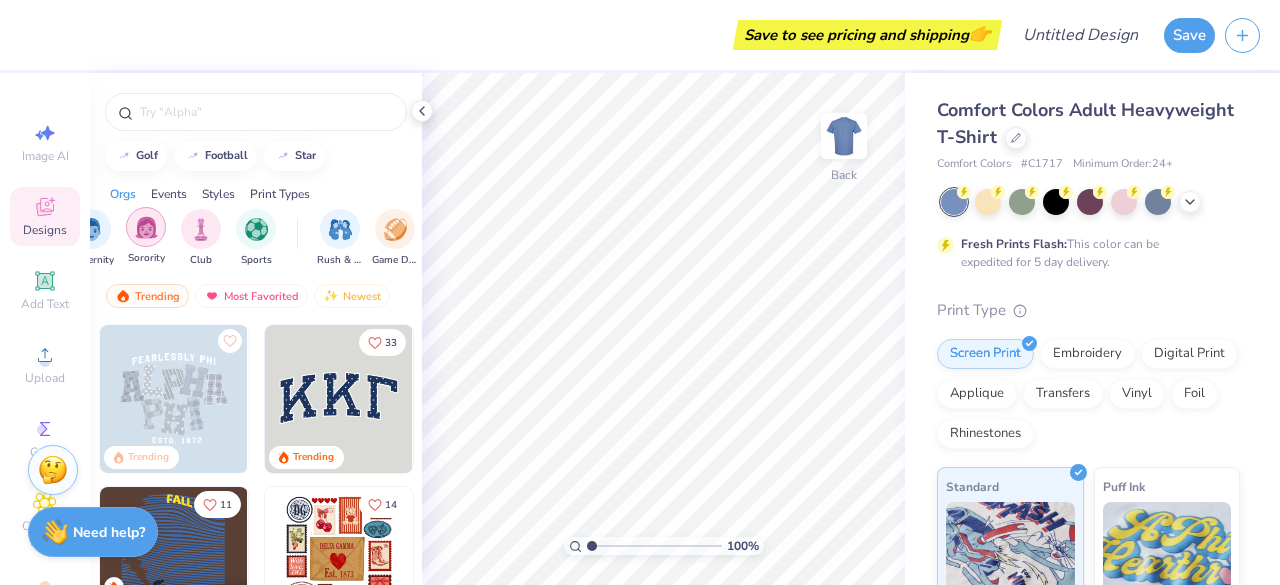 click at bounding box center [146, 227] 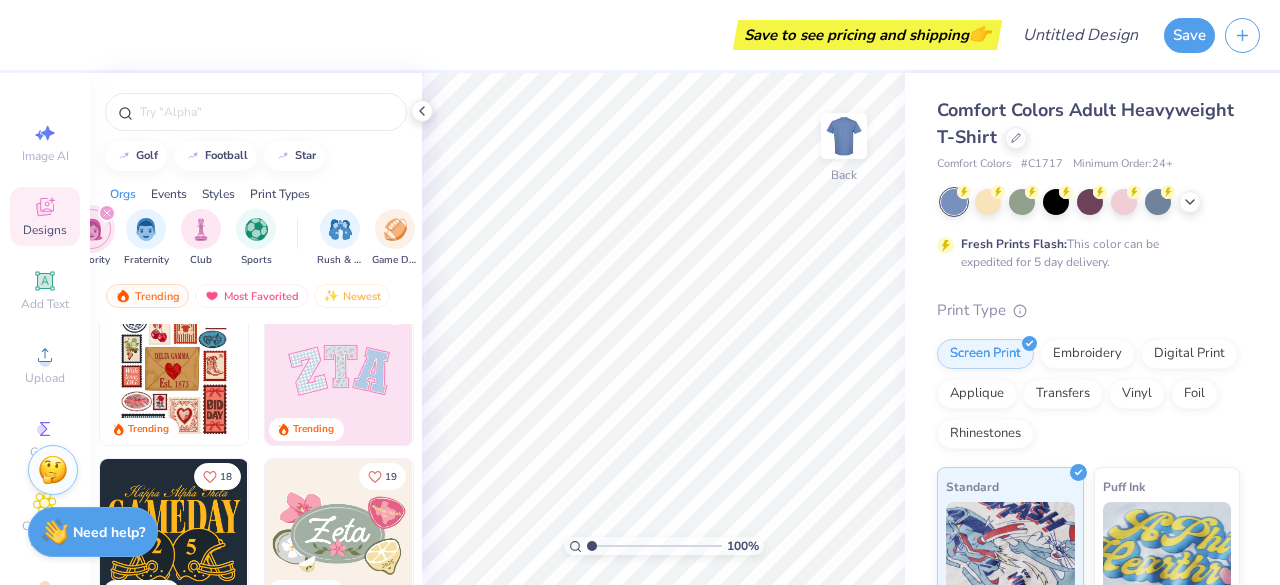 scroll, scrollTop: 162, scrollLeft: 0, axis: vertical 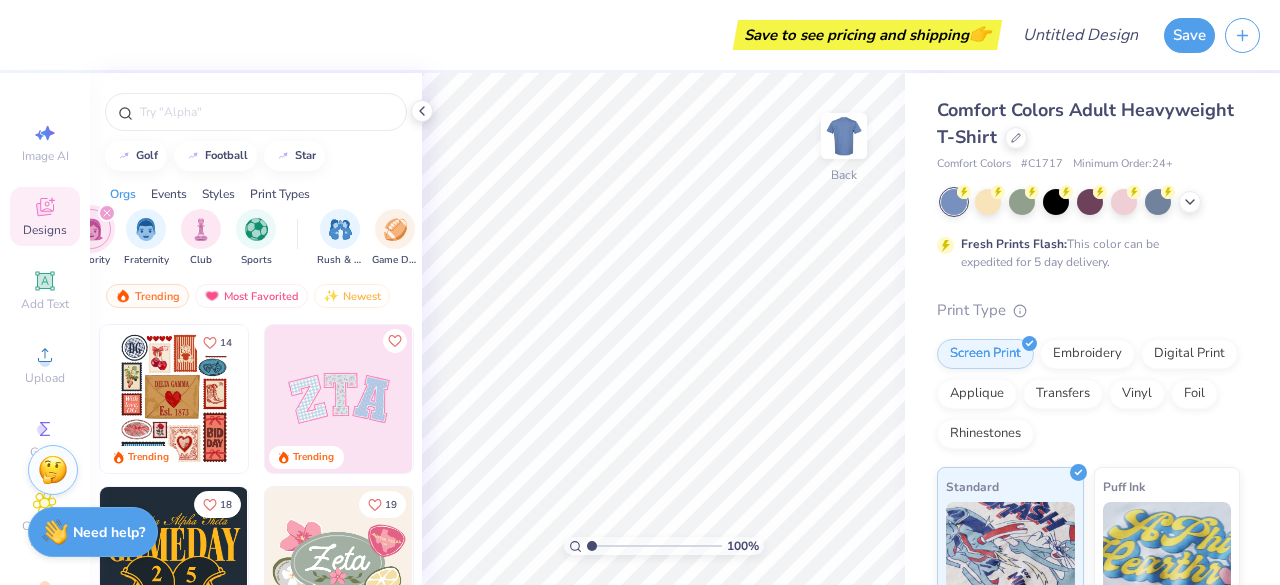 click at bounding box center [339, 399] 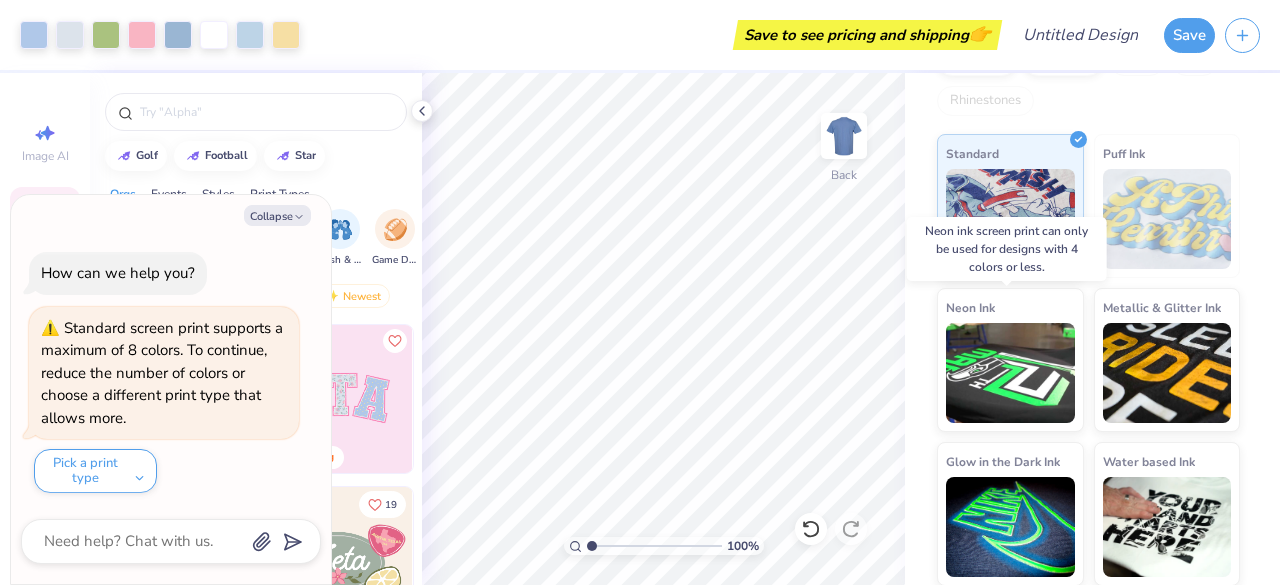 scroll, scrollTop: 0, scrollLeft: 0, axis: both 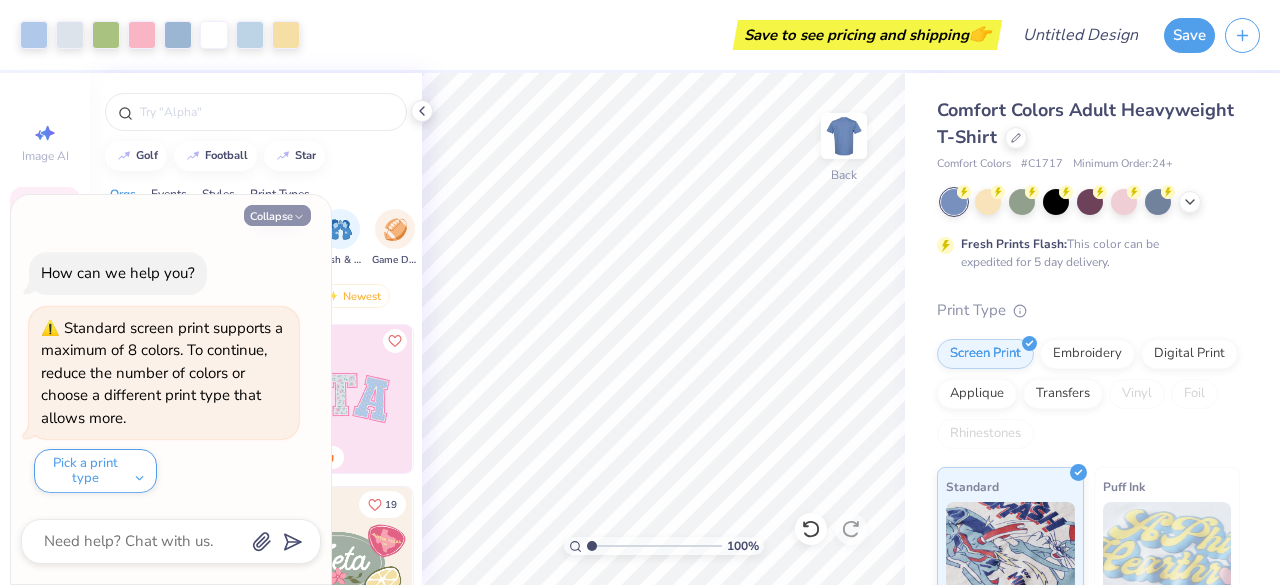 click 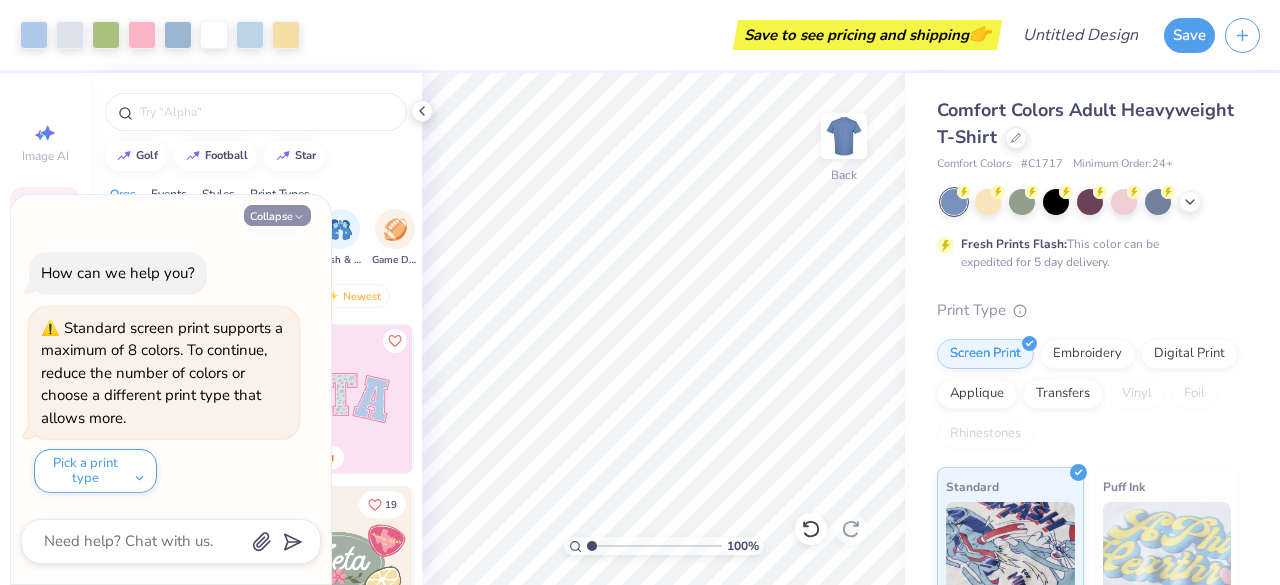 type on "x" 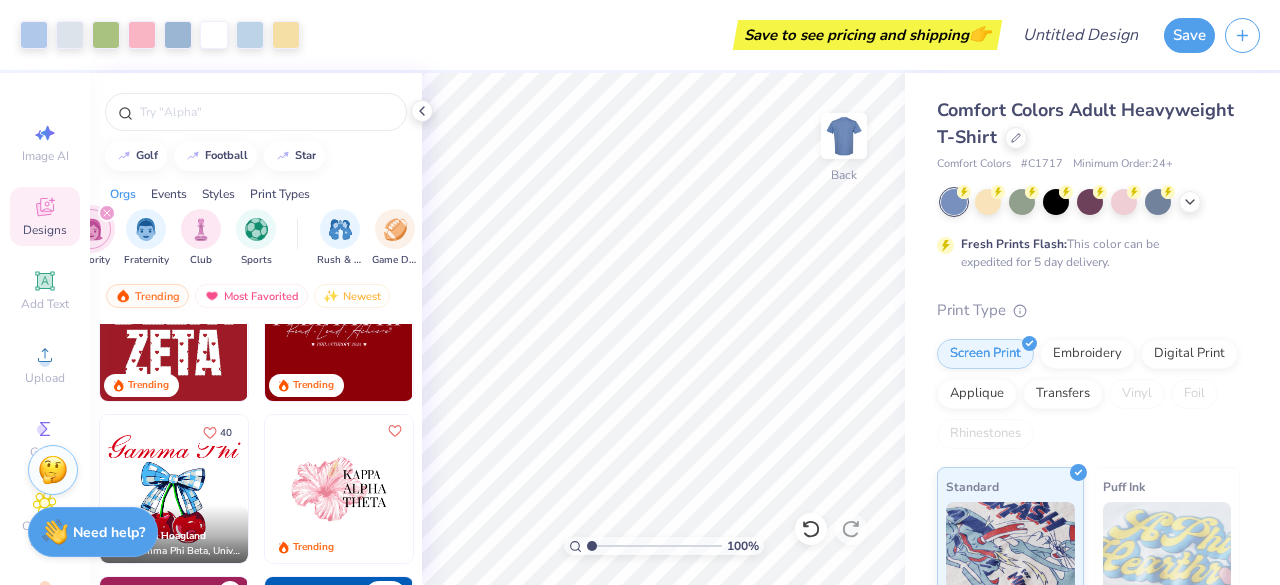 scroll, scrollTop: 2017, scrollLeft: 0, axis: vertical 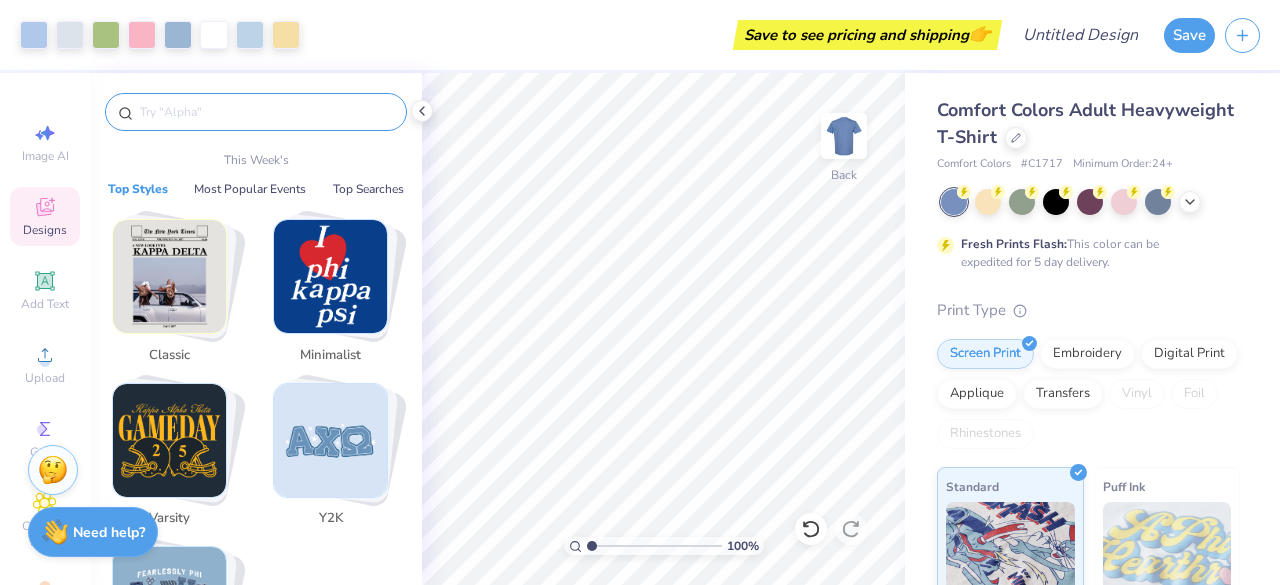 click at bounding box center (266, 112) 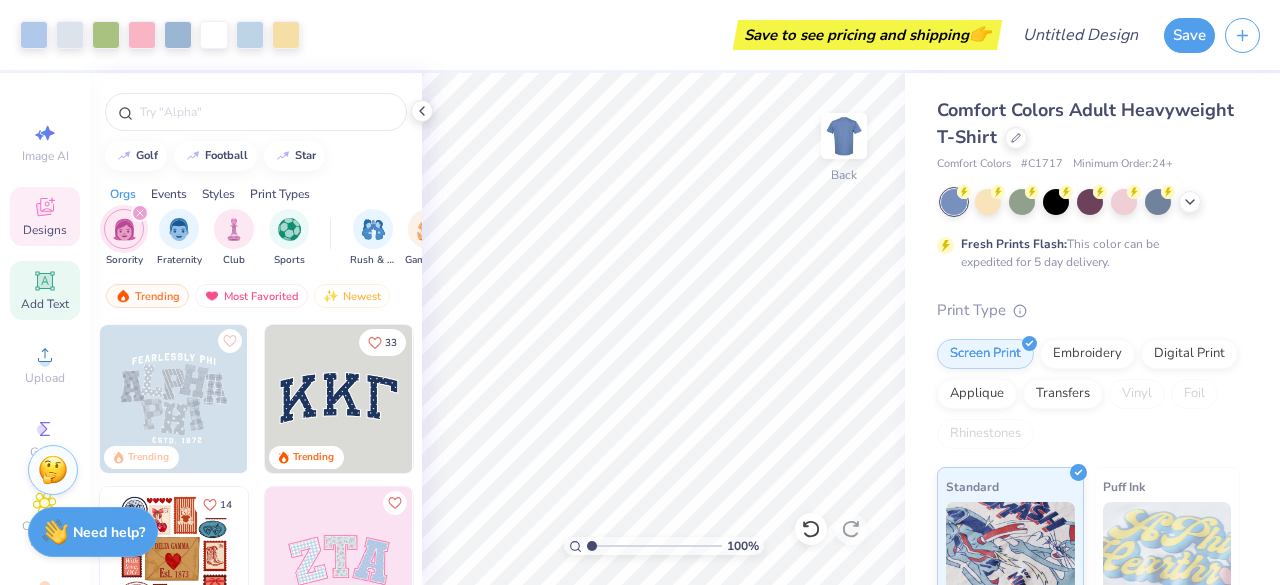 click 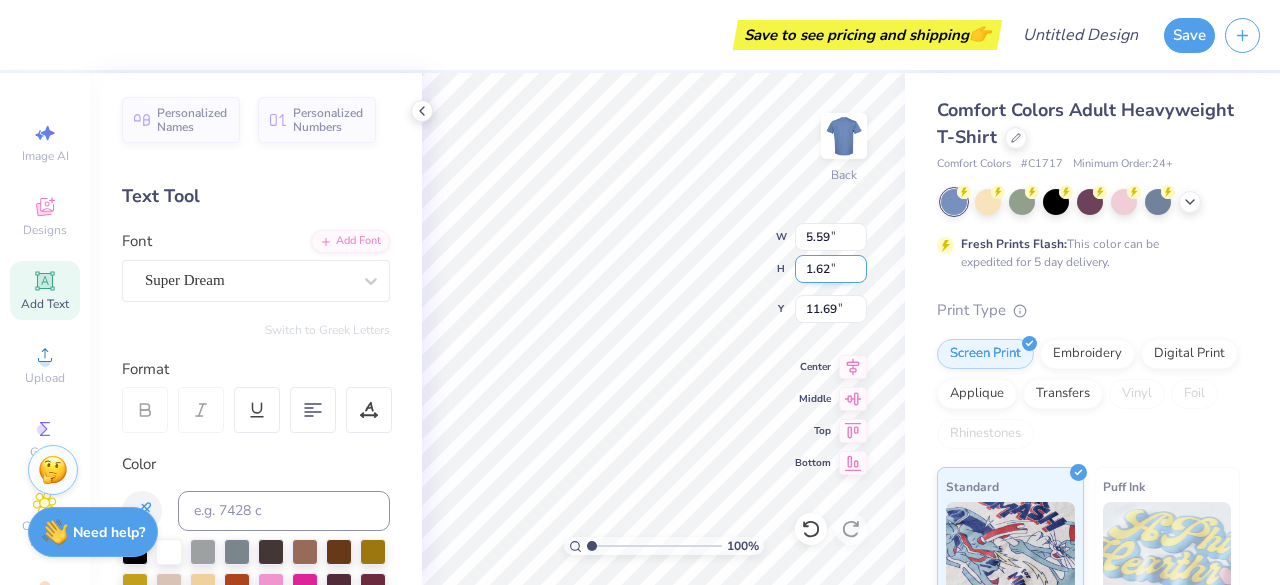 scroll, scrollTop: 16, scrollLeft: 2, axis: both 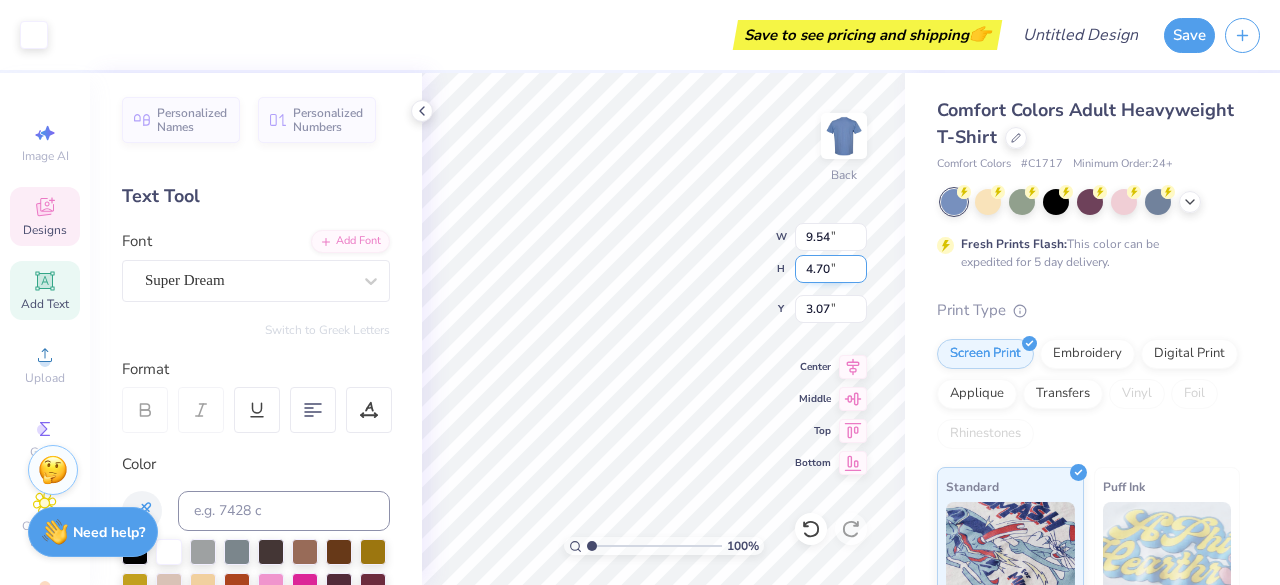 type on "9.54" 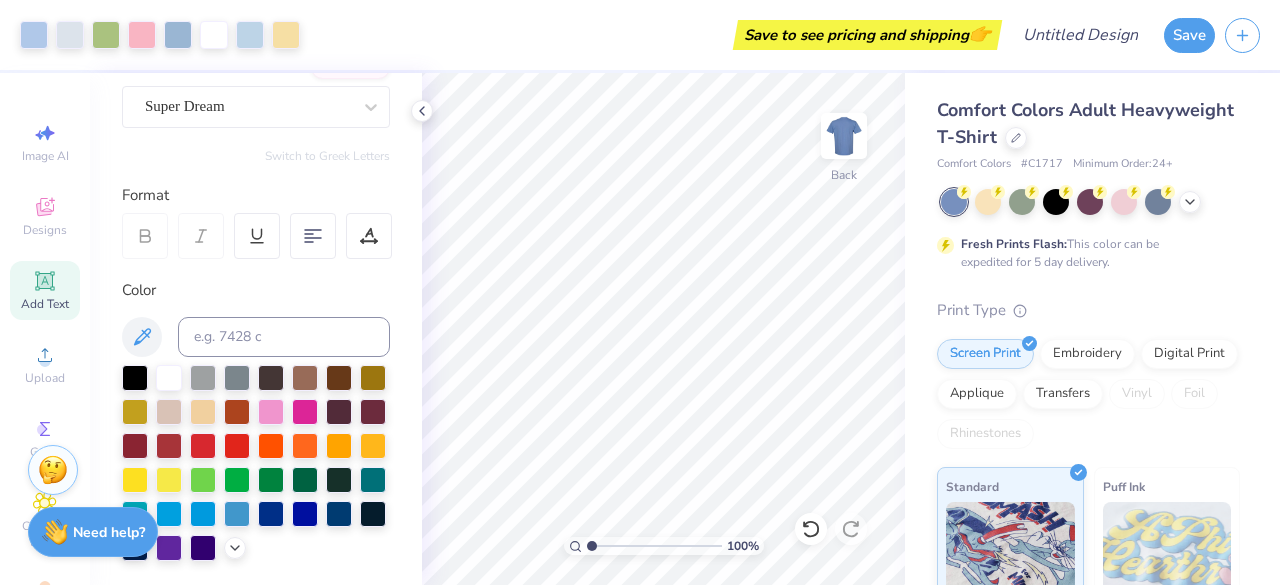 scroll, scrollTop: 0, scrollLeft: 0, axis: both 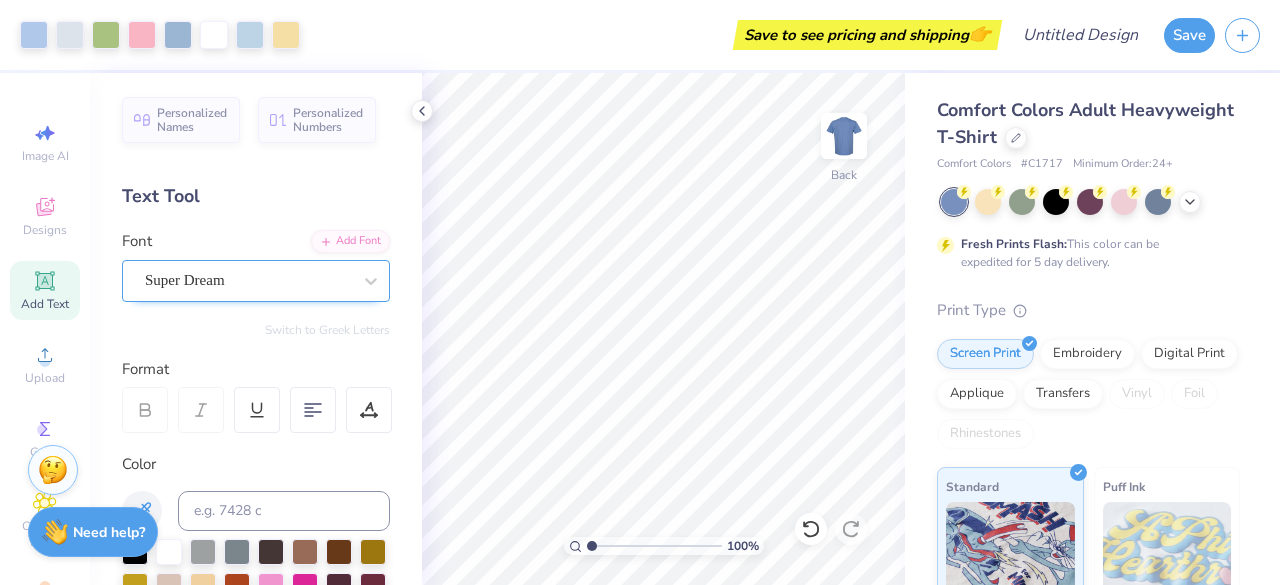 click on "Super Dream" at bounding box center (248, 280) 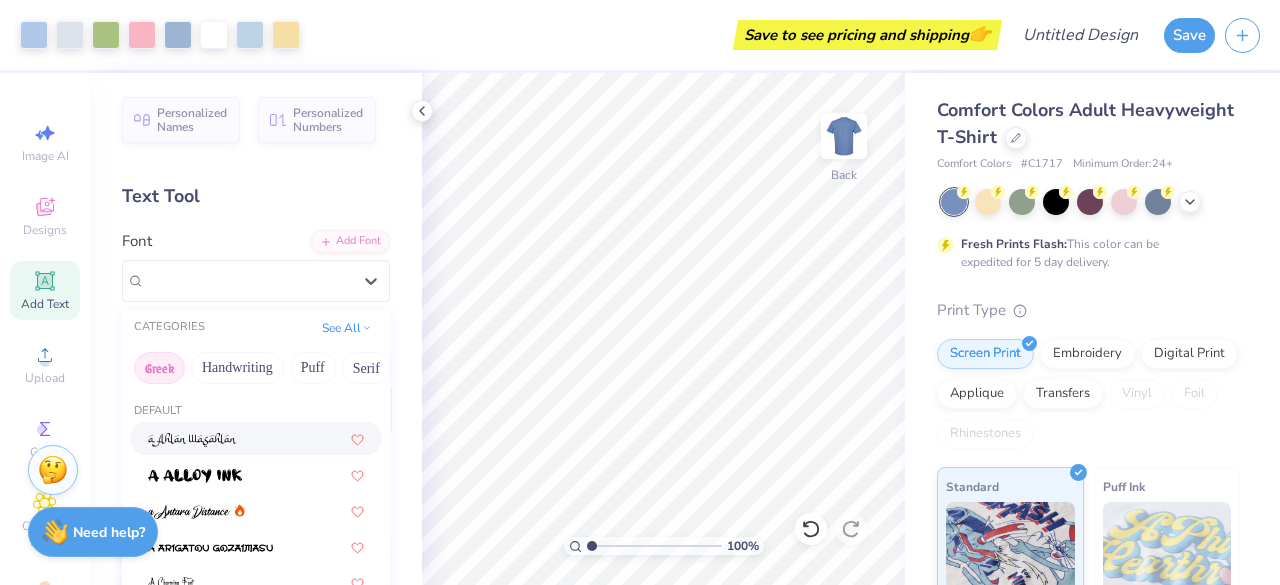 click on "Greek" at bounding box center [159, 368] 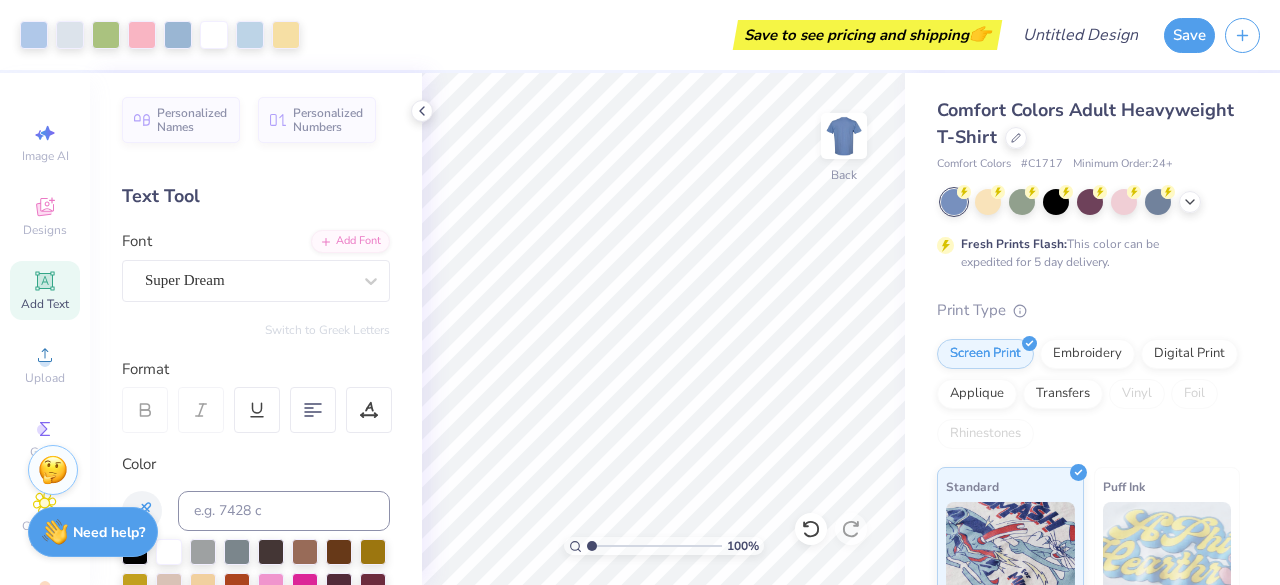 click on "Font Super Dream" at bounding box center [256, 266] 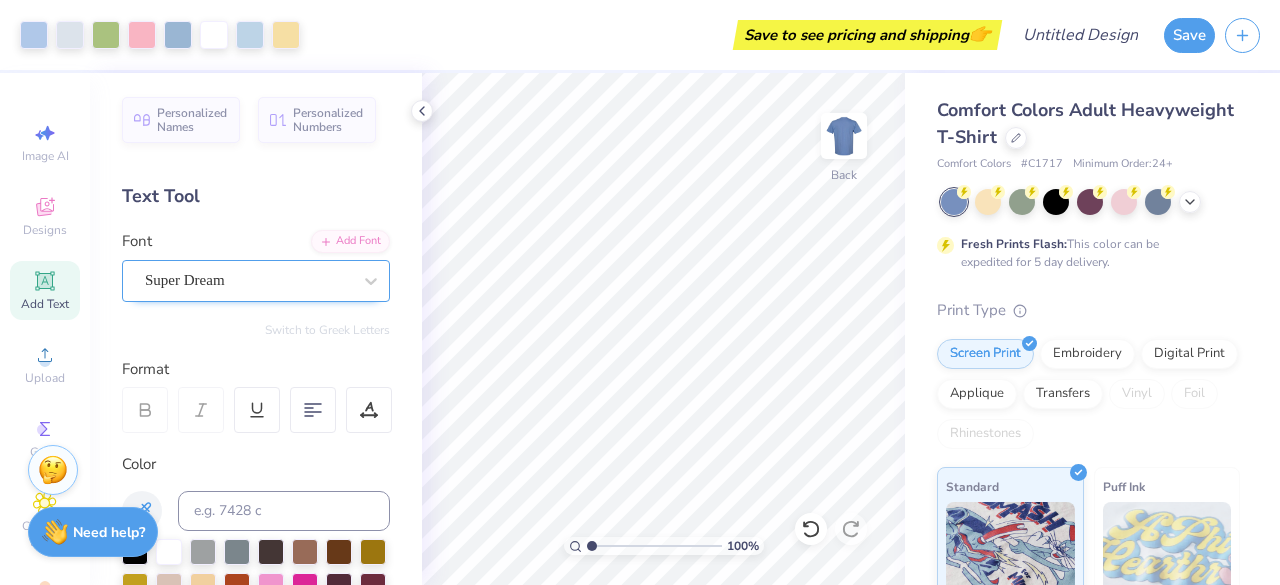 click on "Super Dream" at bounding box center [256, 281] 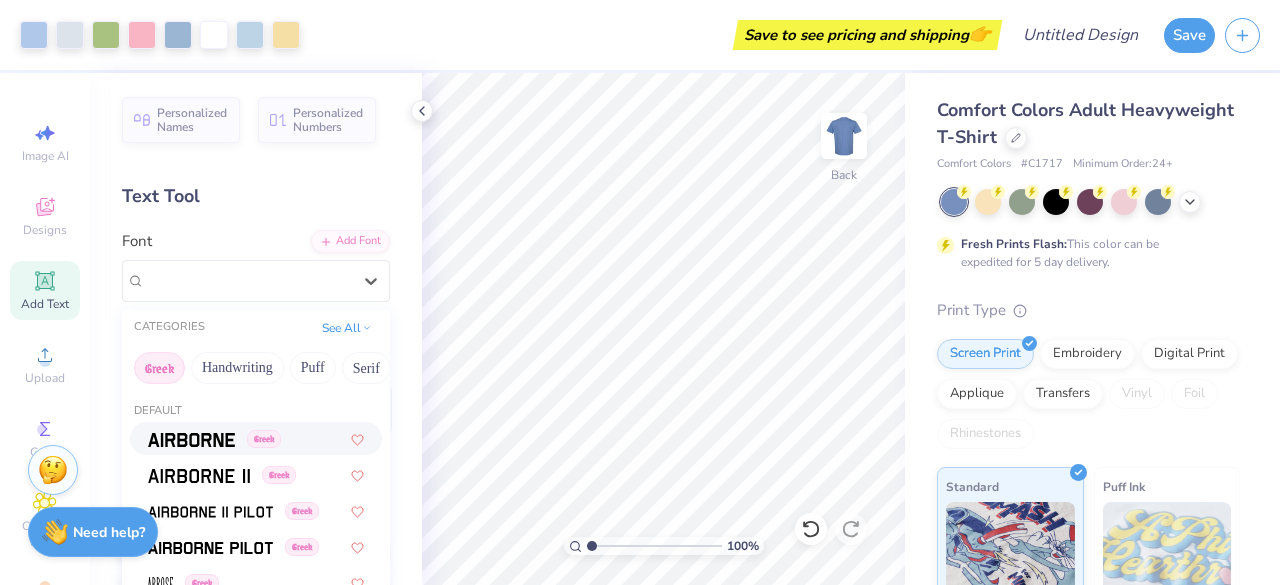 click at bounding box center (191, 440) 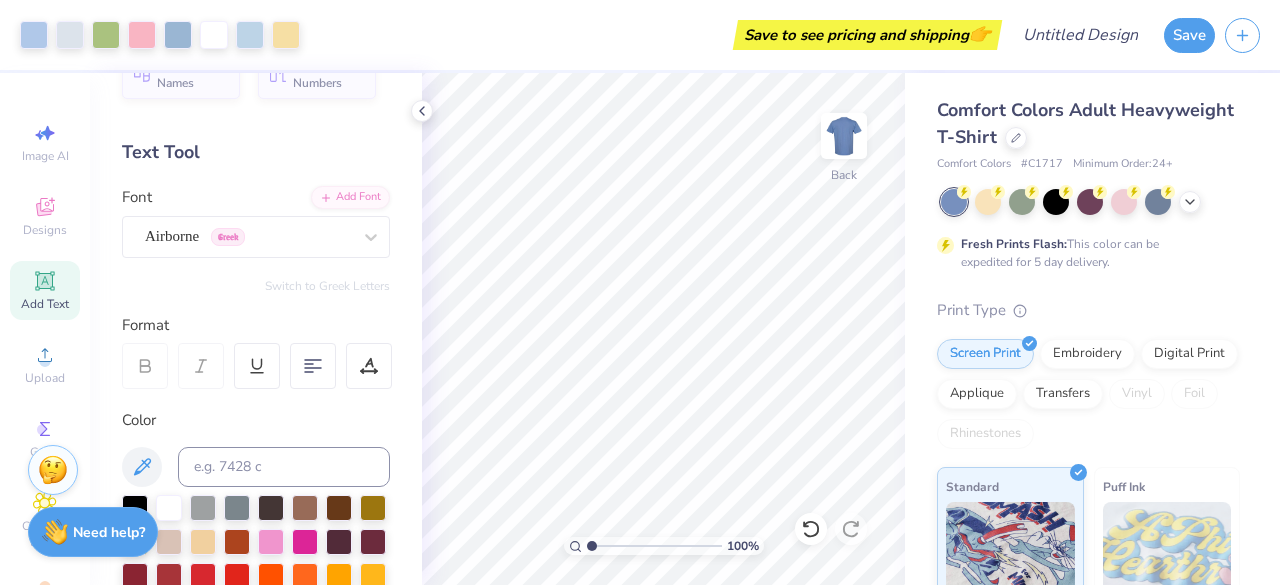 scroll, scrollTop: 0, scrollLeft: 0, axis: both 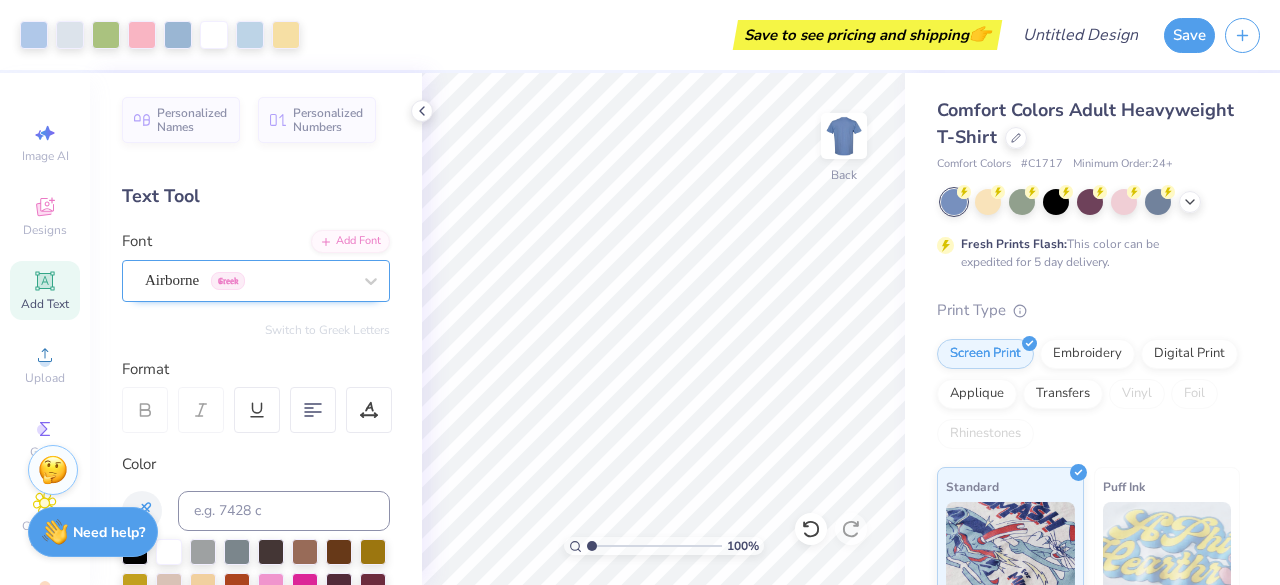 click on "Airborne Greek" at bounding box center (248, 280) 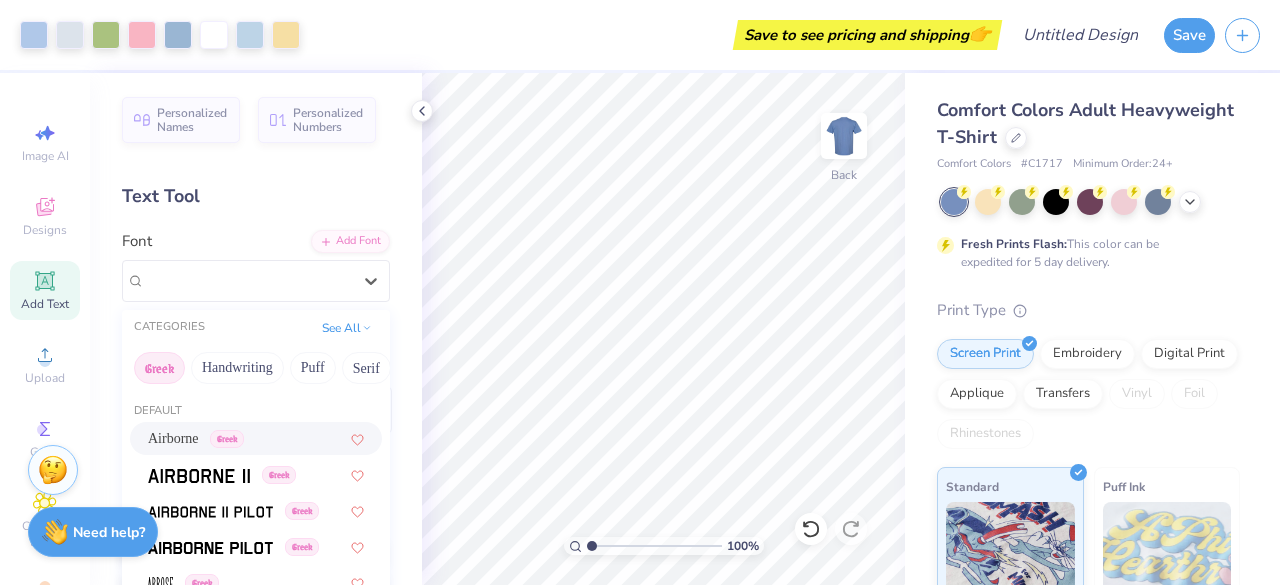 click on "Greek" at bounding box center (227, 439) 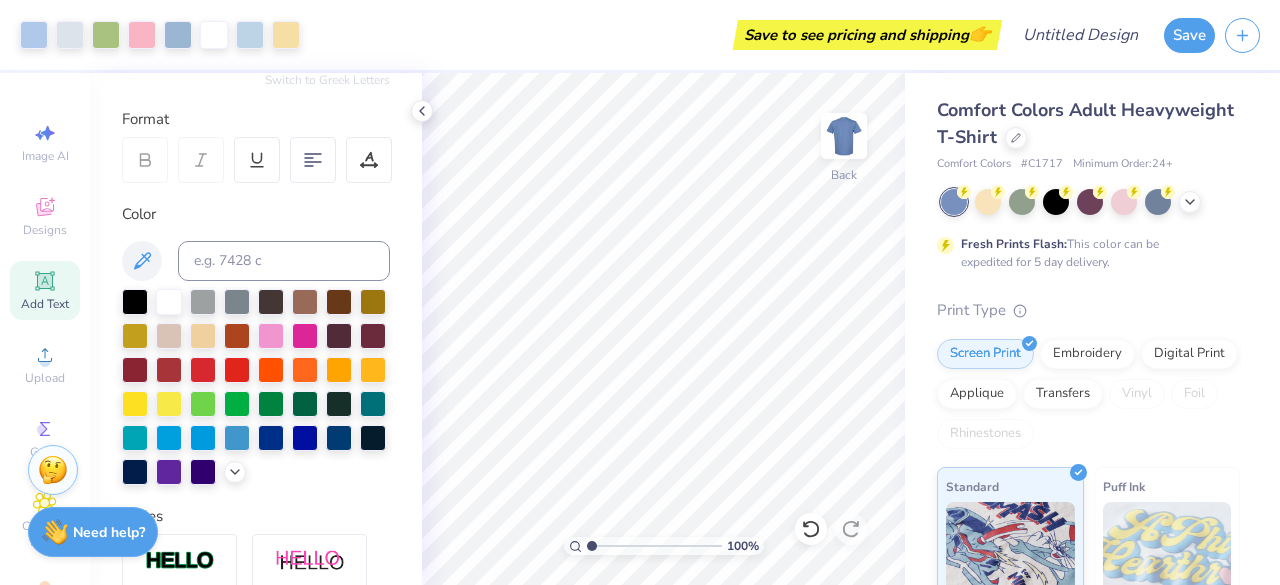 scroll, scrollTop: 0, scrollLeft: 0, axis: both 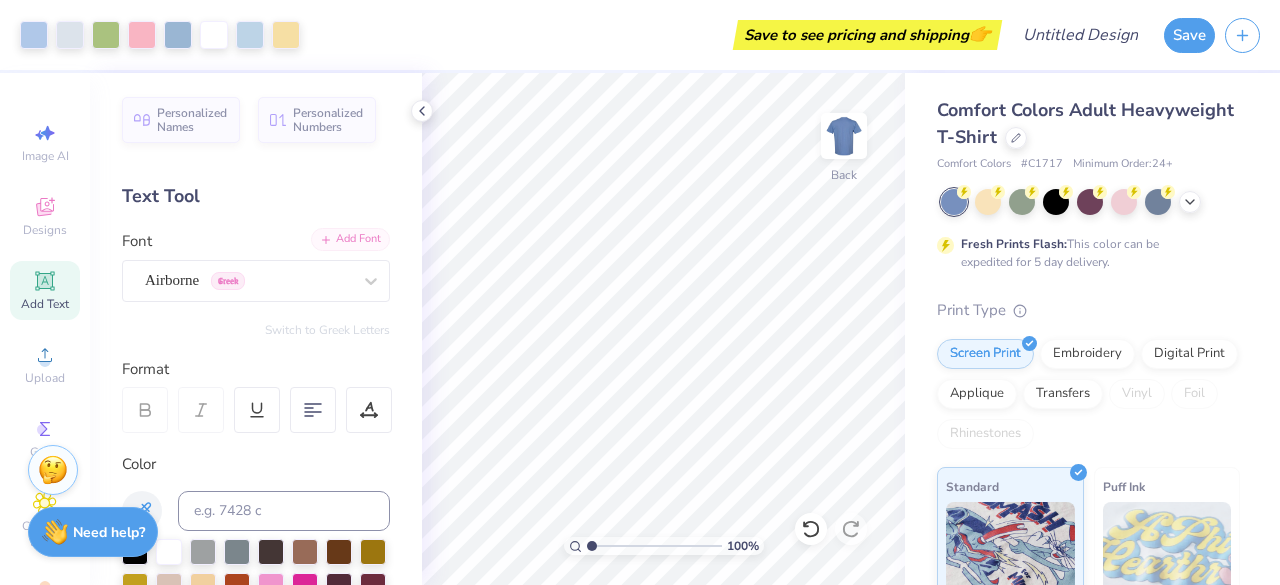 click on "Add Font" at bounding box center [350, 239] 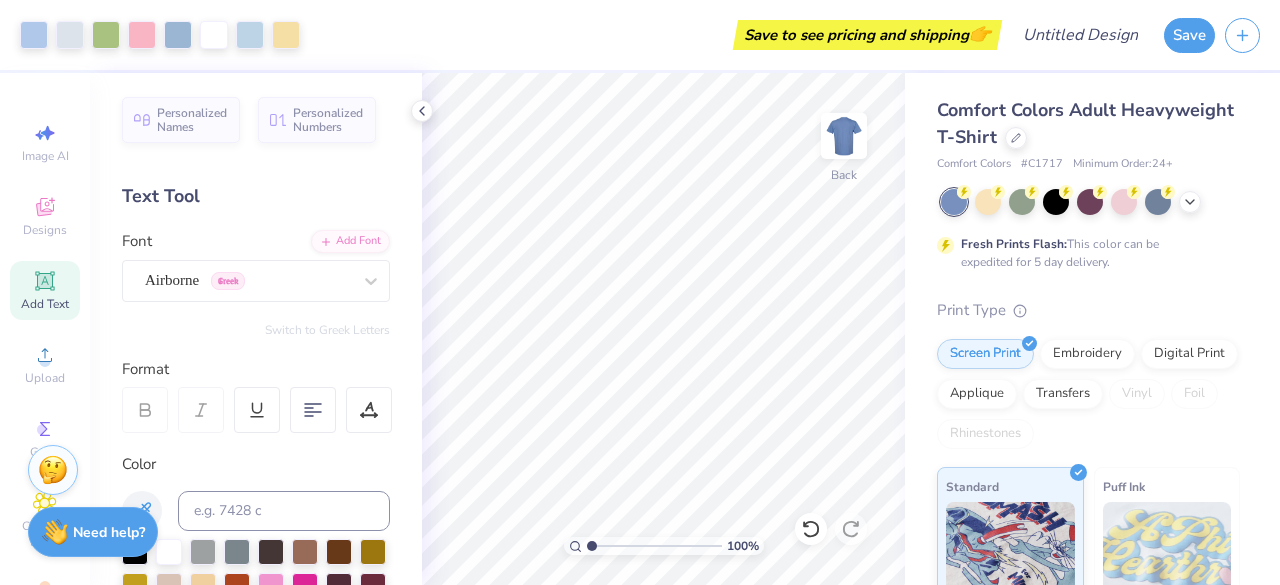 click on "Add Text" at bounding box center (45, 290) 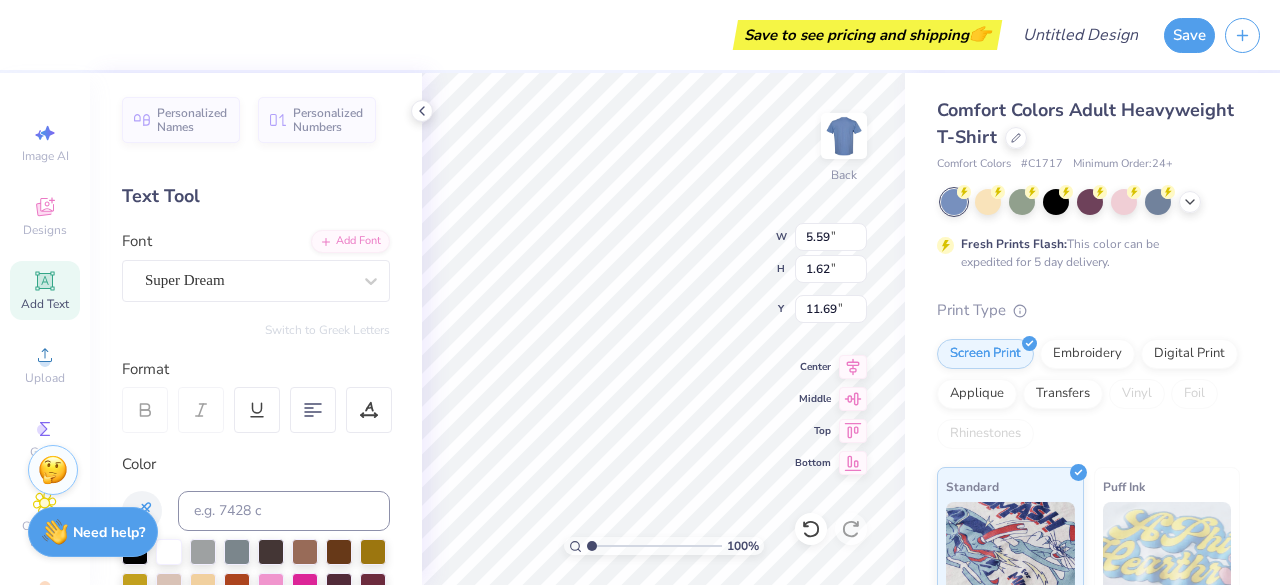 scroll, scrollTop: 16, scrollLeft: 4, axis: both 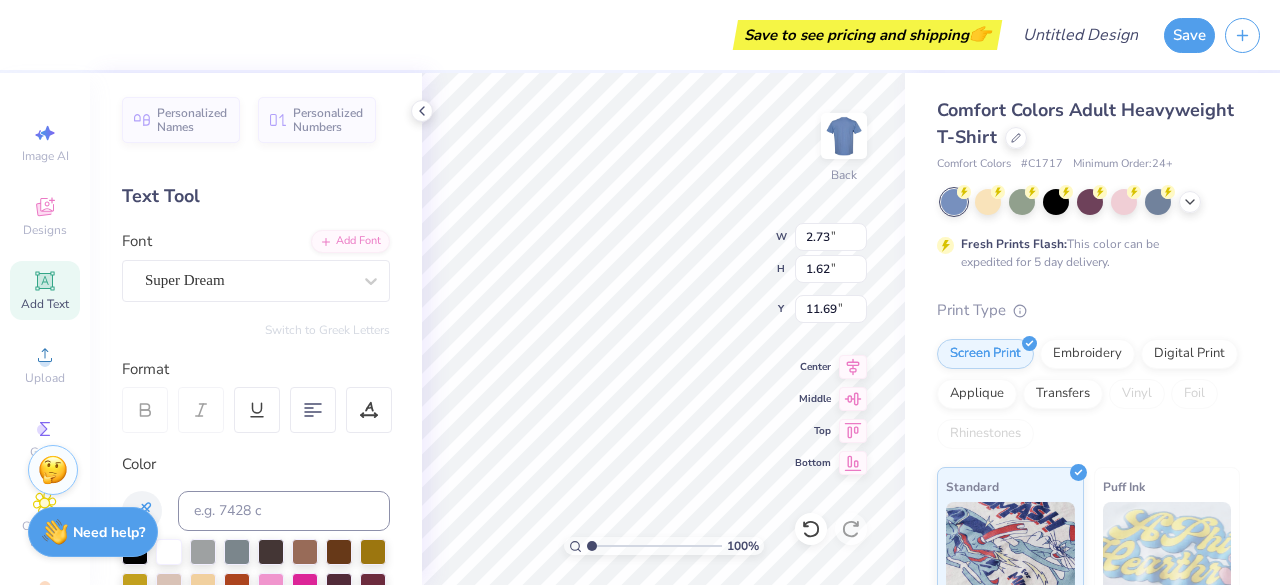 type on "2.73" 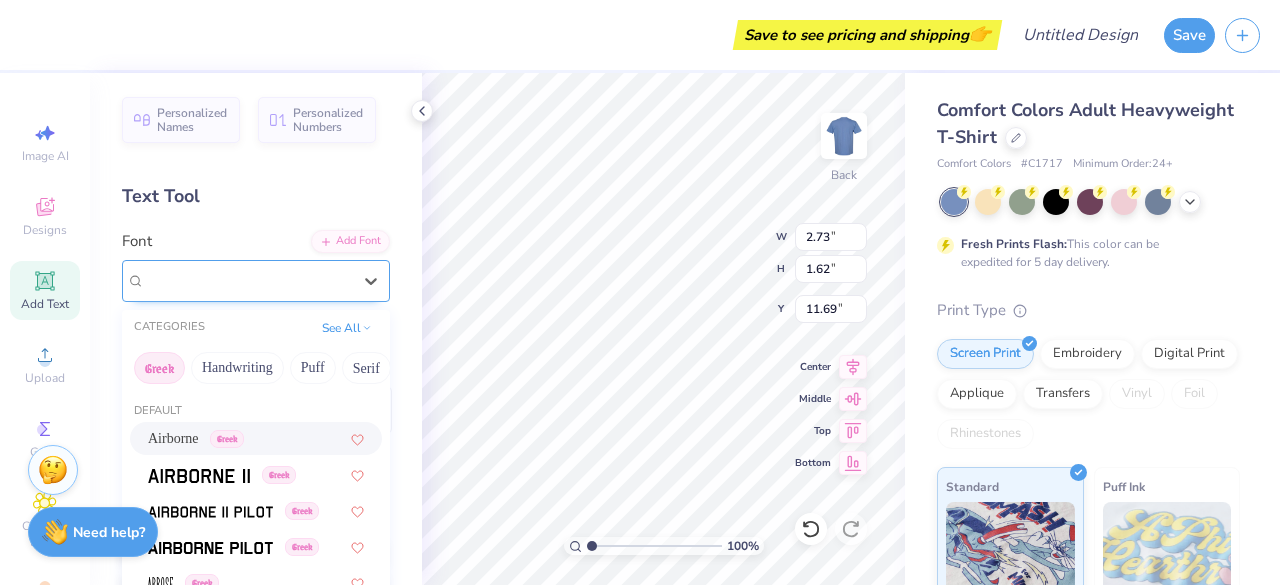 click on "Super Dream" at bounding box center (248, 280) 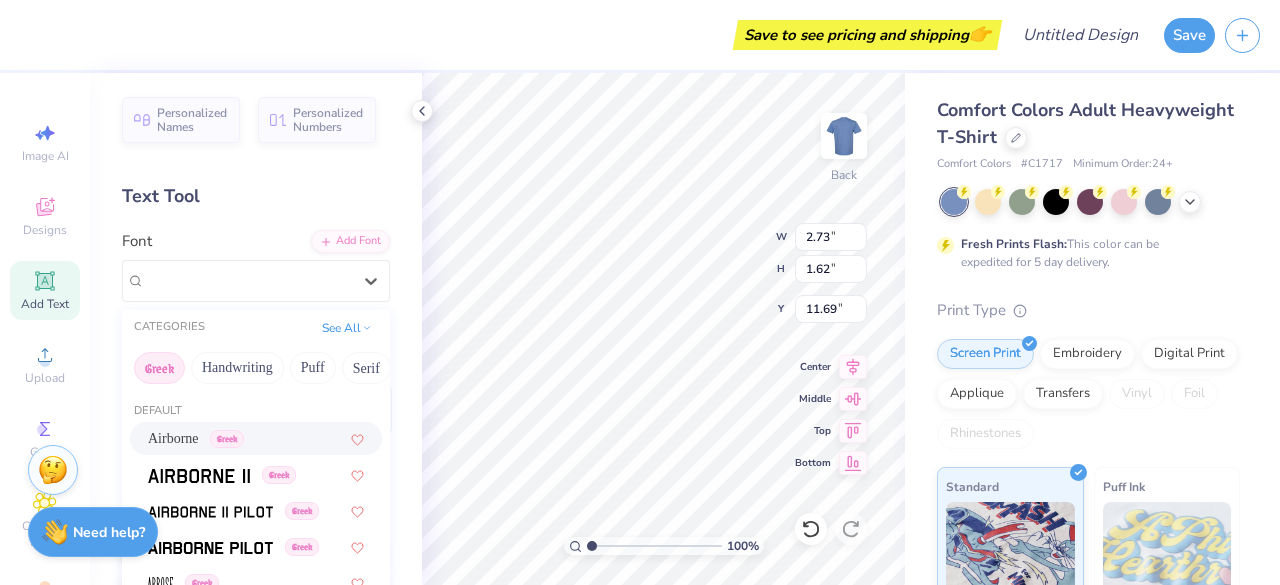 click on "Airborne Greek" at bounding box center [196, 438] 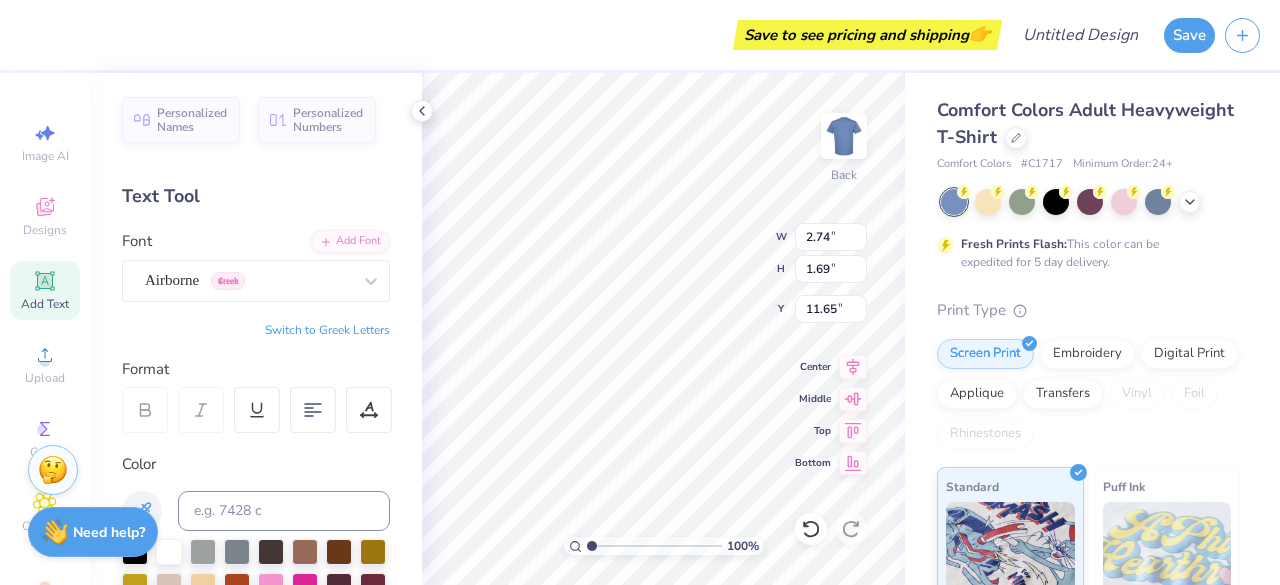 type on "2.74" 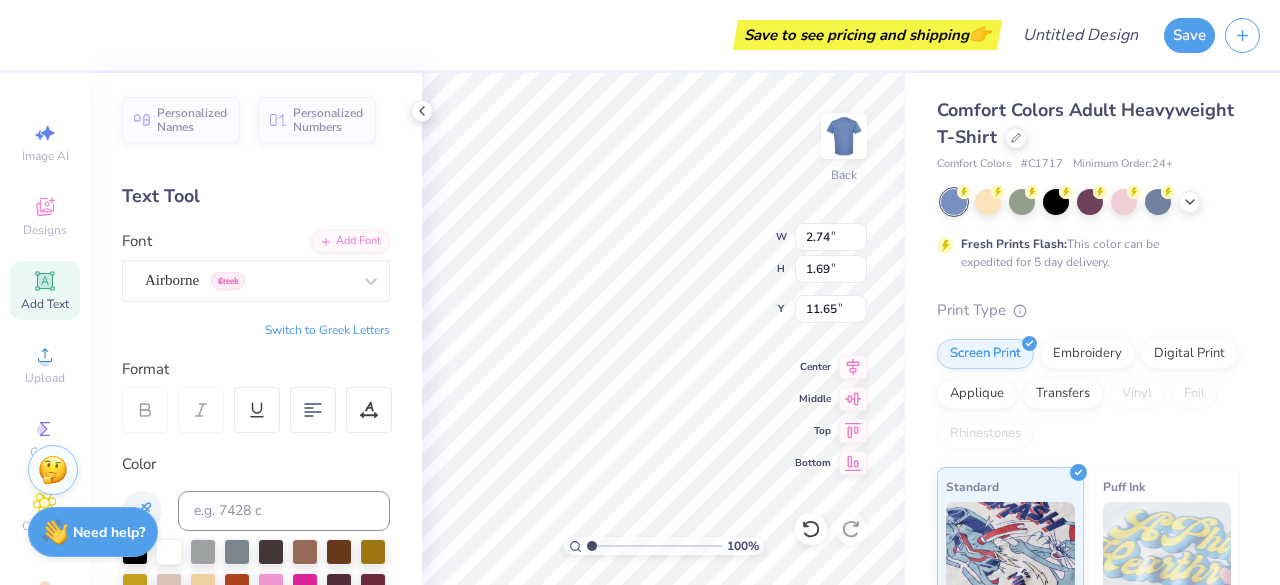 click on "Switch to Greek Letters" at bounding box center (327, 330) 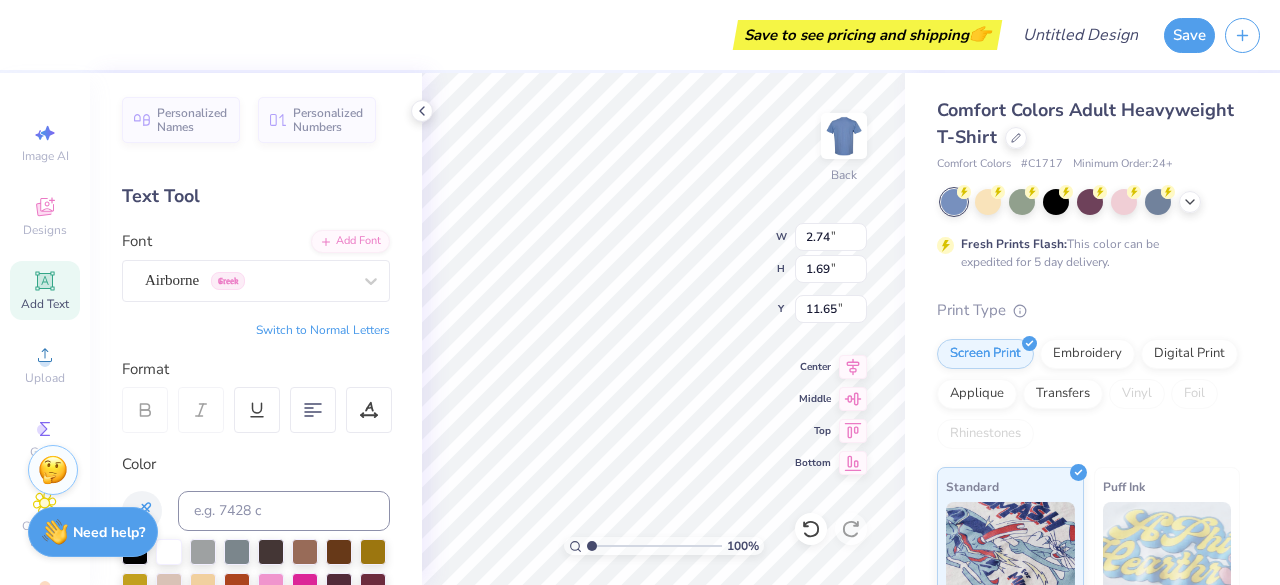 click on "Switch to Normal Letters" at bounding box center [323, 330] 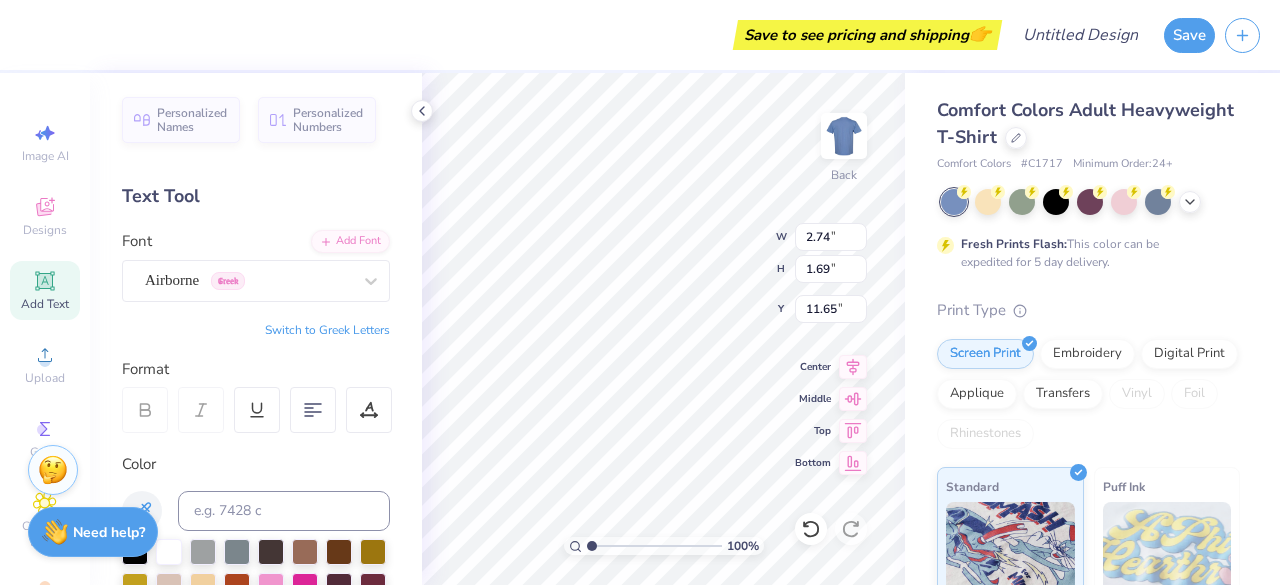 click on "Switch to Greek Letters" at bounding box center [327, 330] 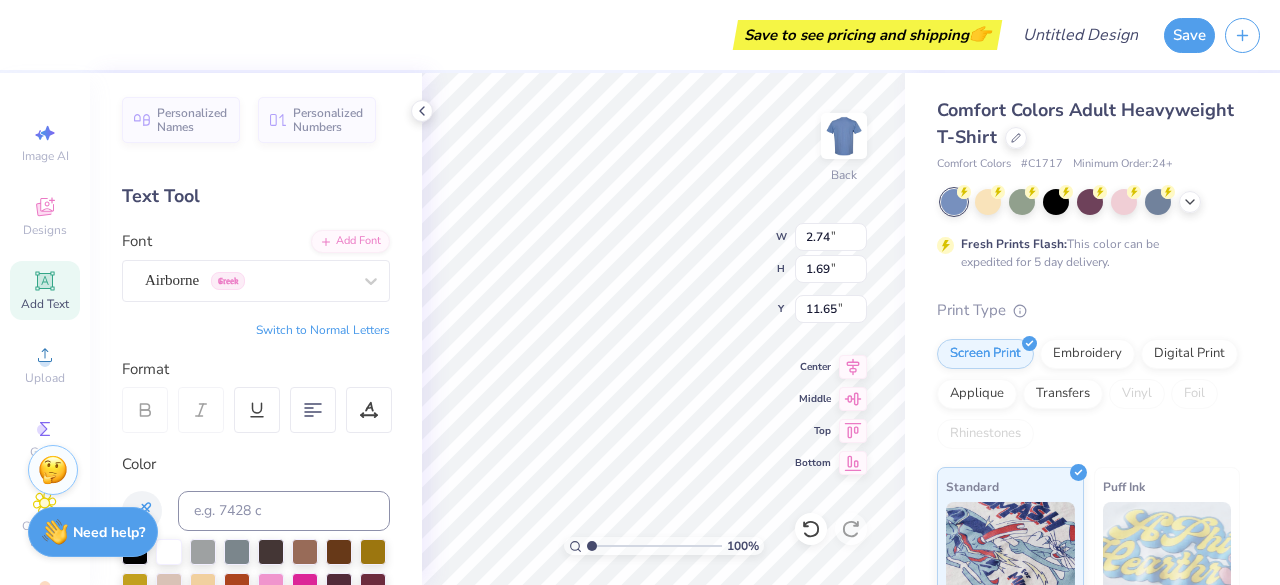 click on "Switch to Normal Letters" at bounding box center (323, 330) 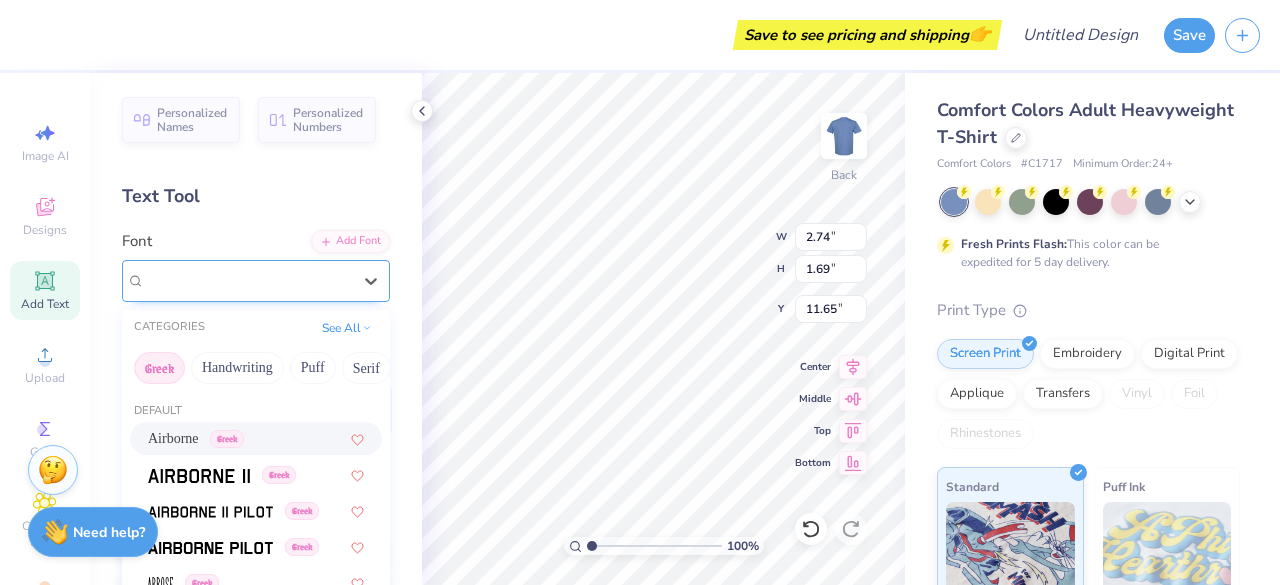 click on "Airborne Greek" at bounding box center [248, 280] 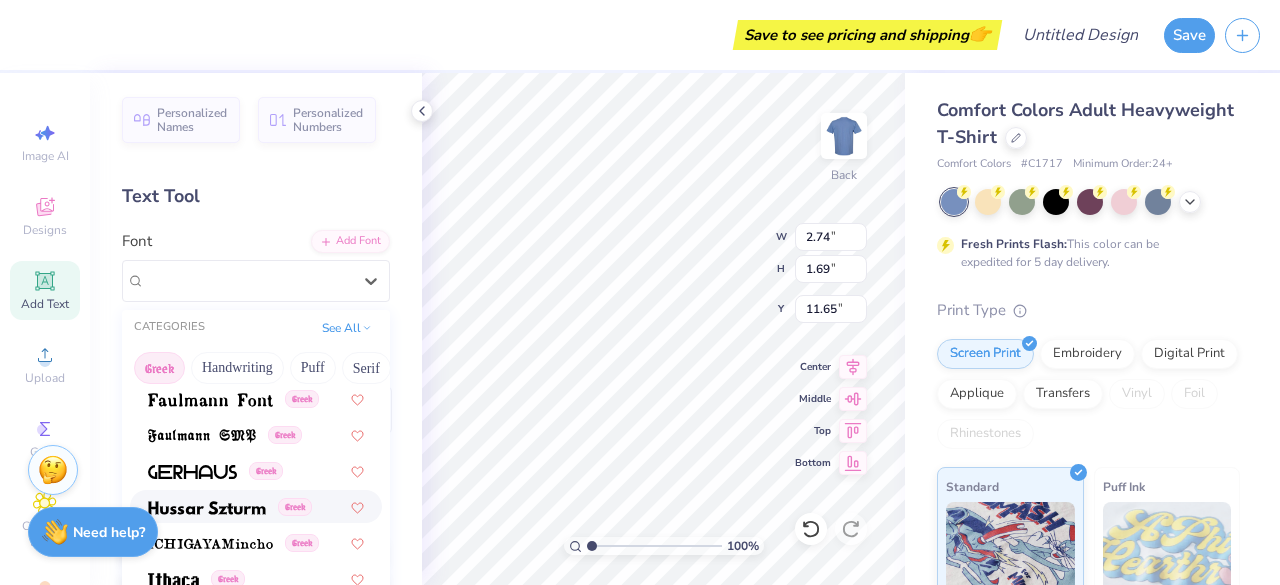 scroll, scrollTop: 694, scrollLeft: 0, axis: vertical 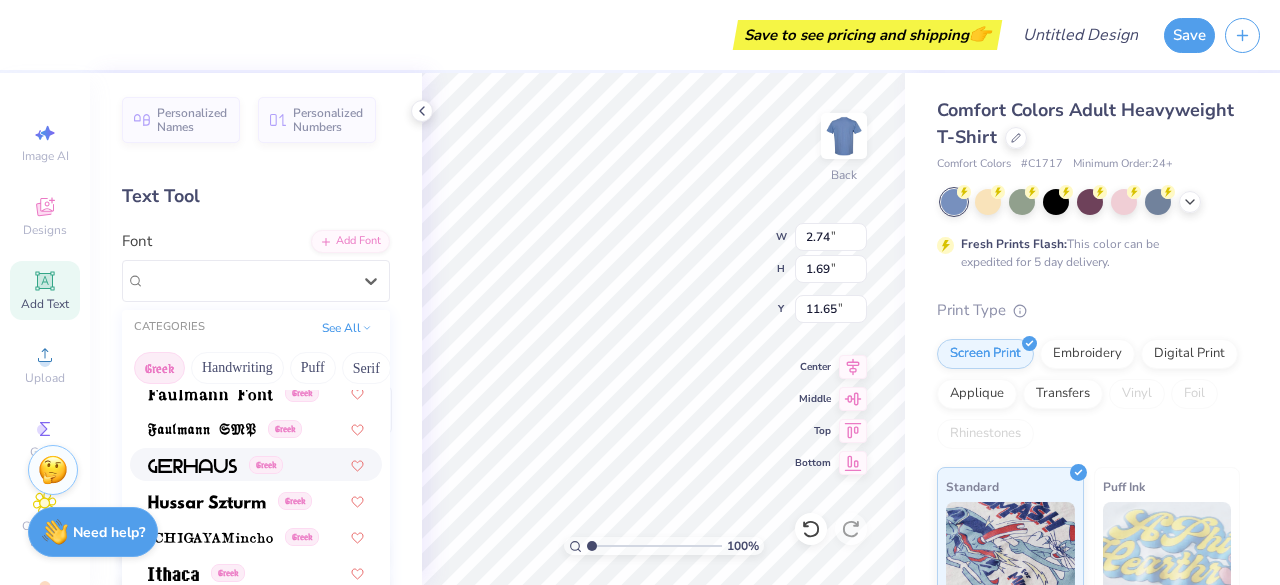 click at bounding box center (192, 466) 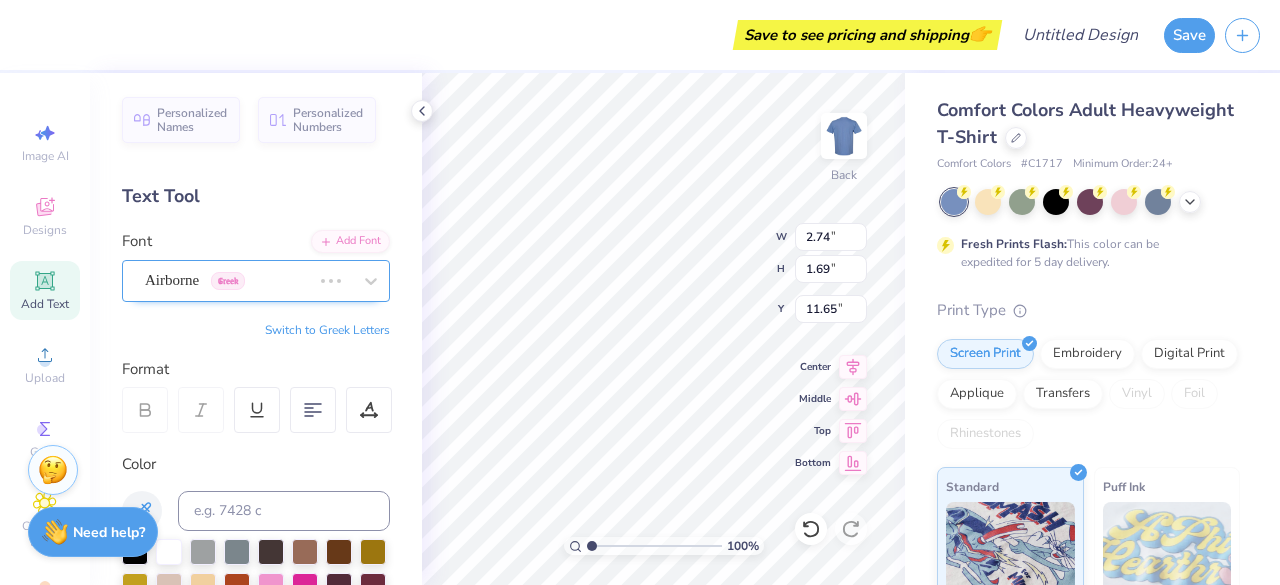 click on "Airborne Greek" at bounding box center (228, 280) 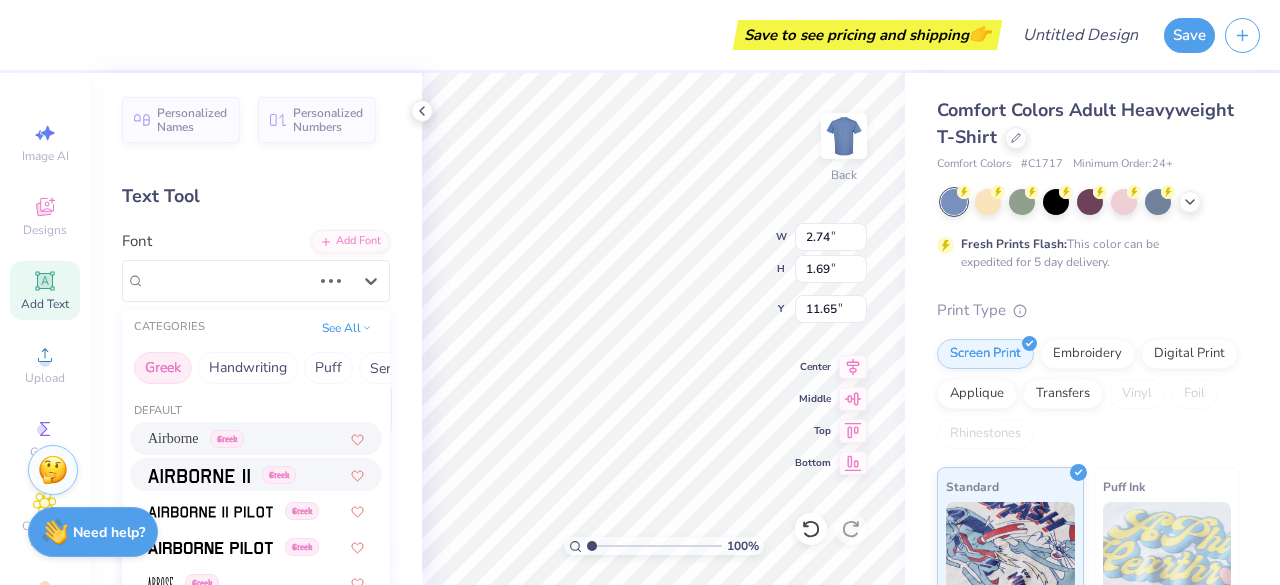 click at bounding box center [199, 476] 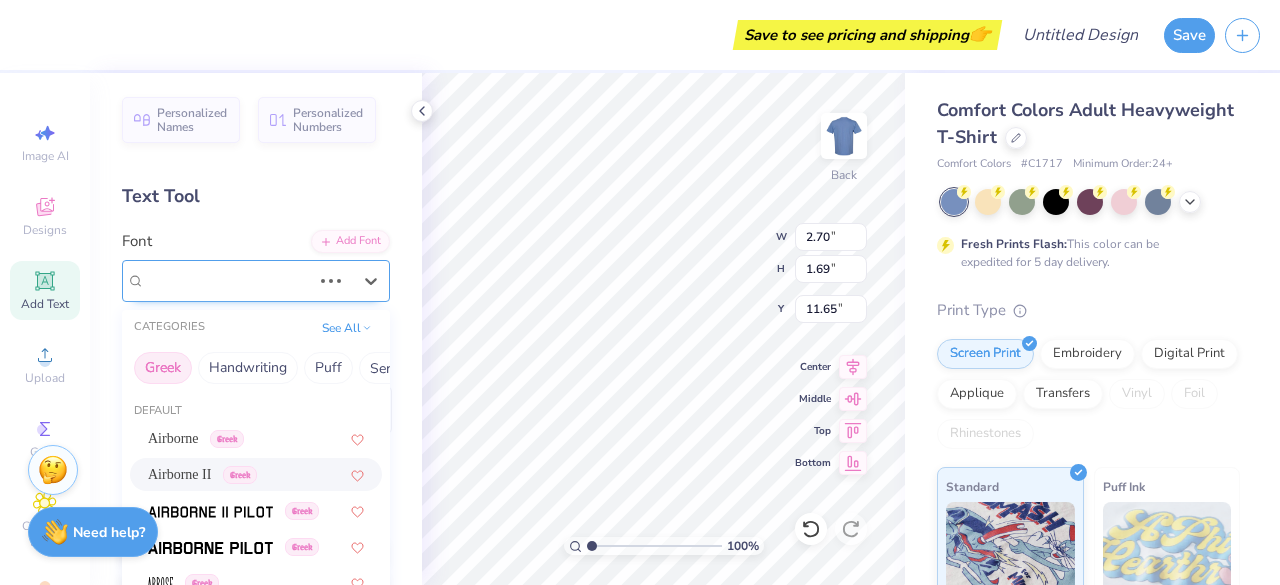 click on "Airborne II Greek" at bounding box center [228, 280] 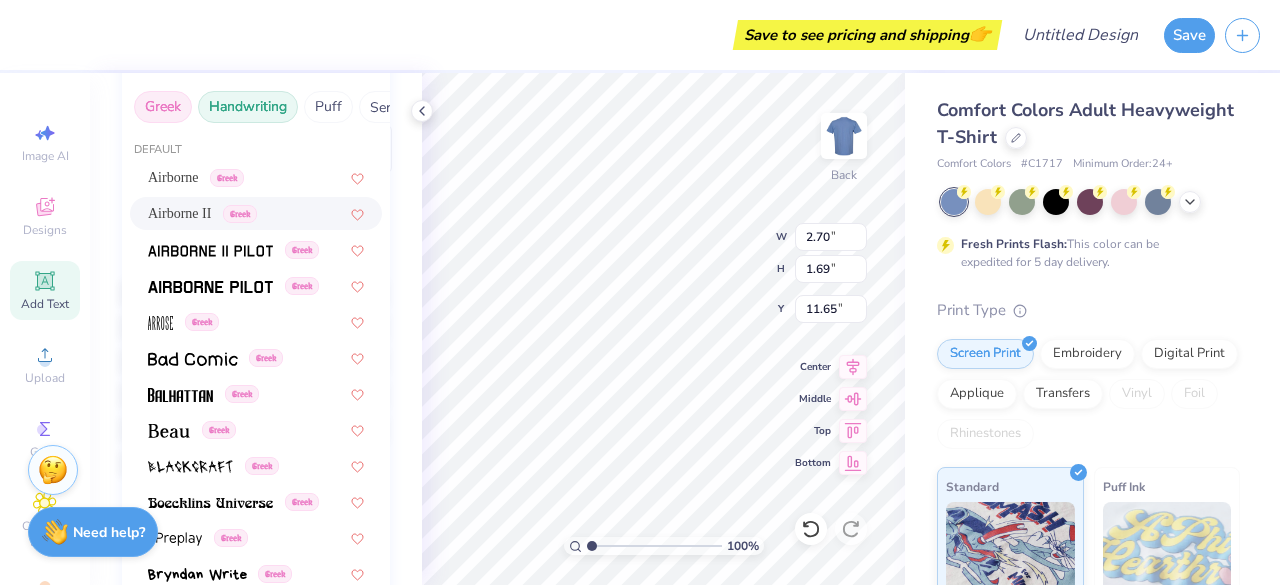 scroll, scrollTop: 368, scrollLeft: 0, axis: vertical 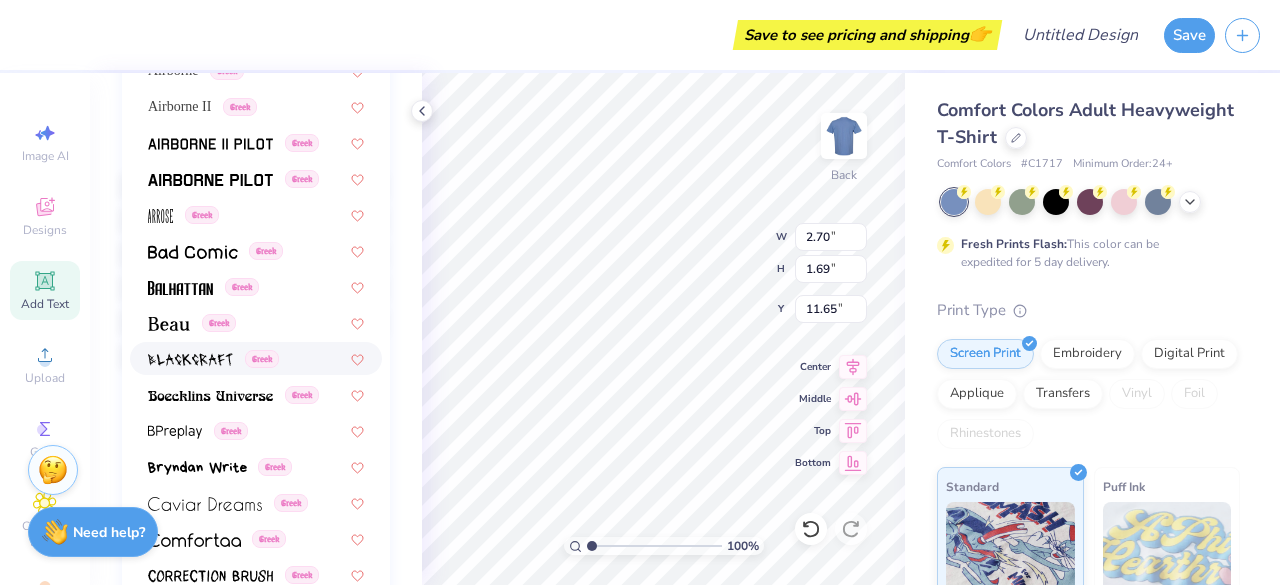 type on "2.30" 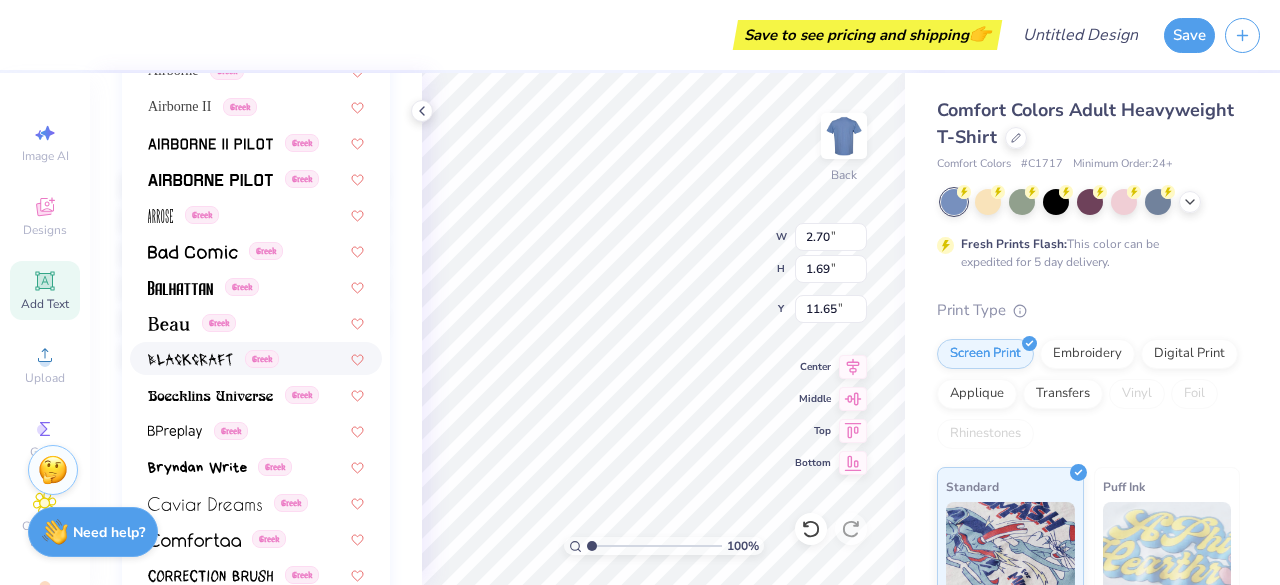 type on "1.63" 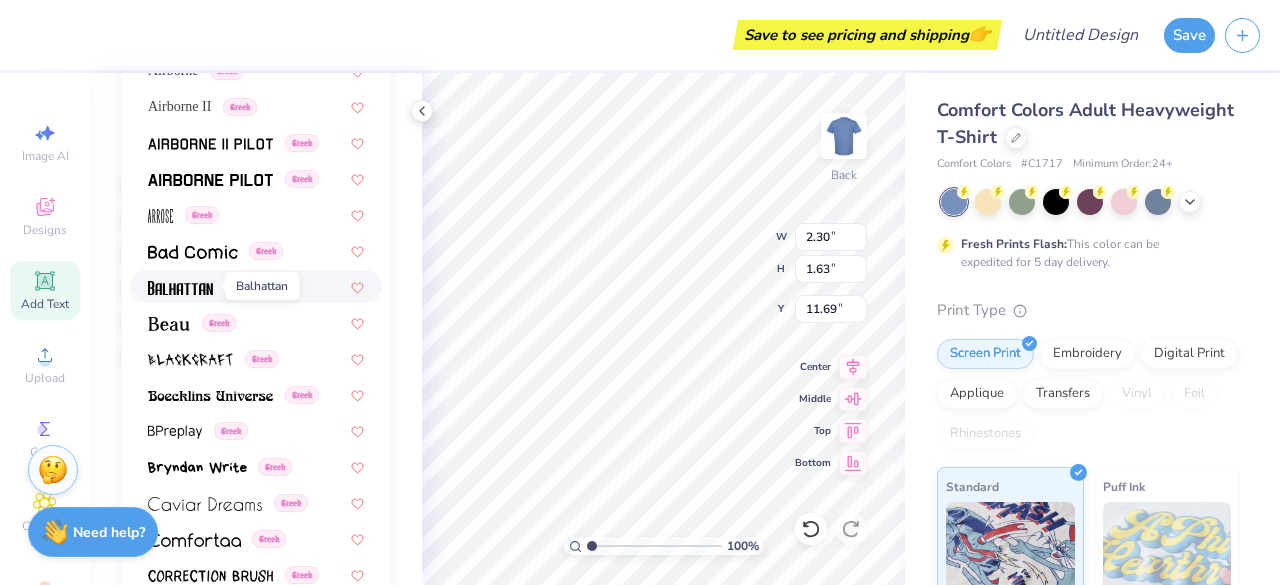 click at bounding box center [180, 288] 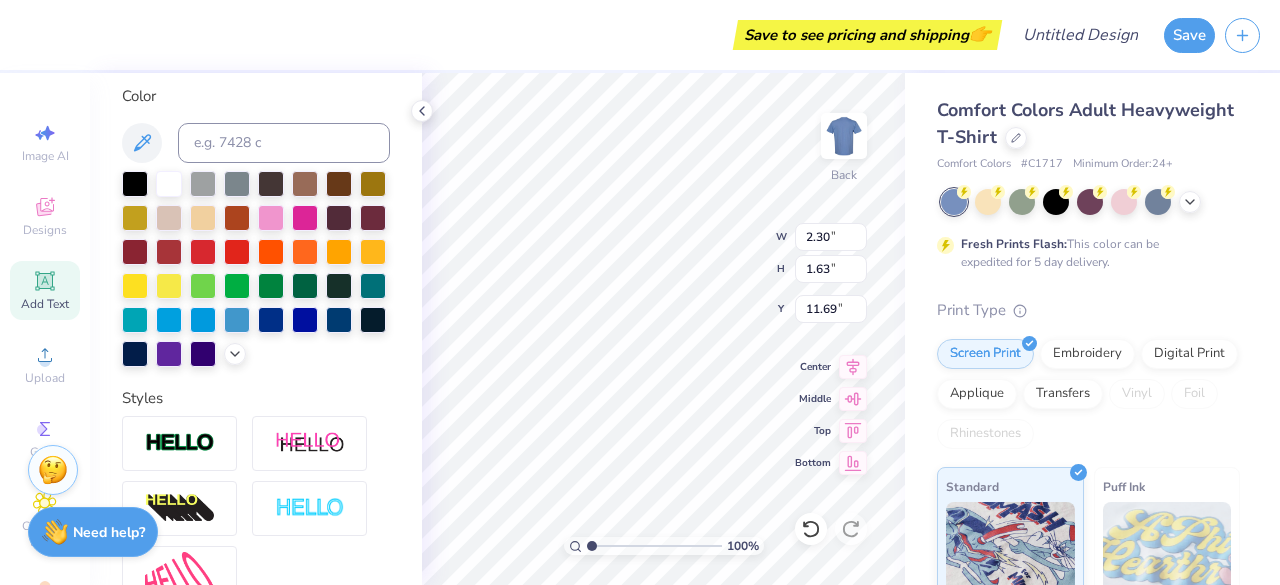type on "1.88" 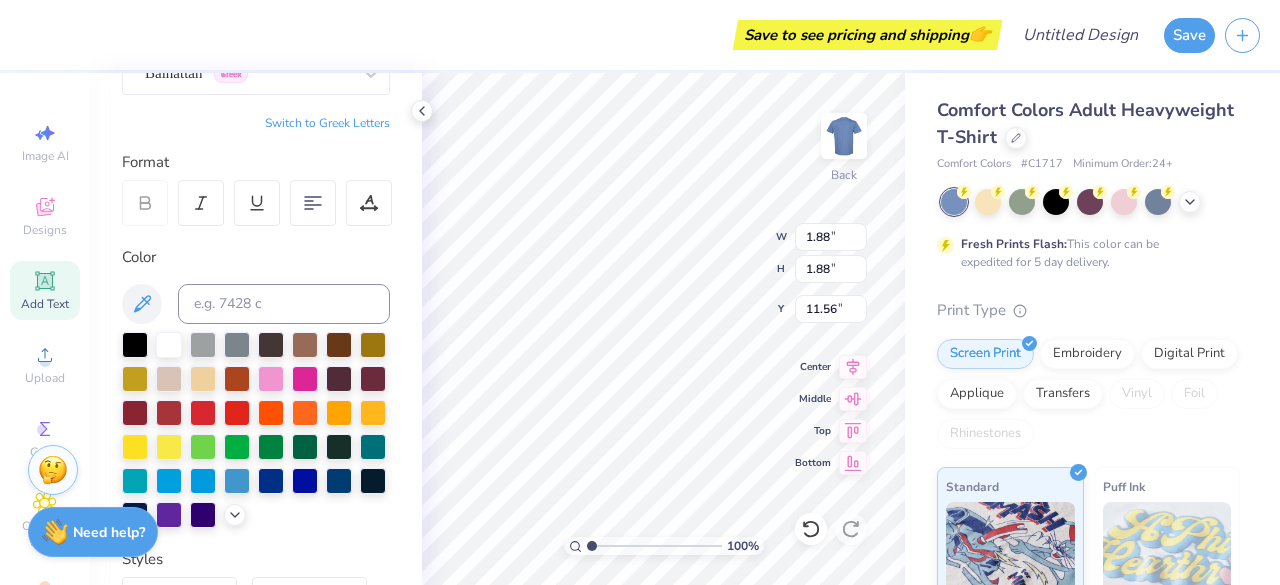 scroll, scrollTop: 176, scrollLeft: 0, axis: vertical 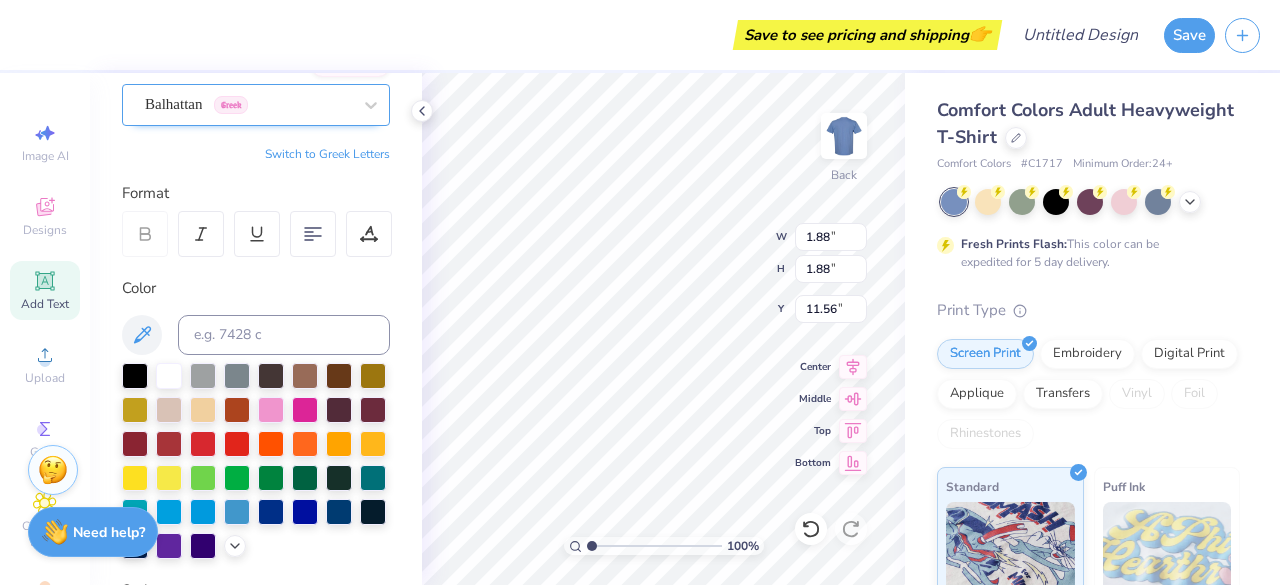 click on "Balhattan Greek" at bounding box center [248, 104] 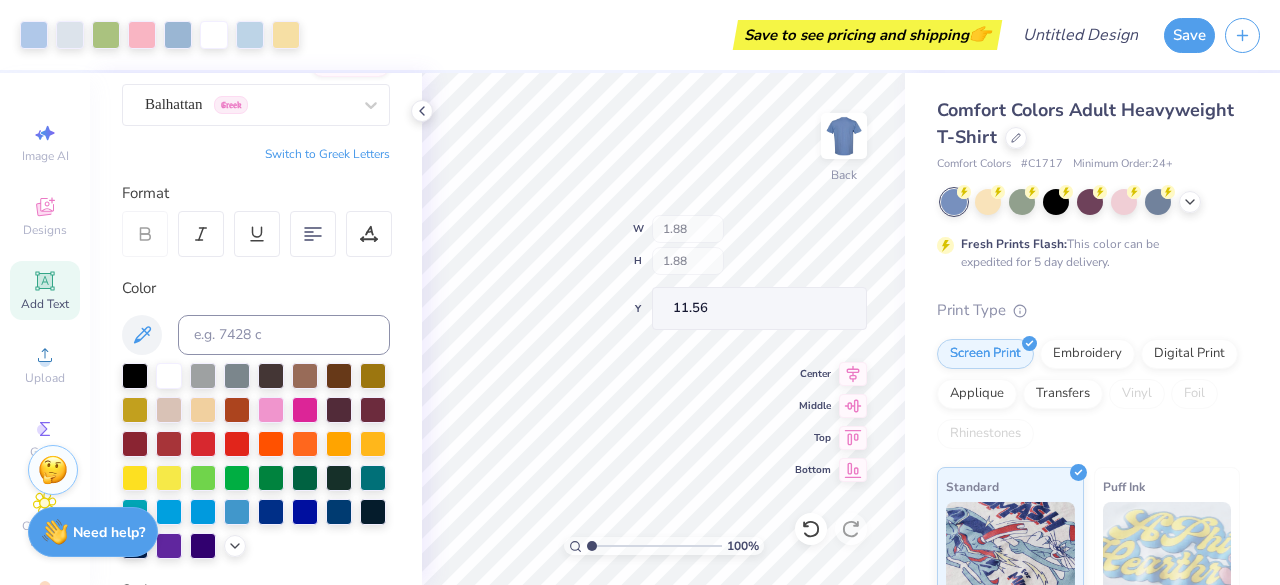 click on "100  % Back W 1.88 H 1.88 Y 11.56 Center Middle Top Bottom" at bounding box center (663, 329) 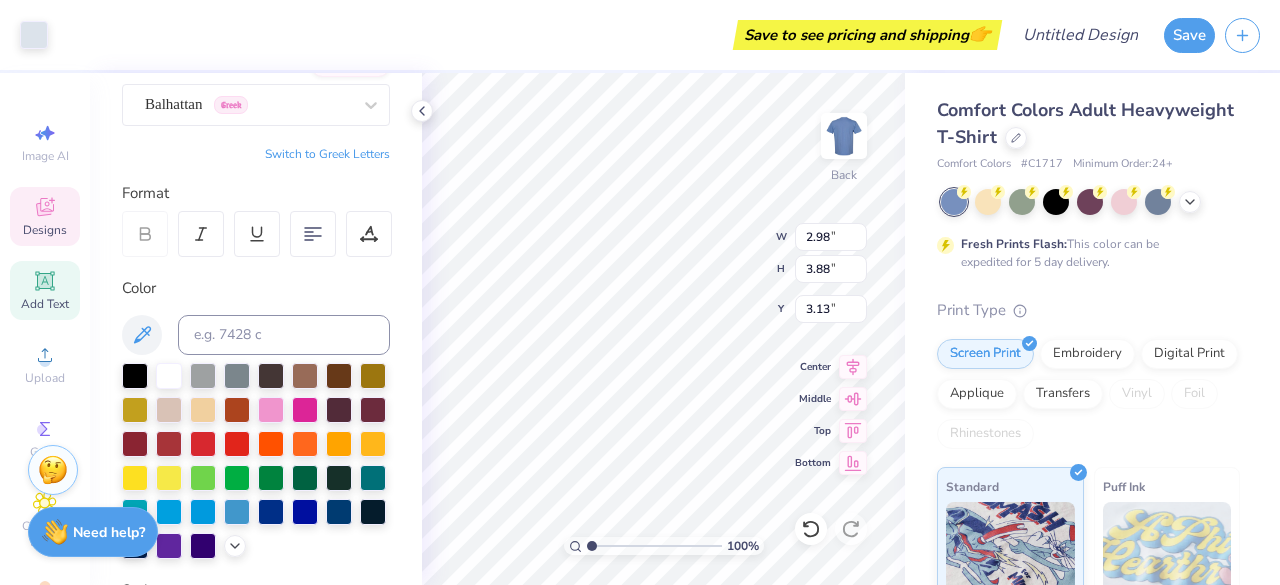 type on "1.88" 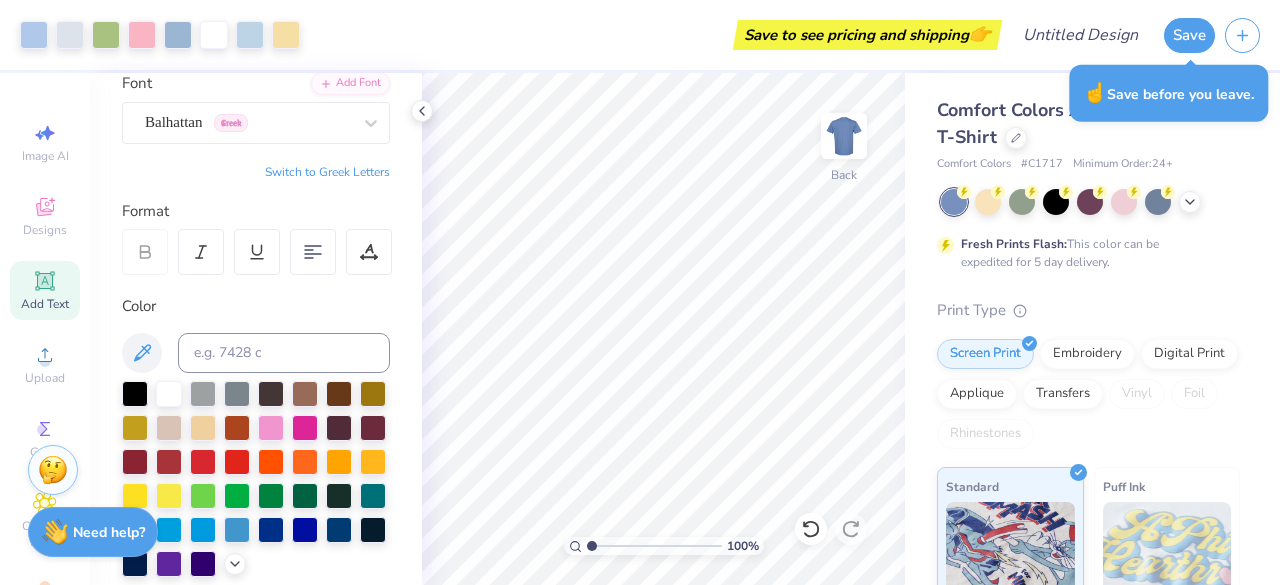 scroll, scrollTop: 157, scrollLeft: 0, axis: vertical 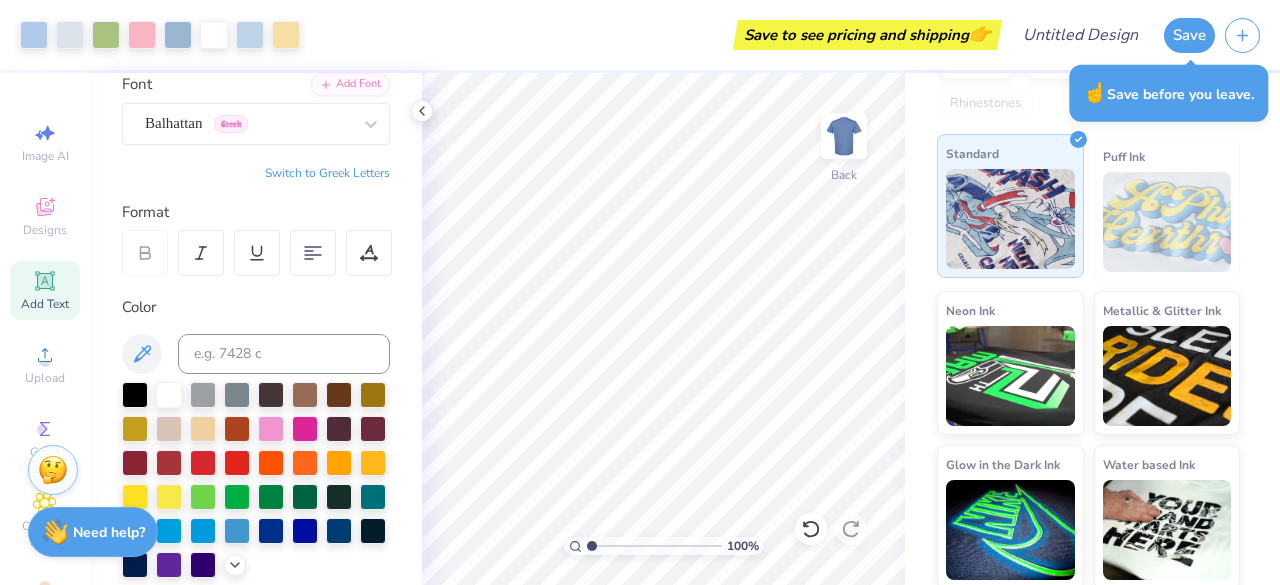 click at bounding box center (1010, 219) 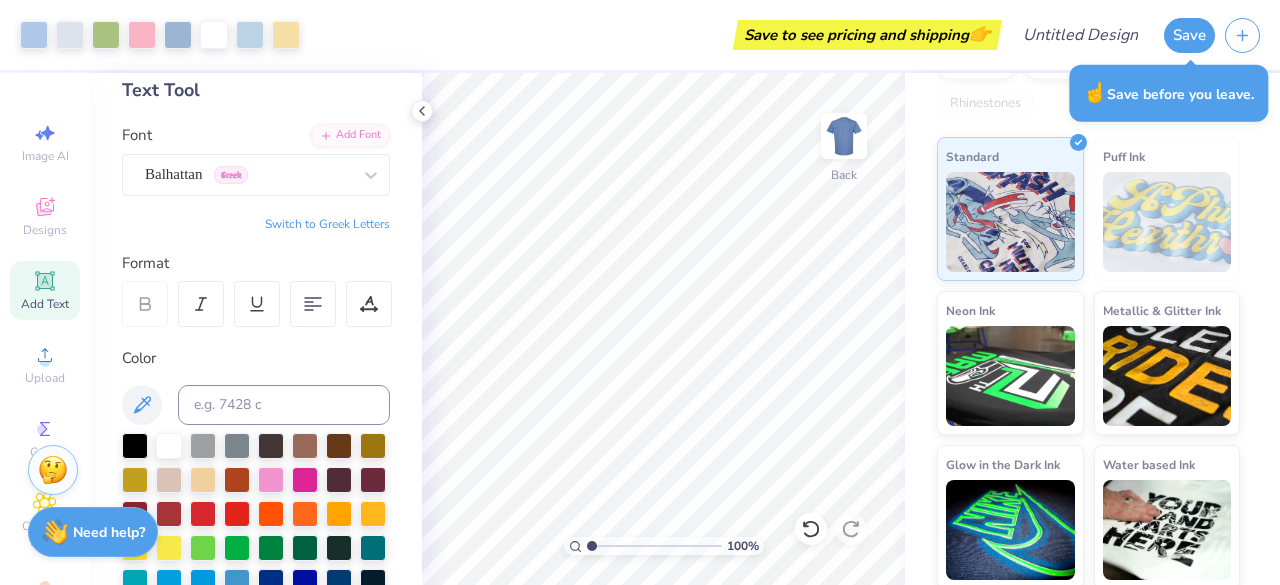 scroll, scrollTop: 141, scrollLeft: 0, axis: vertical 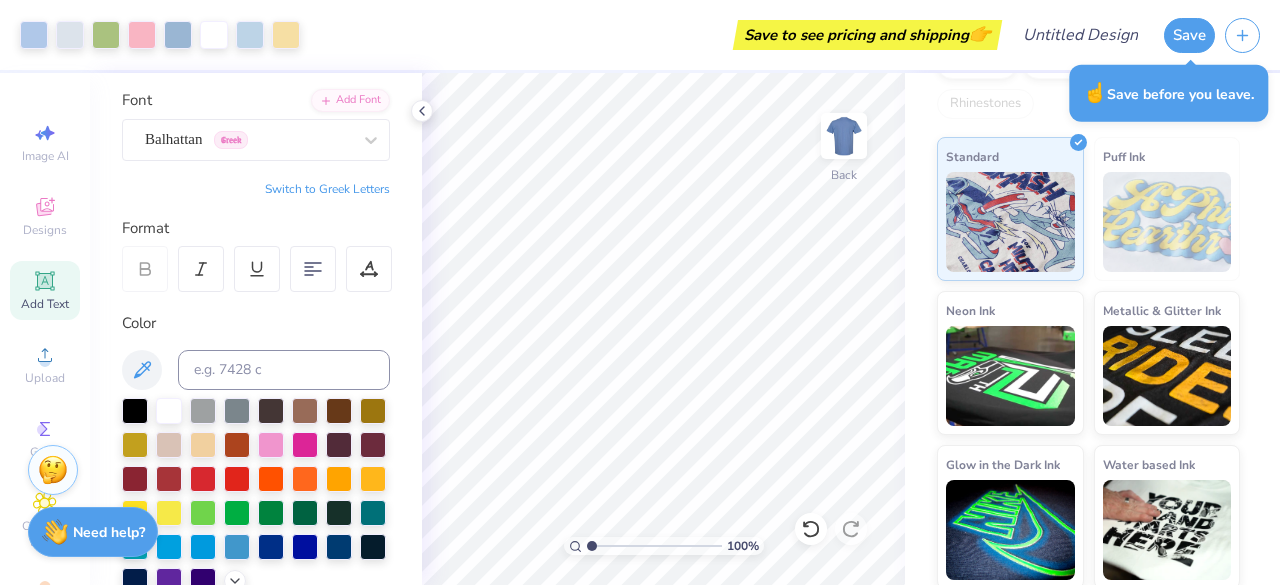 click on "Personalized Names Personalized Numbers Text Tool  Add Font Font Balhattan Greek Switch to Greek Letters Format Color Styles Text Shape" at bounding box center [256, 329] 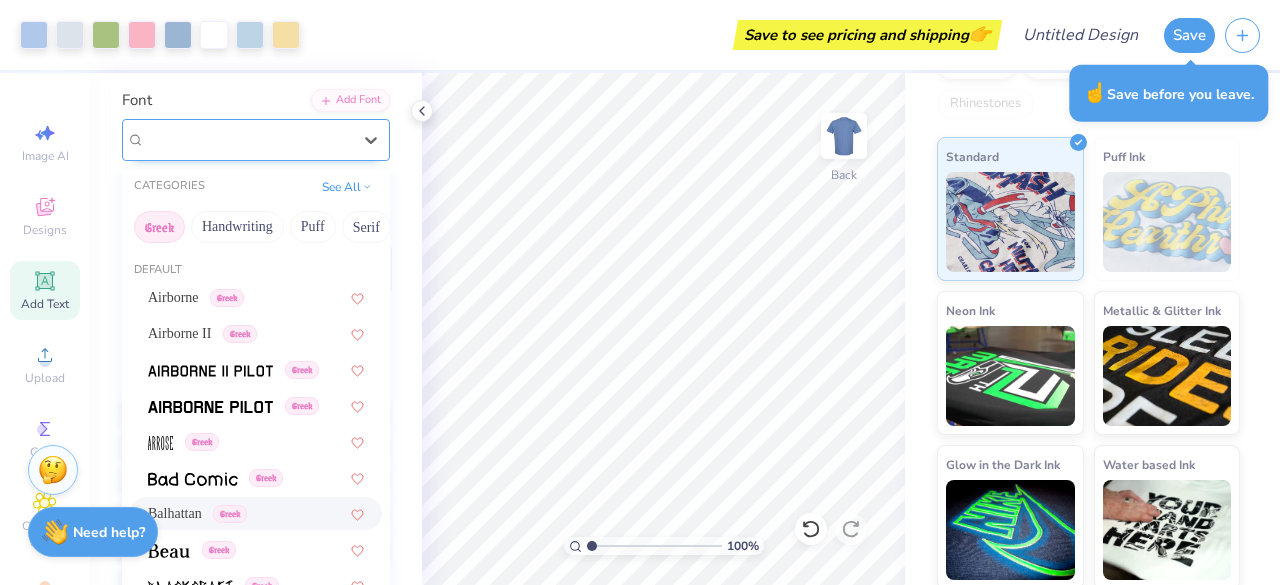 click on "Balhattan Greek" at bounding box center [248, 139] 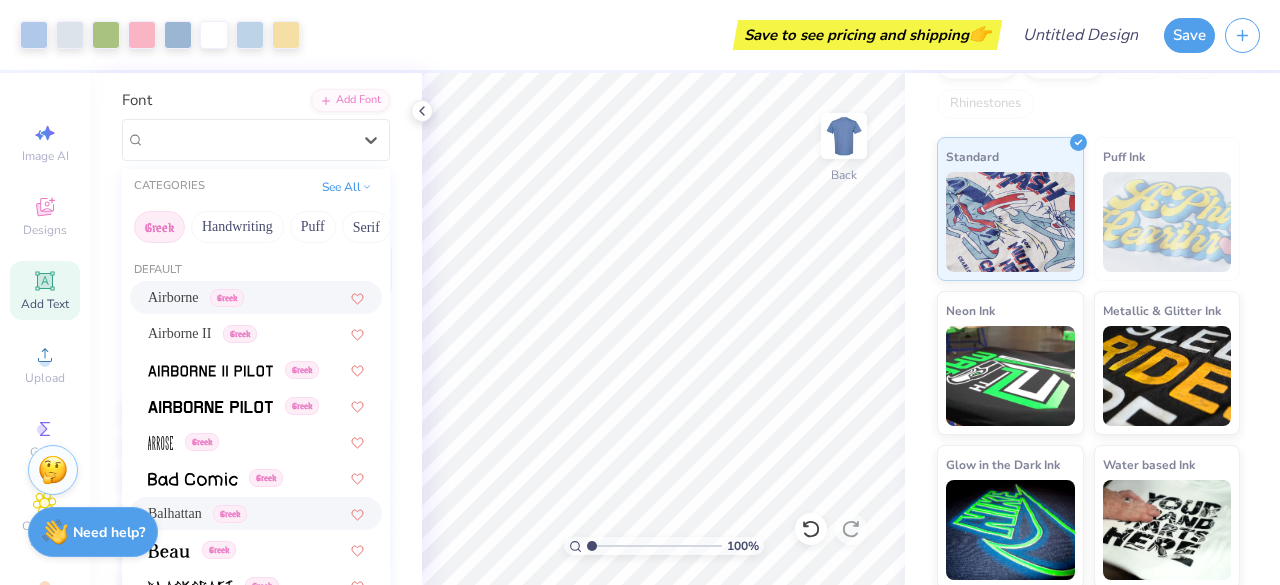click on "Greek" at bounding box center (227, 298) 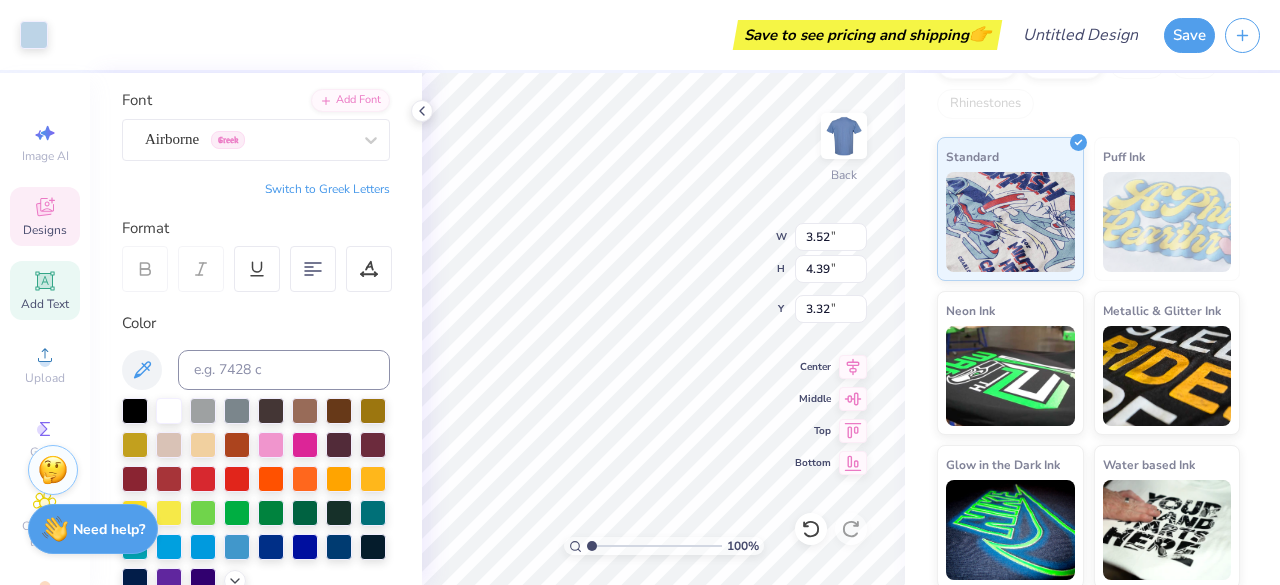 click on "Need help?" at bounding box center (109, 529) 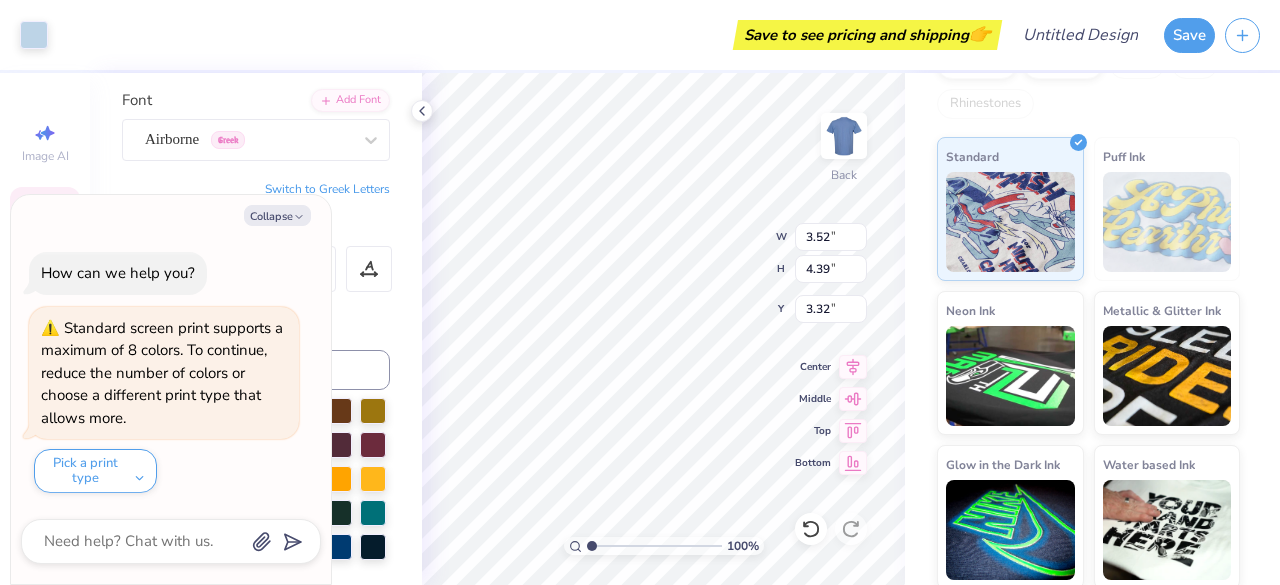 click at bounding box center [171, 541] 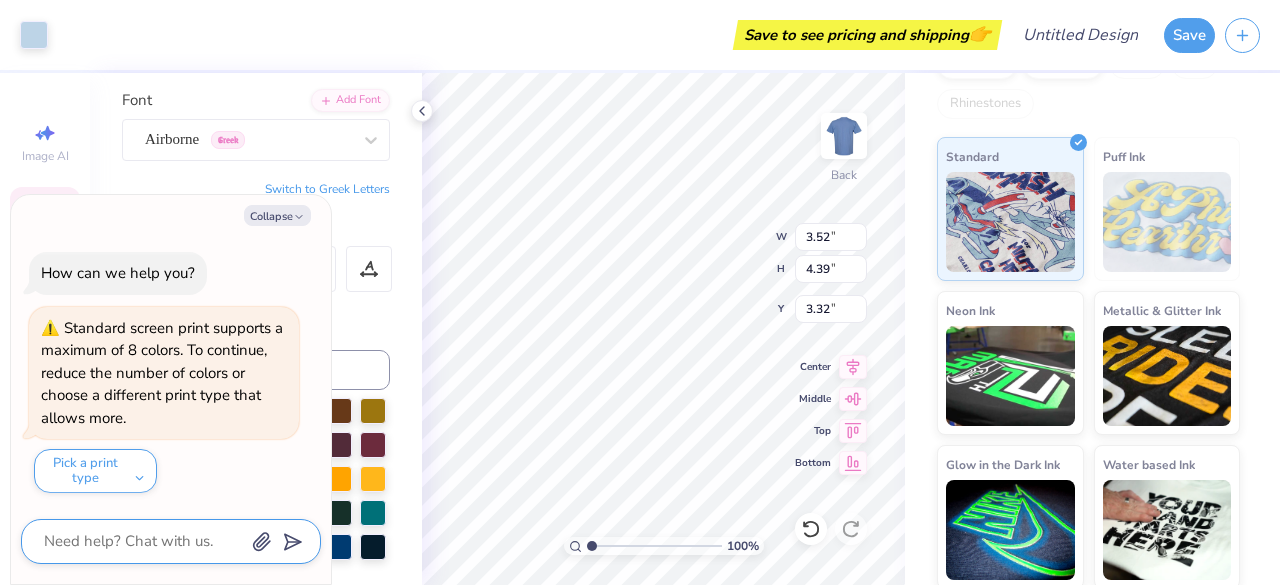 click at bounding box center [143, 541] 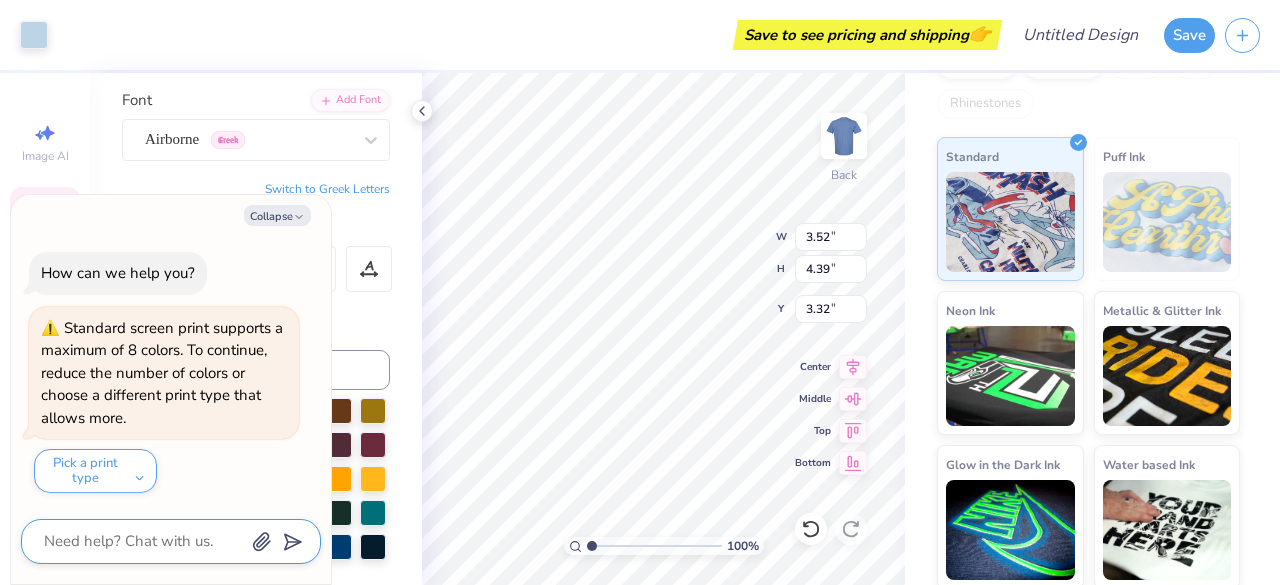 type on "x" 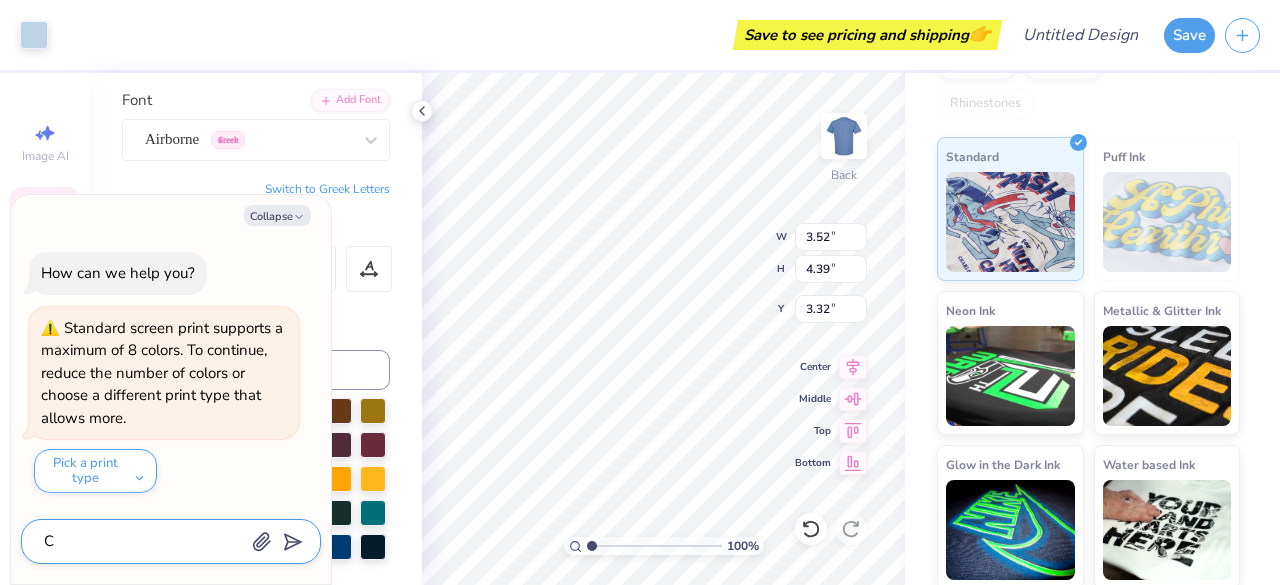 type on "x" 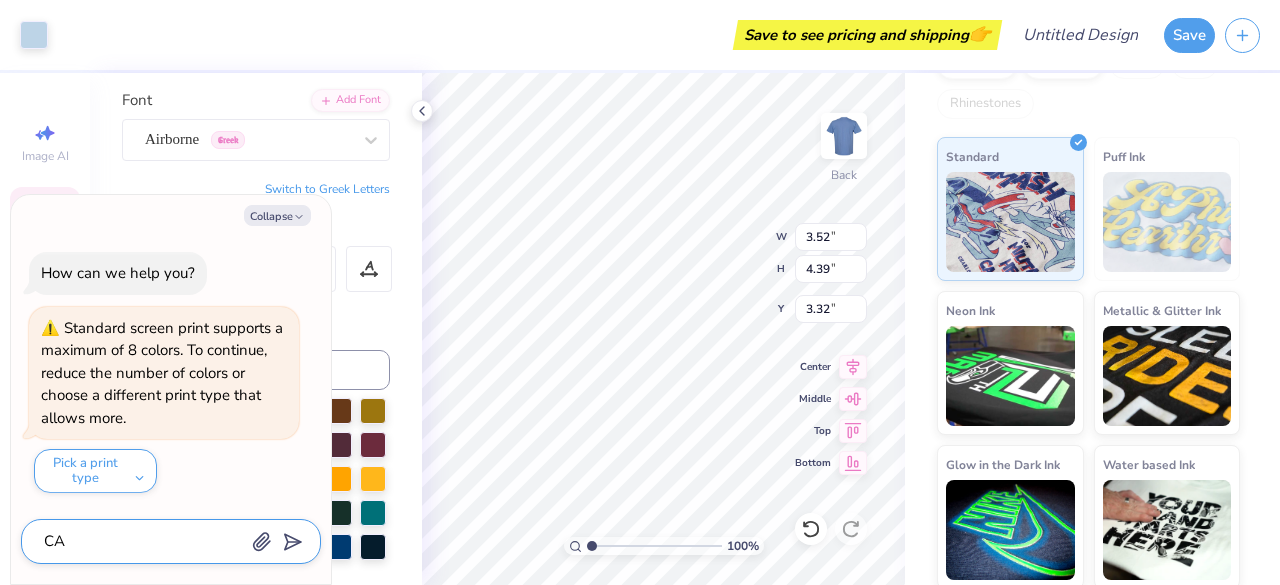 type on "x" 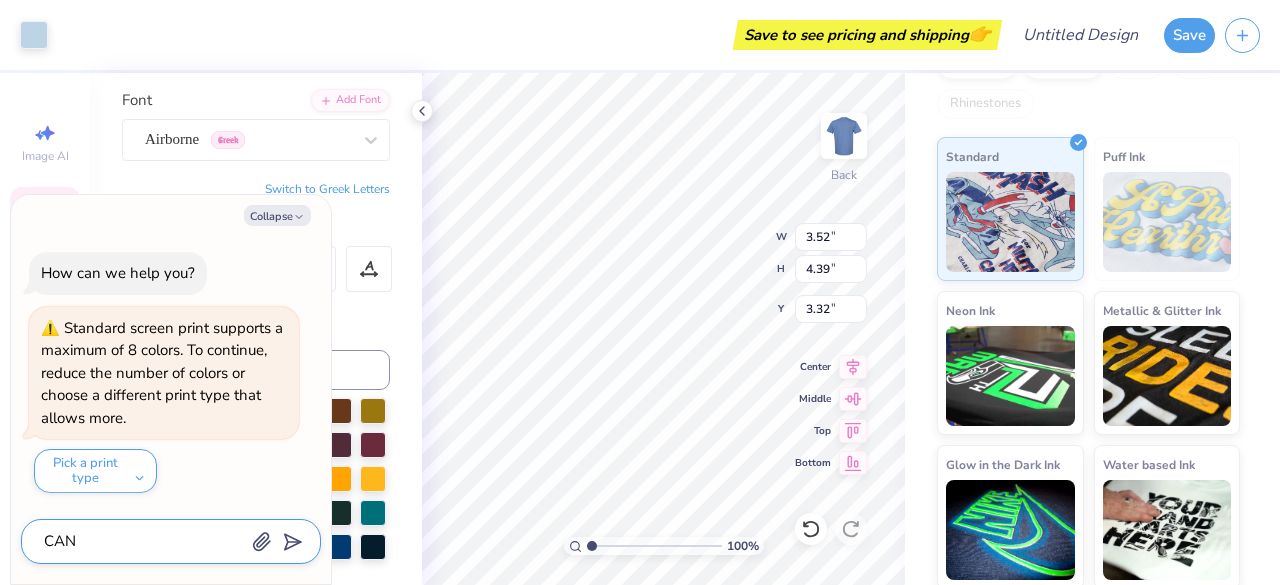 type on "x" 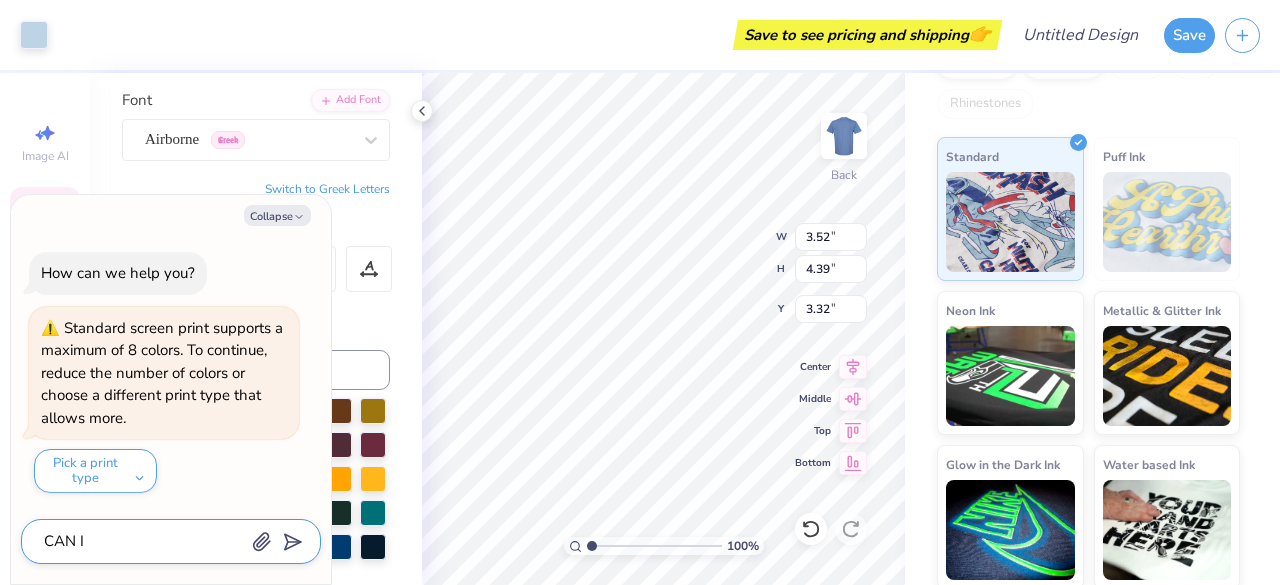 type on "CAN I" 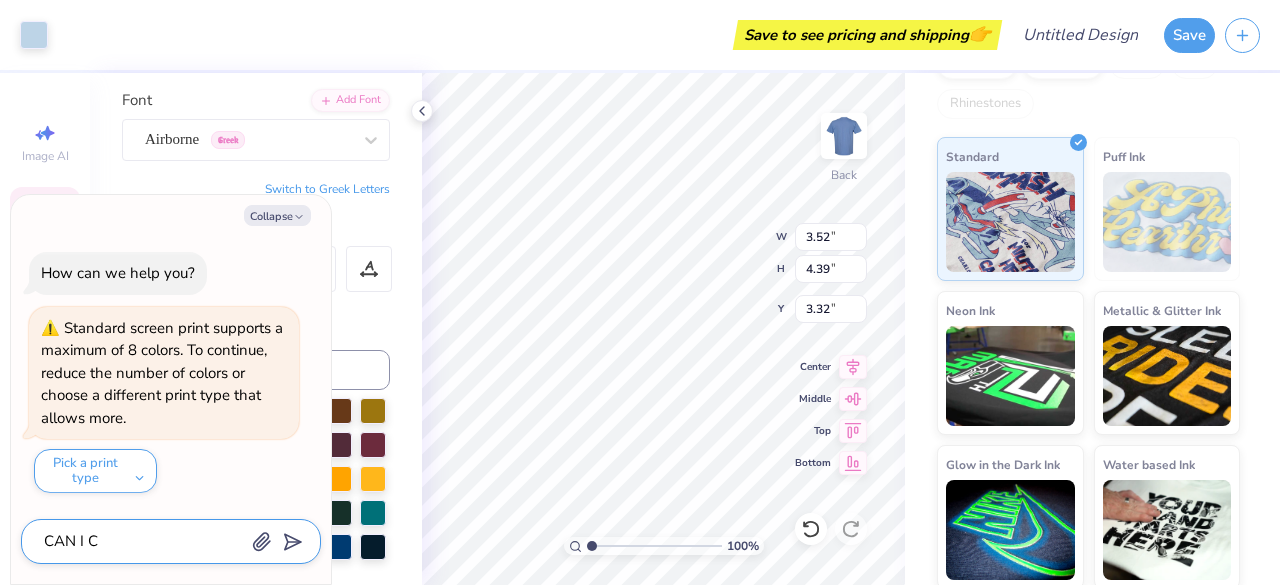 type on "x" 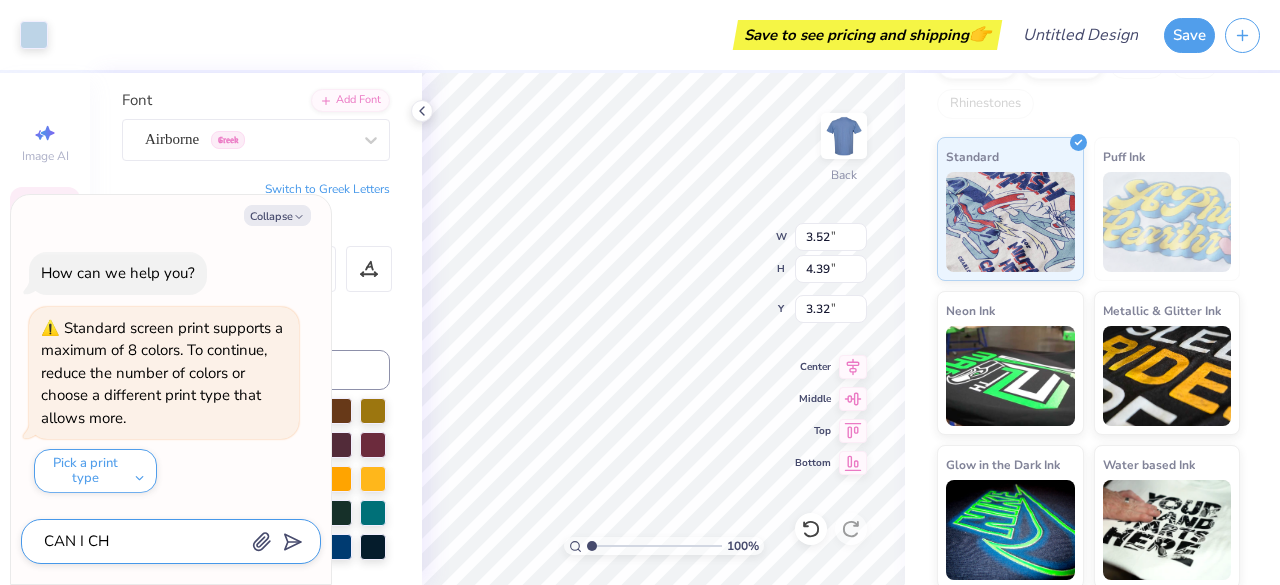 type on "x" 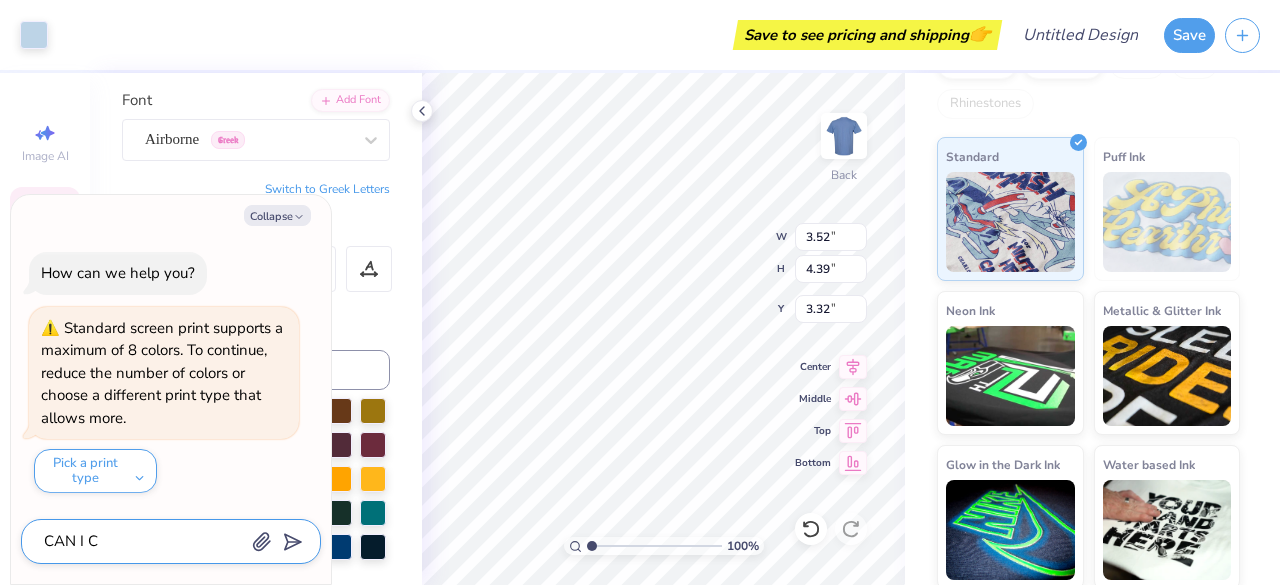 type on "x" 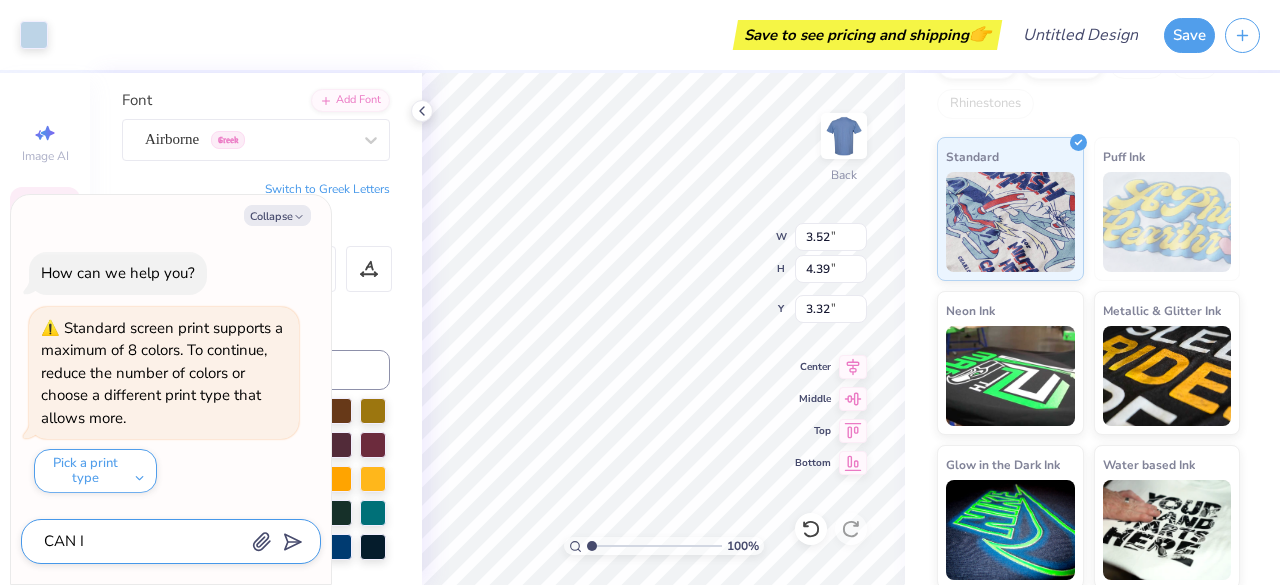 type on "x" 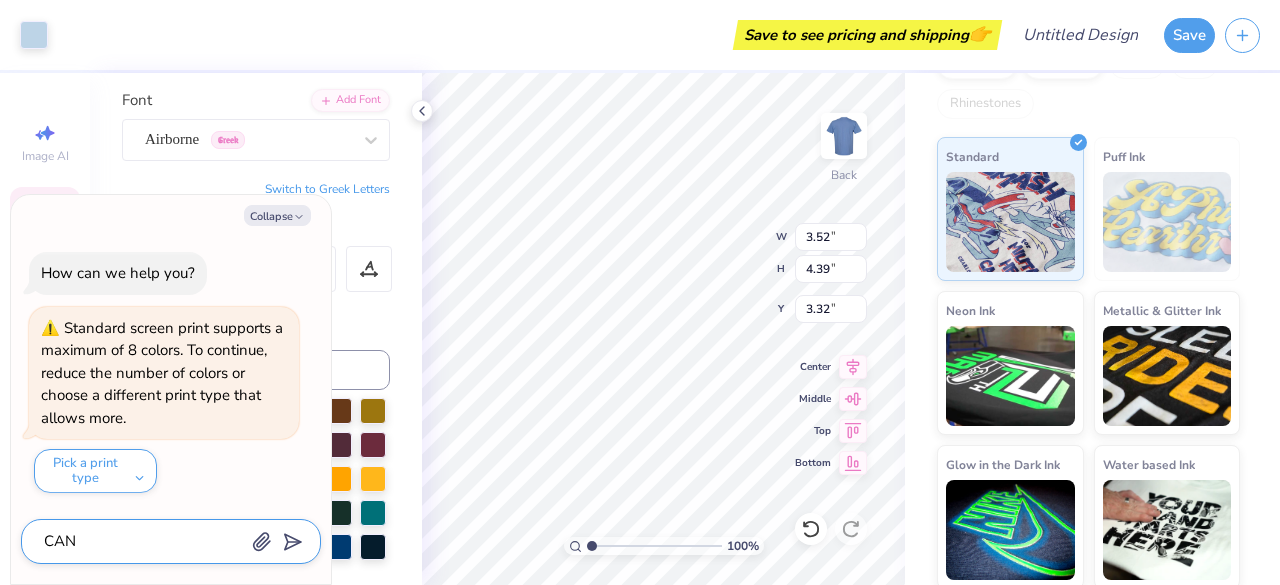type on "x" 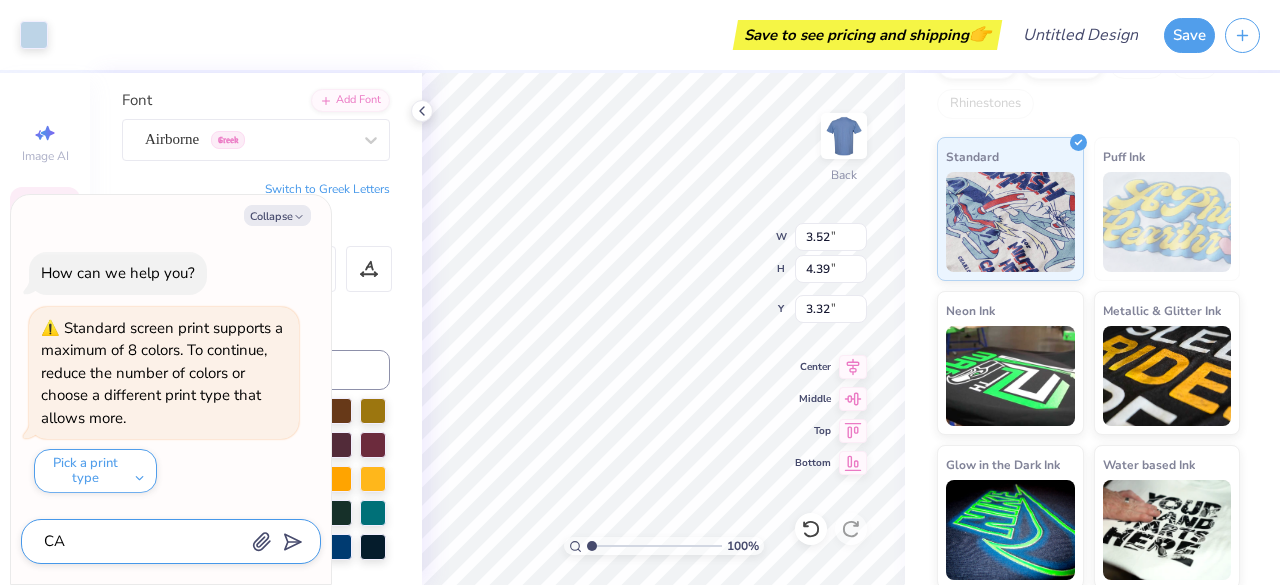 type on "C" 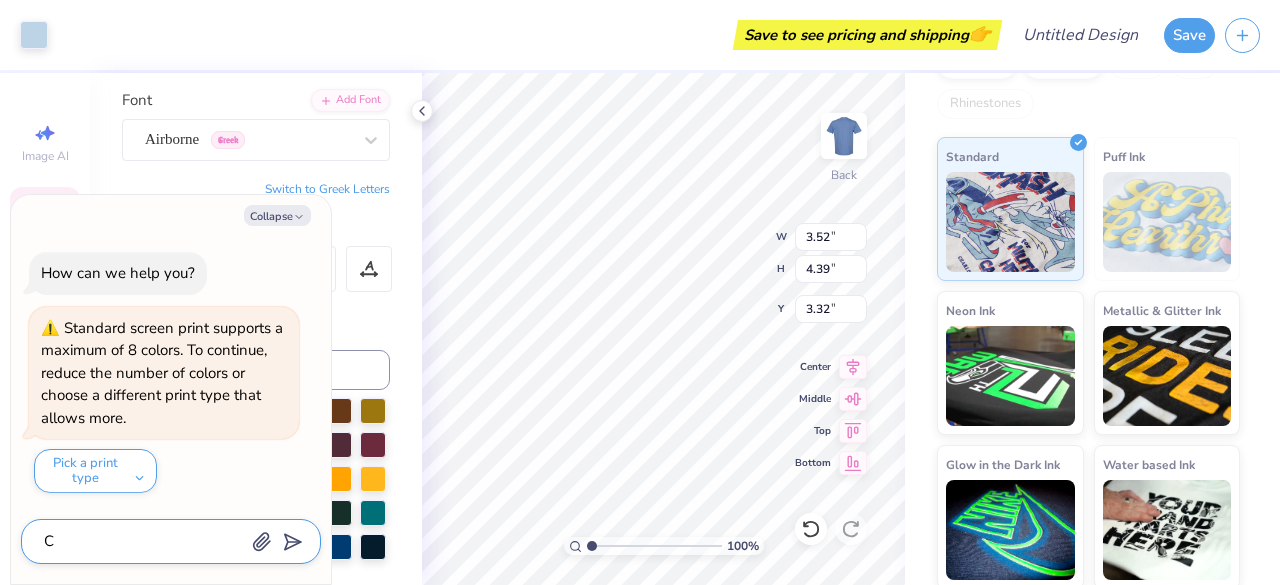 type on "x" 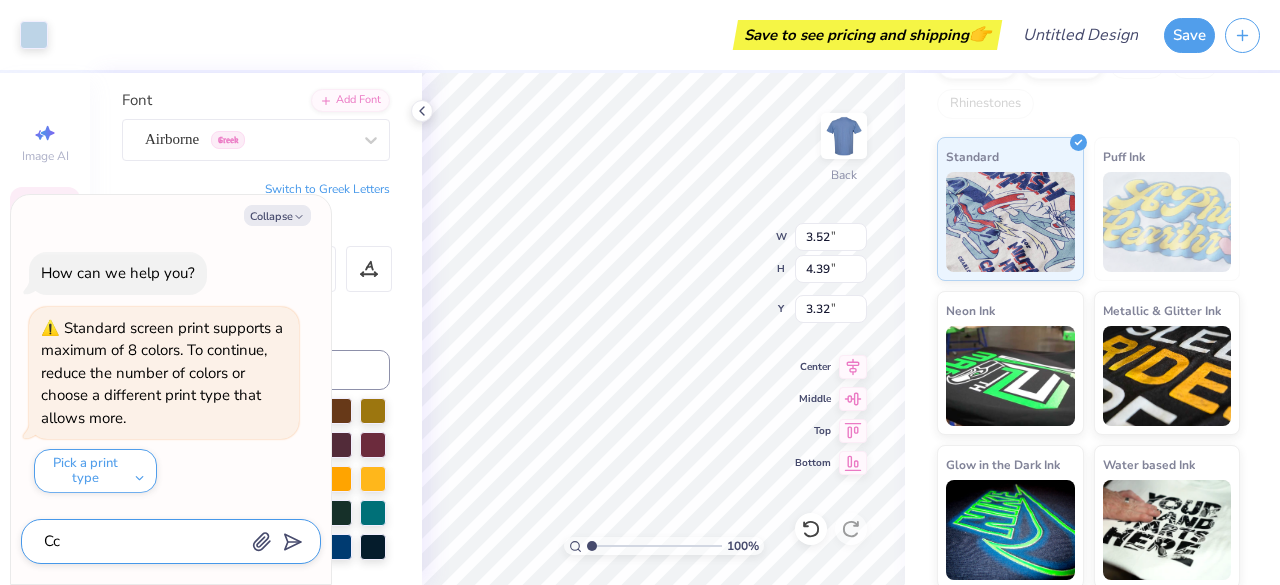 type on "x" 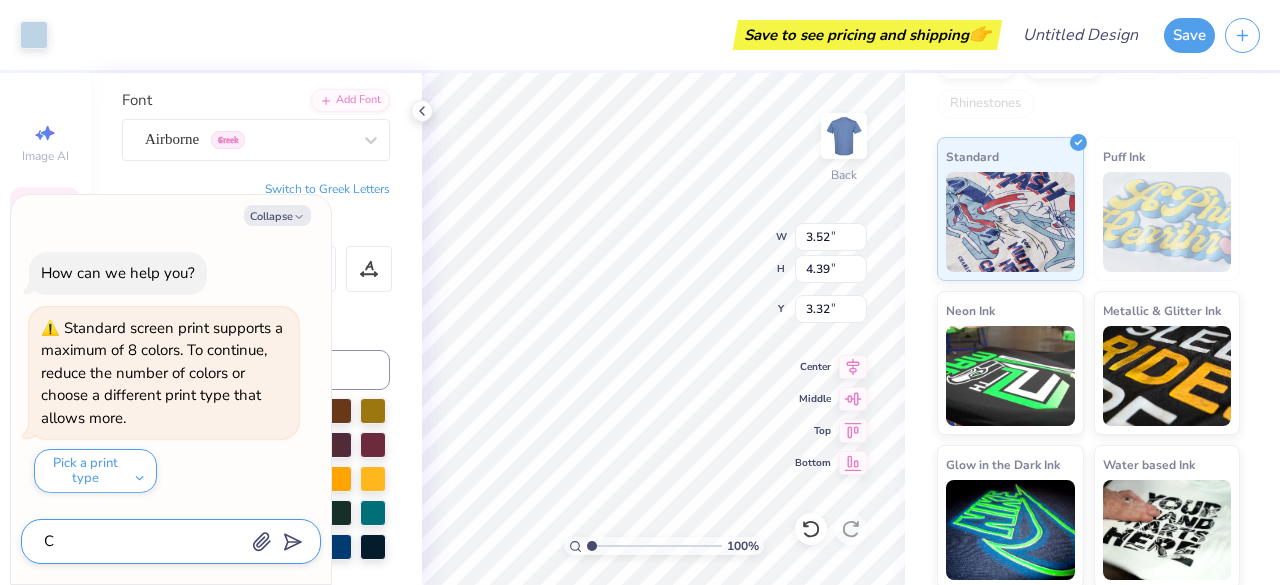 type on "x" 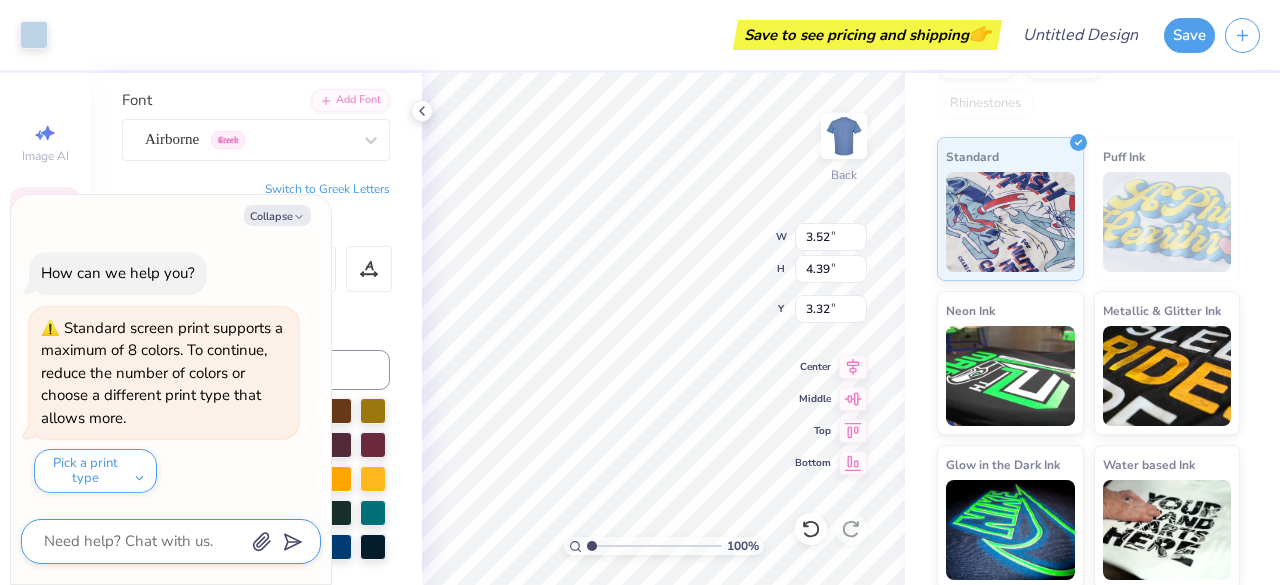 type on "x" 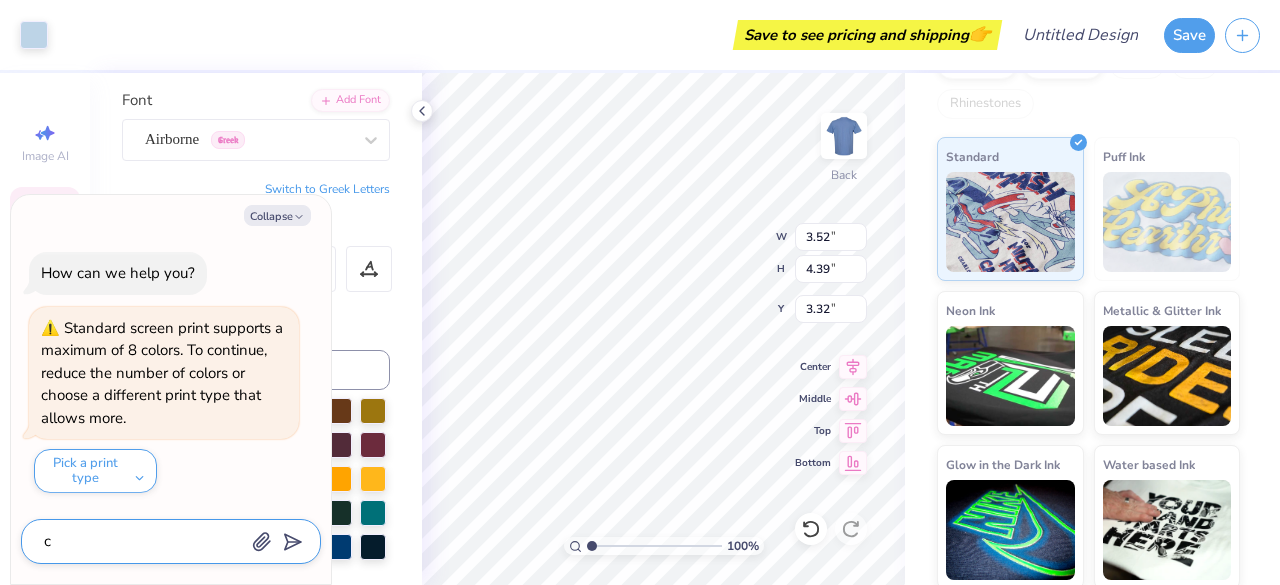 type on "x" 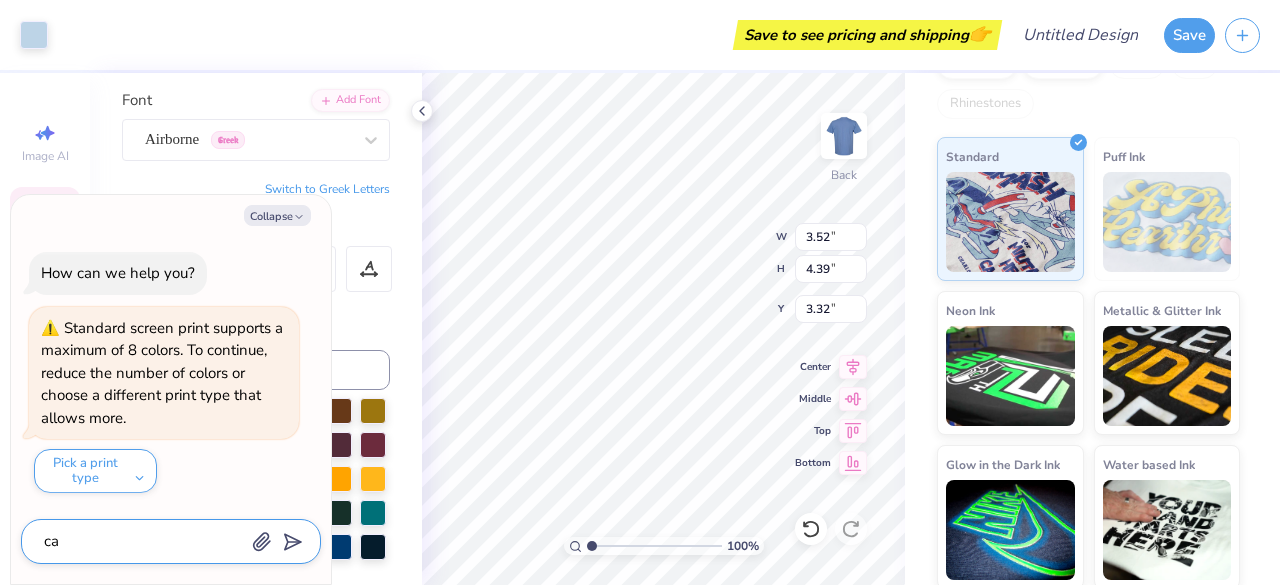 type on "x" 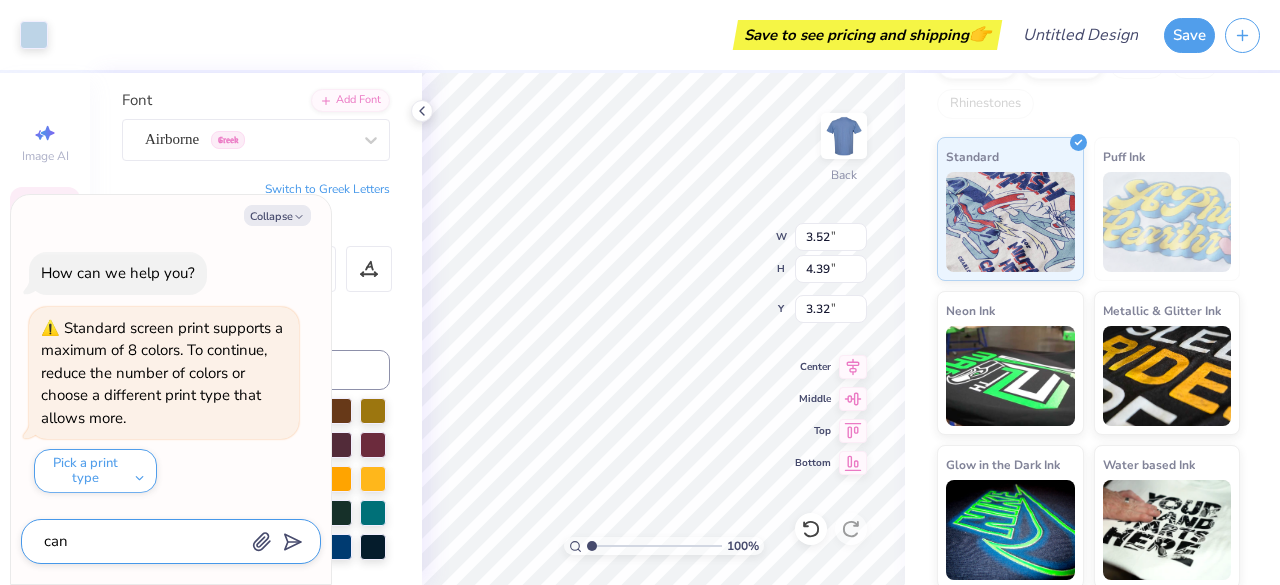 type on "x" 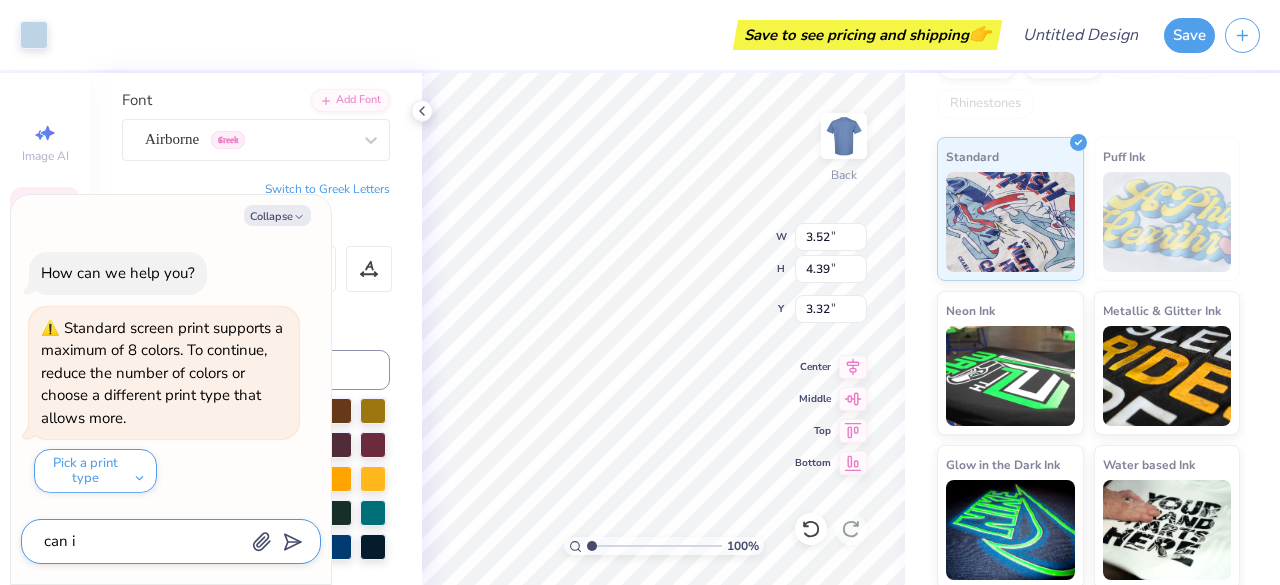 type on "x" 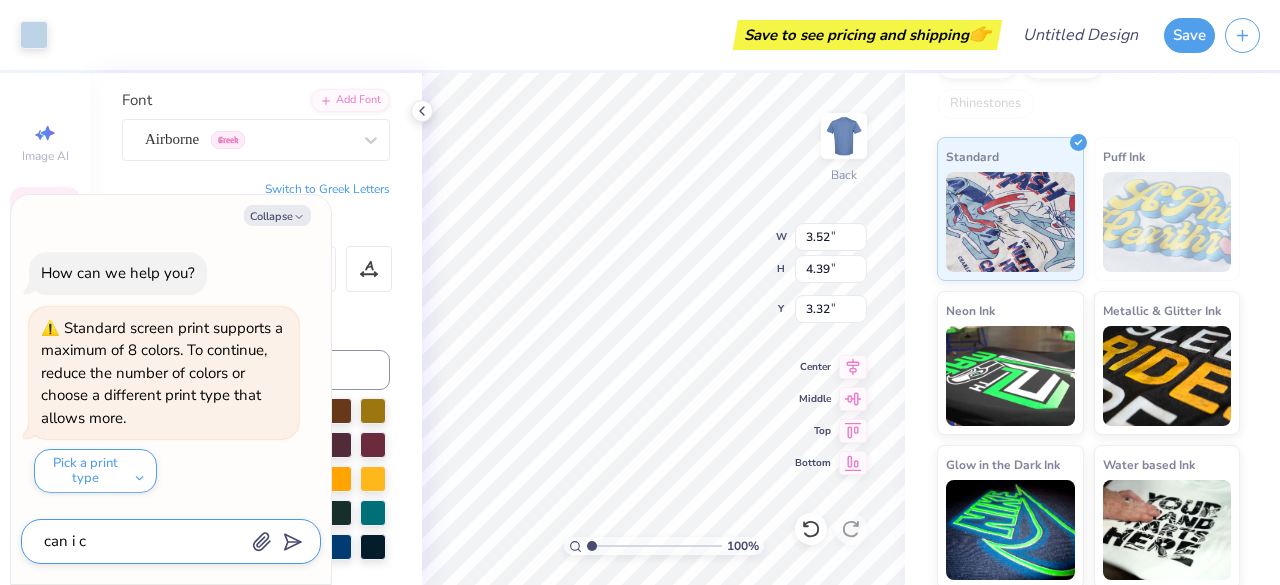 type on "x" 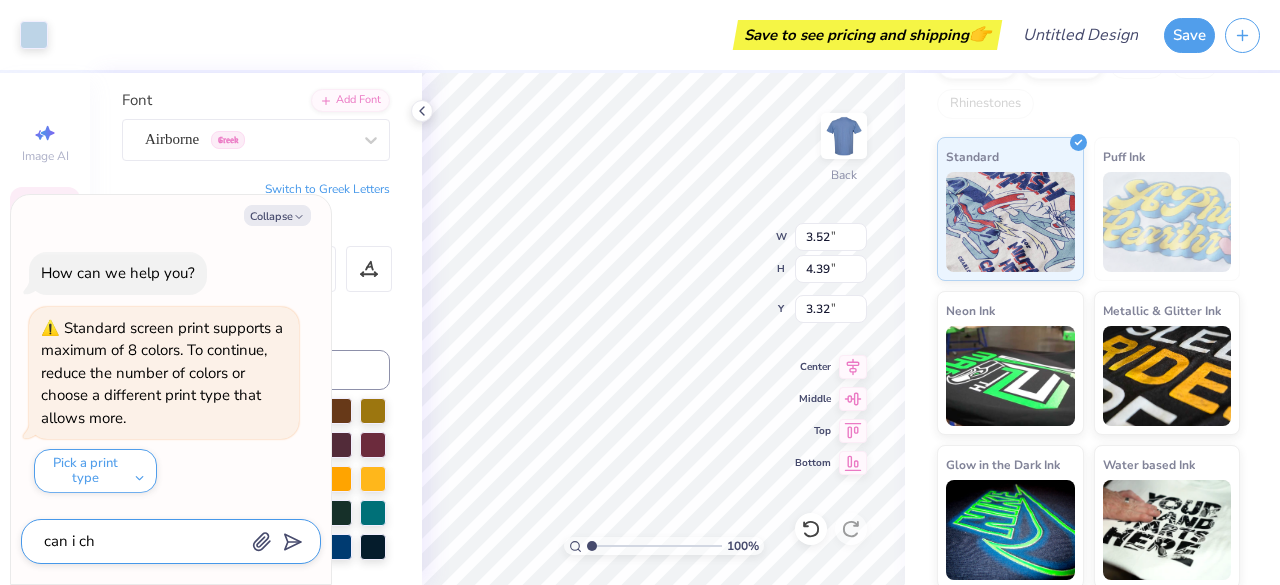 type on "x" 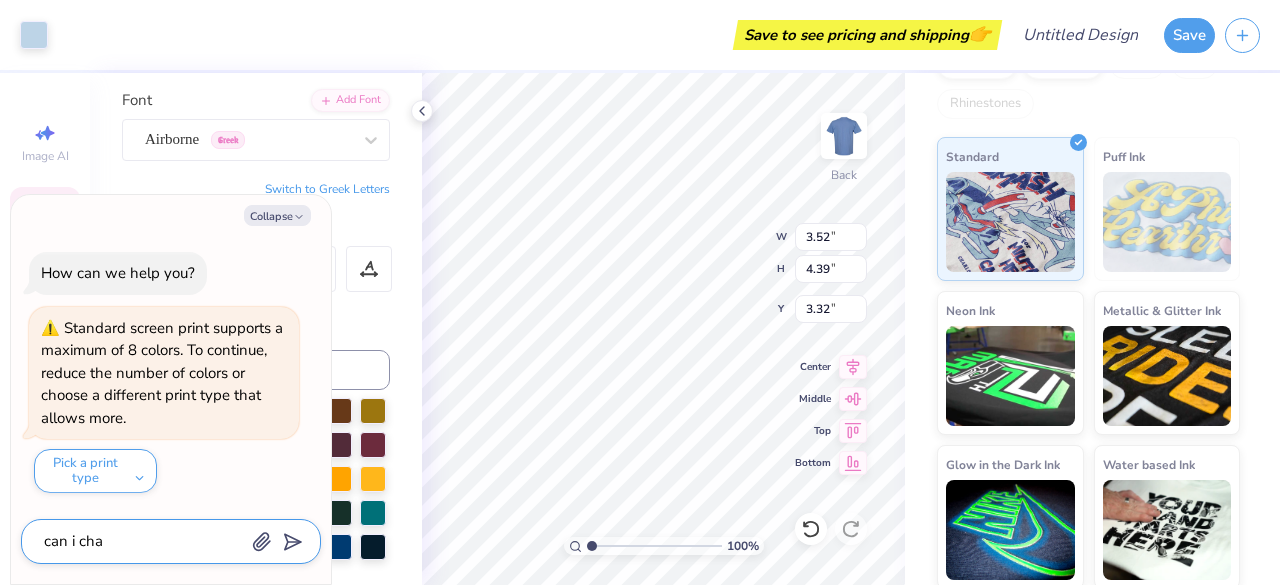 type on "x" 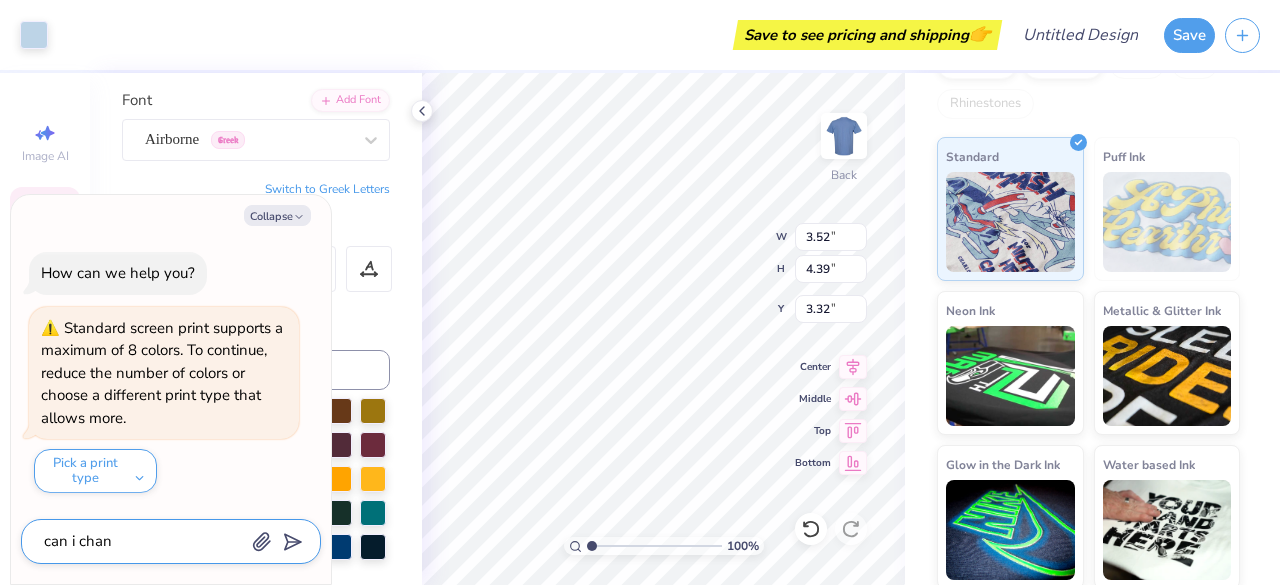 type on "x" 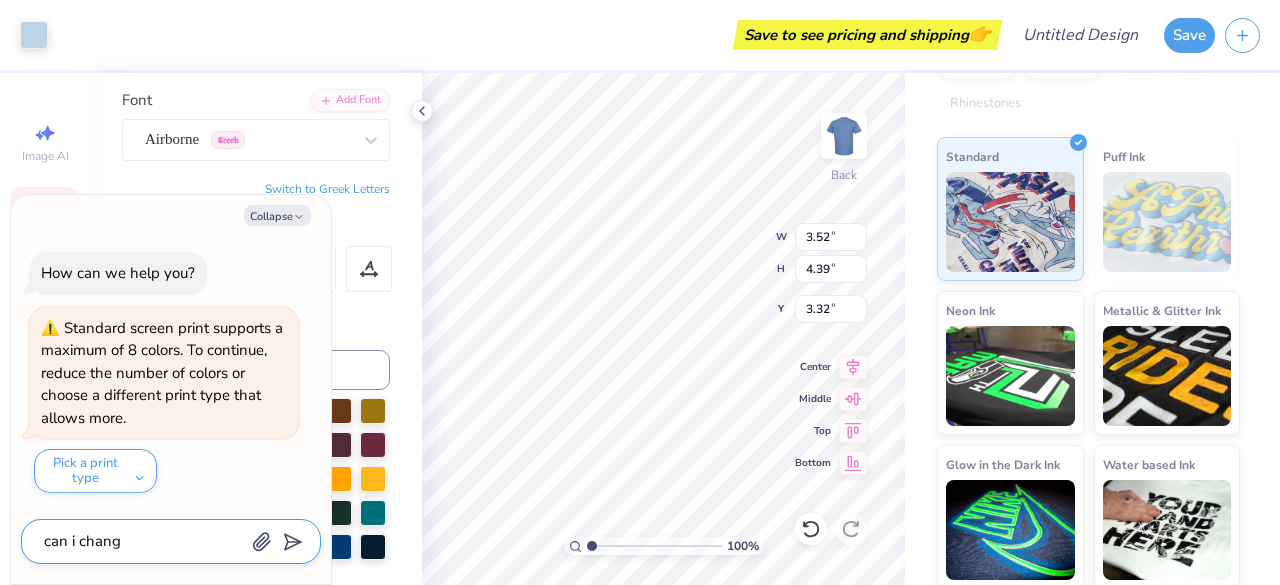 type on "x" 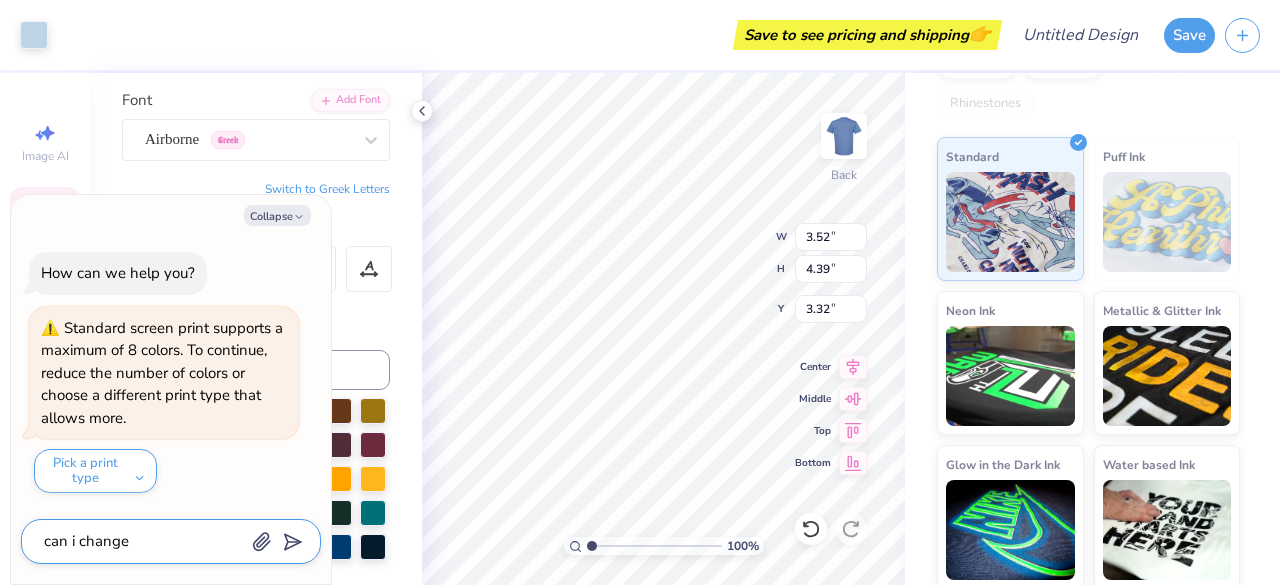 type on "x" 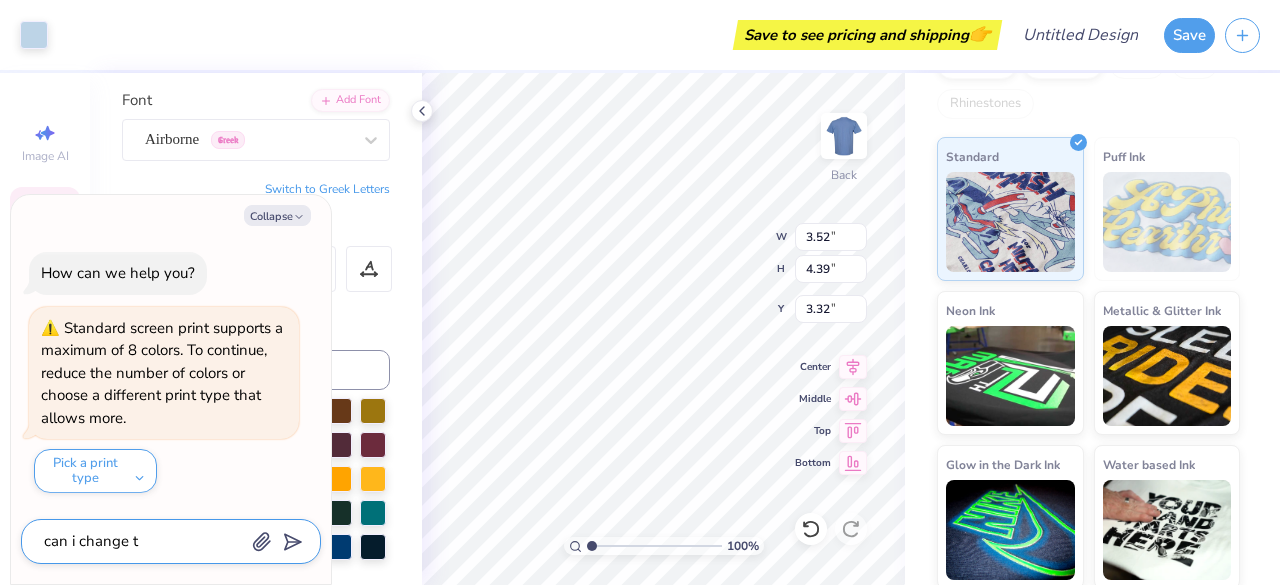 type on "x" 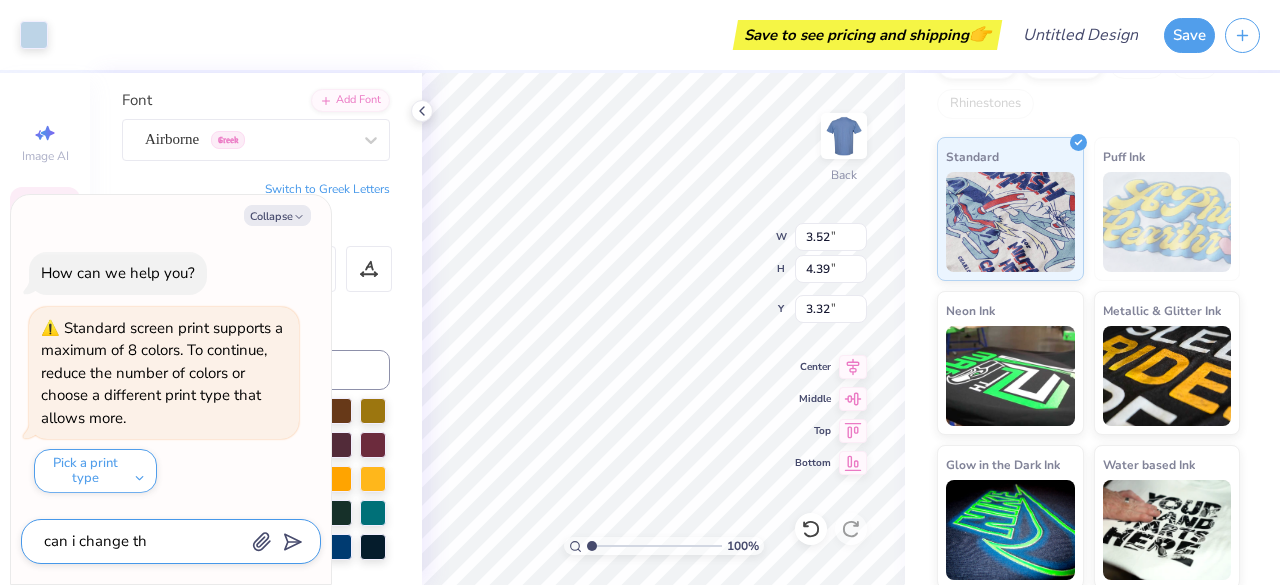type on "x" 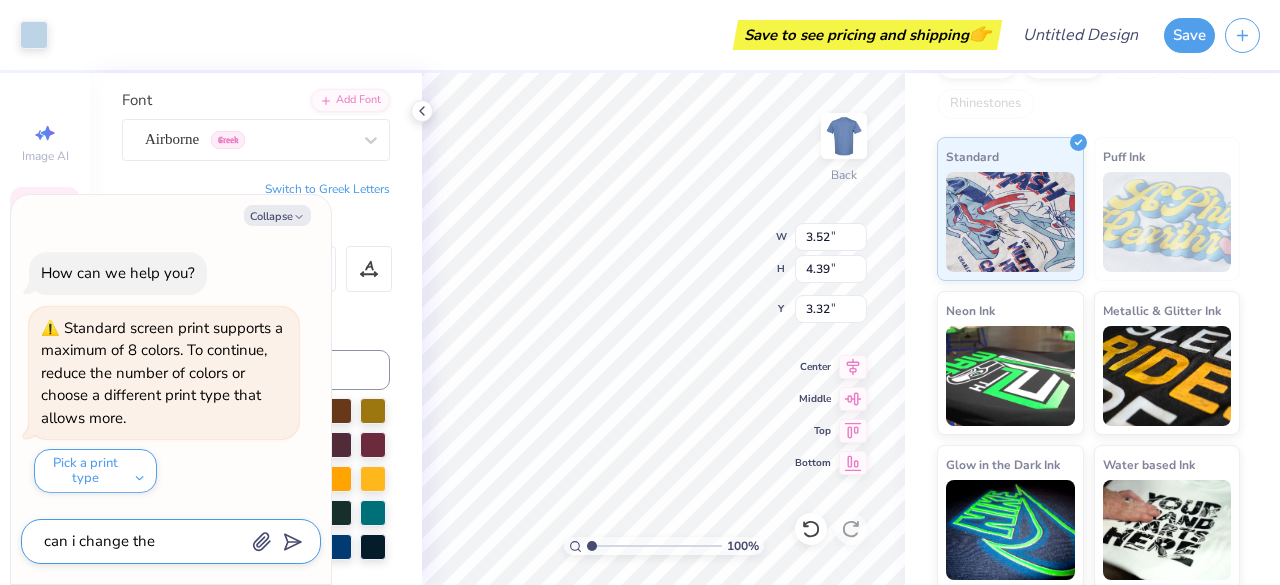 type on "x" 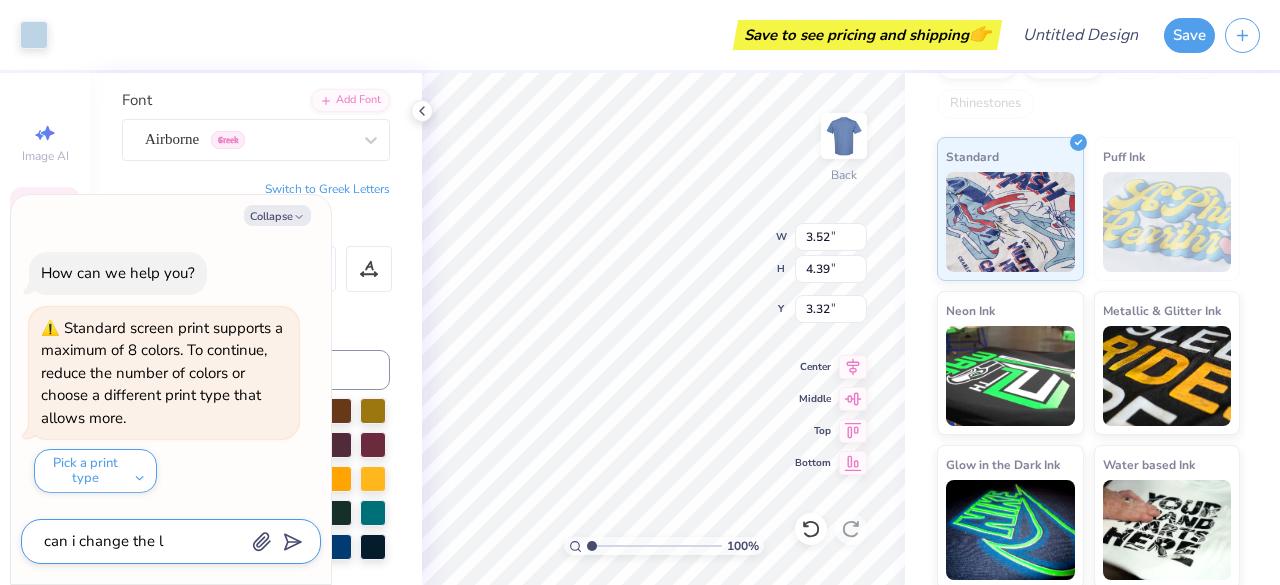 type on "x" 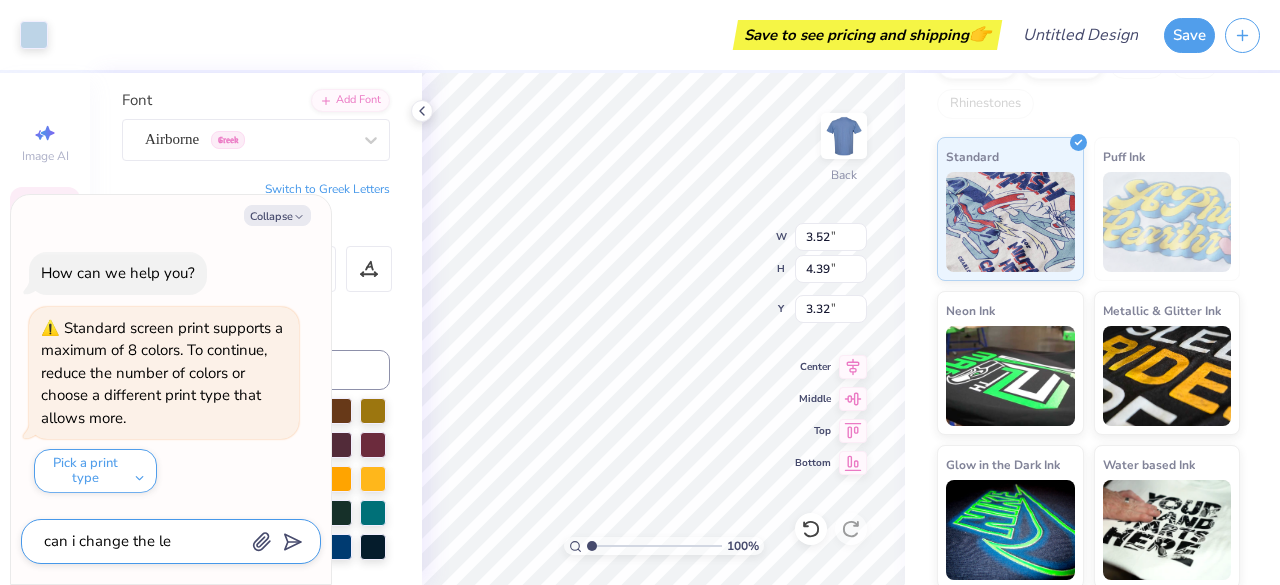 type on "x" 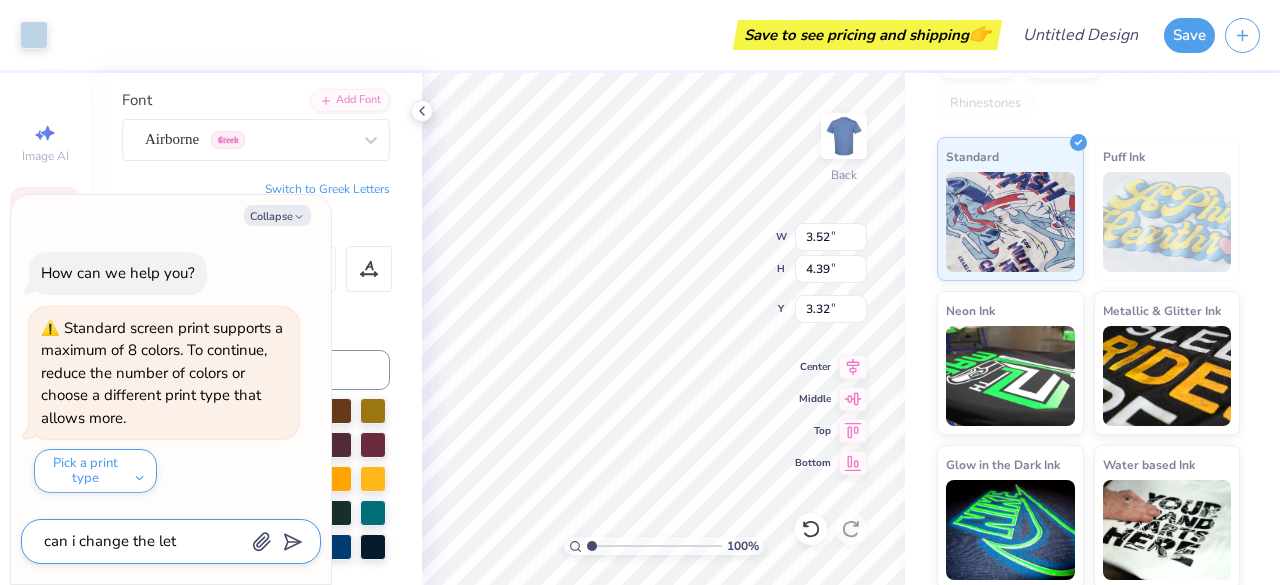 type on "x" 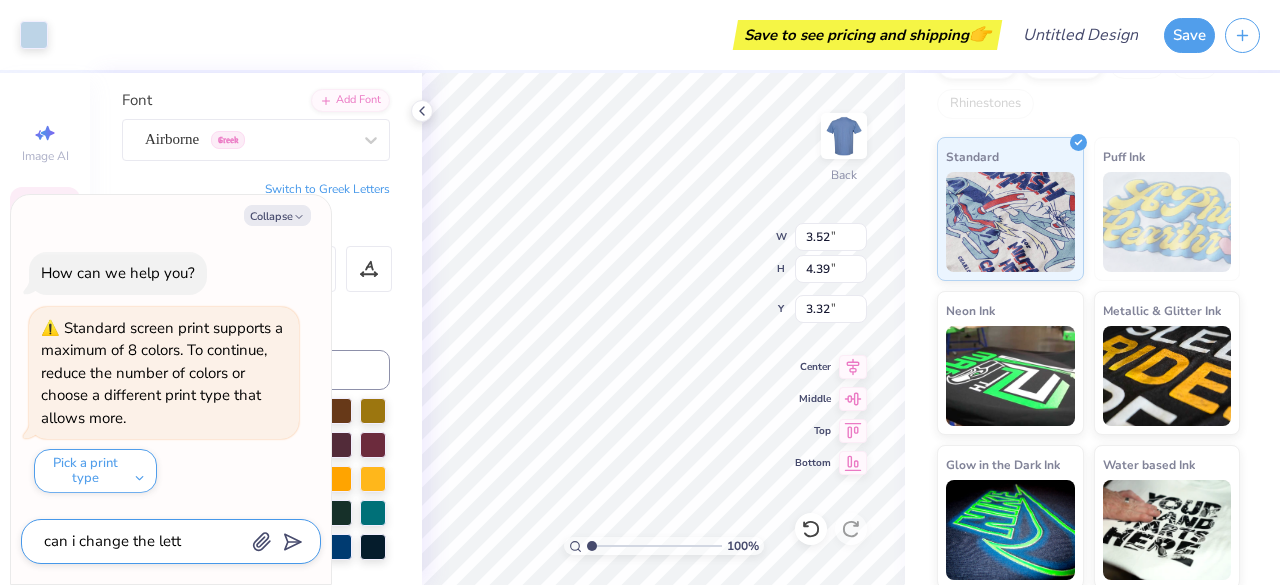 type on "x" 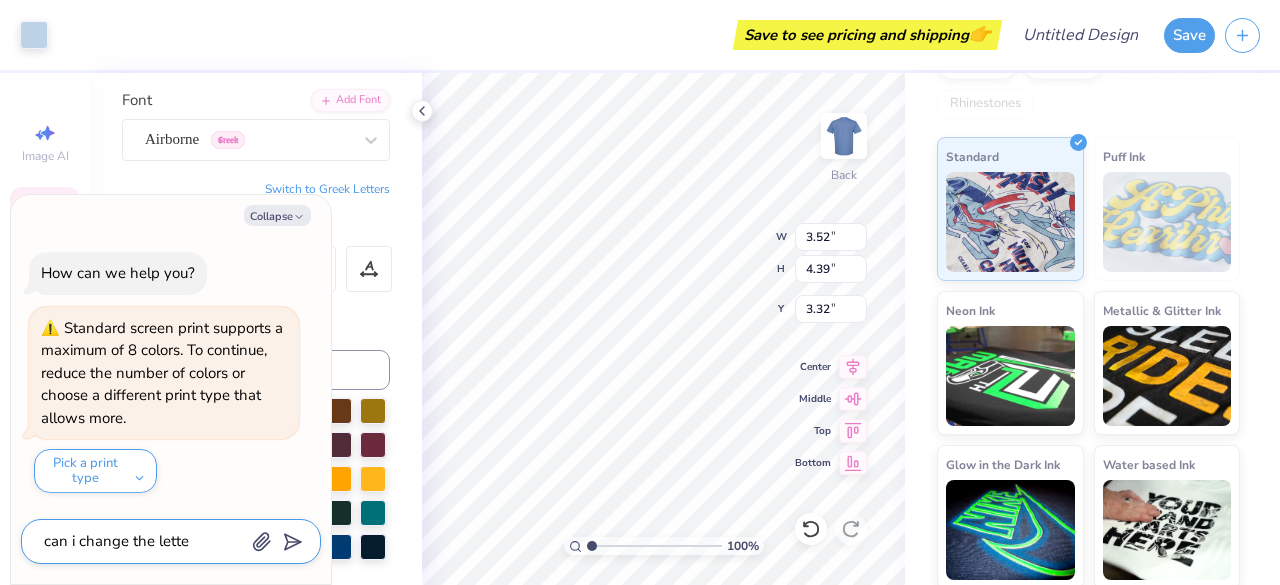 type on "x" 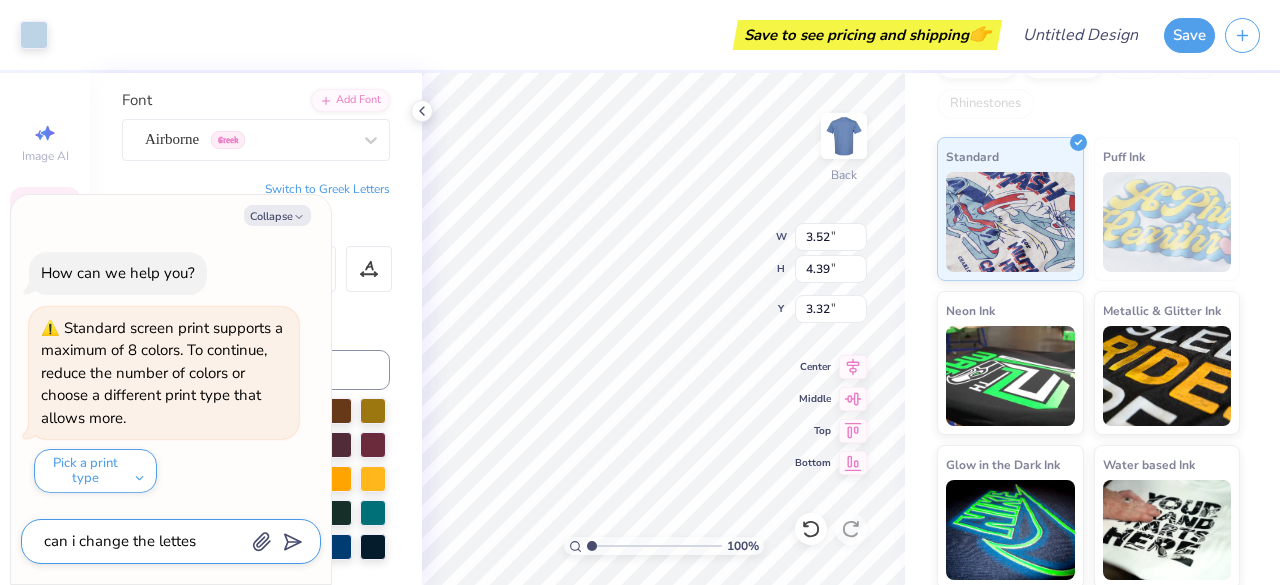 type on "can i change the lette" 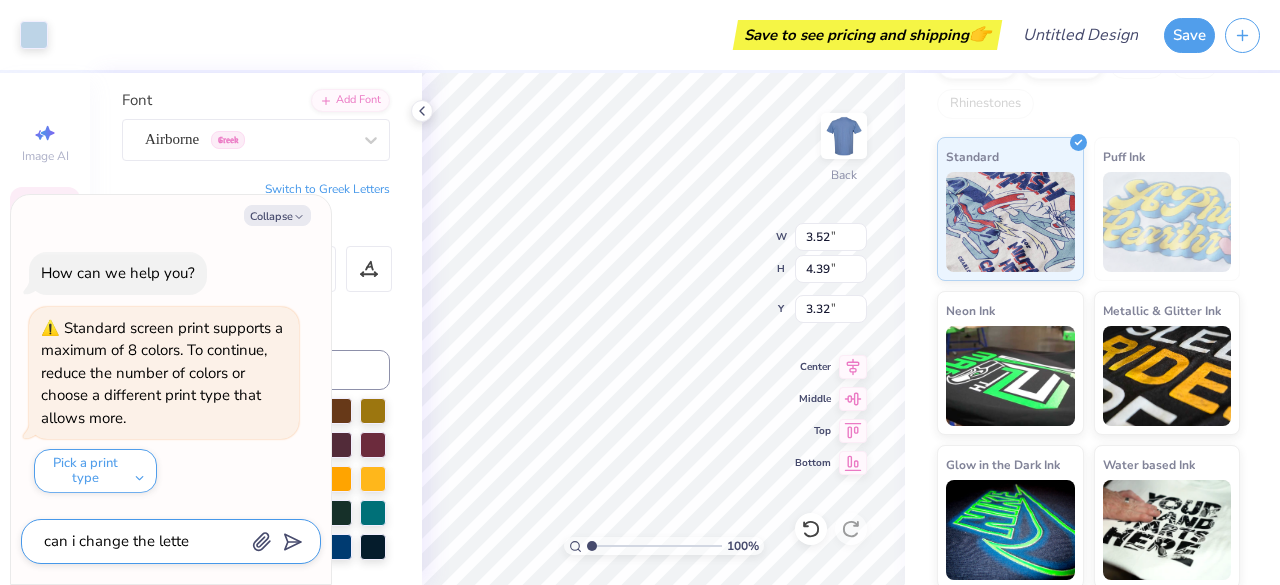 type on "x" 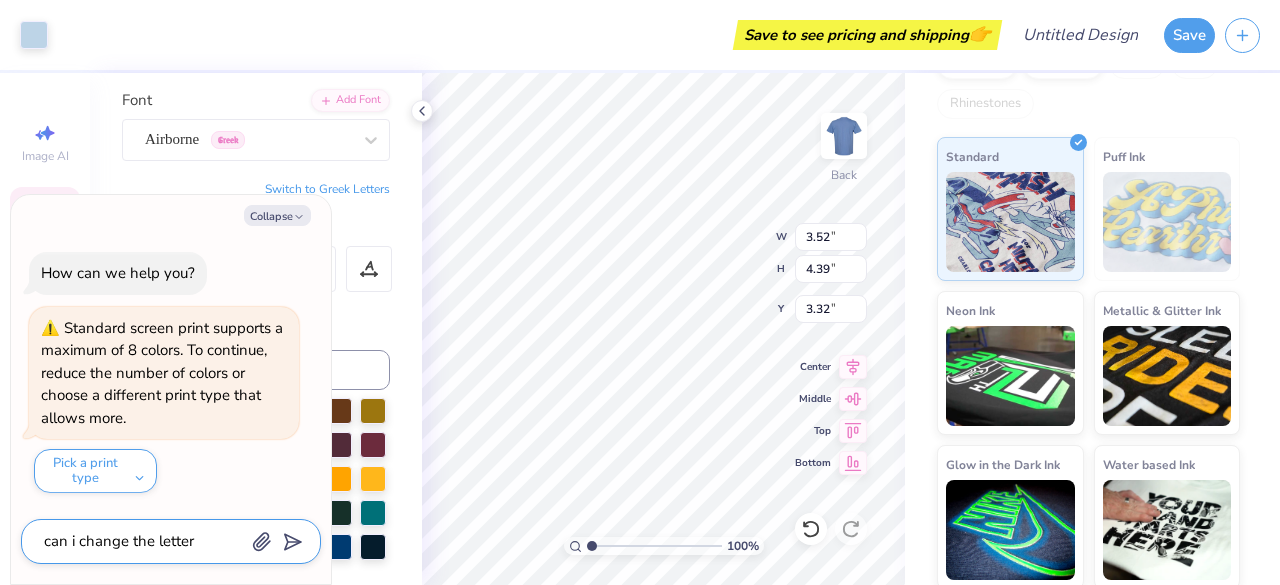 type on "x" 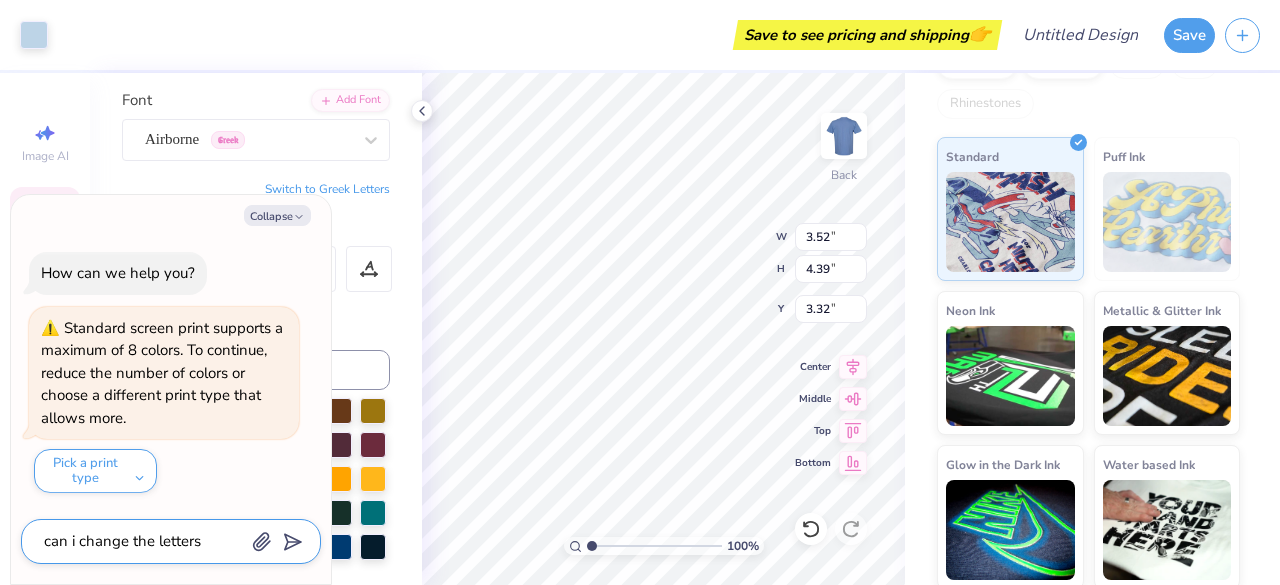 type on "can i change the letters" 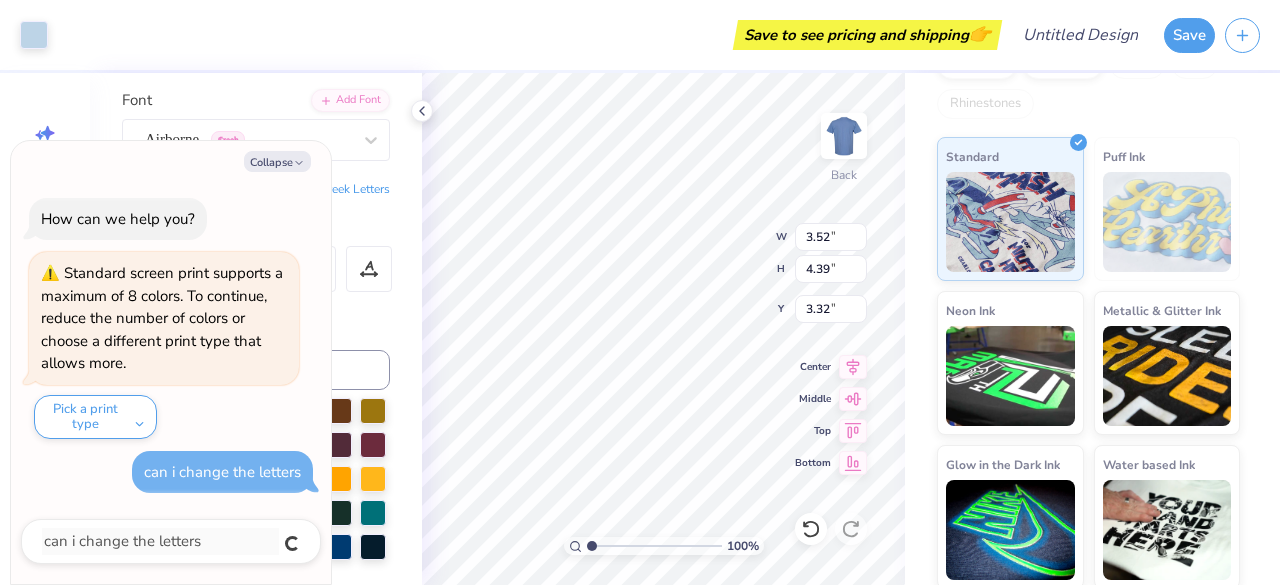 type on "x" 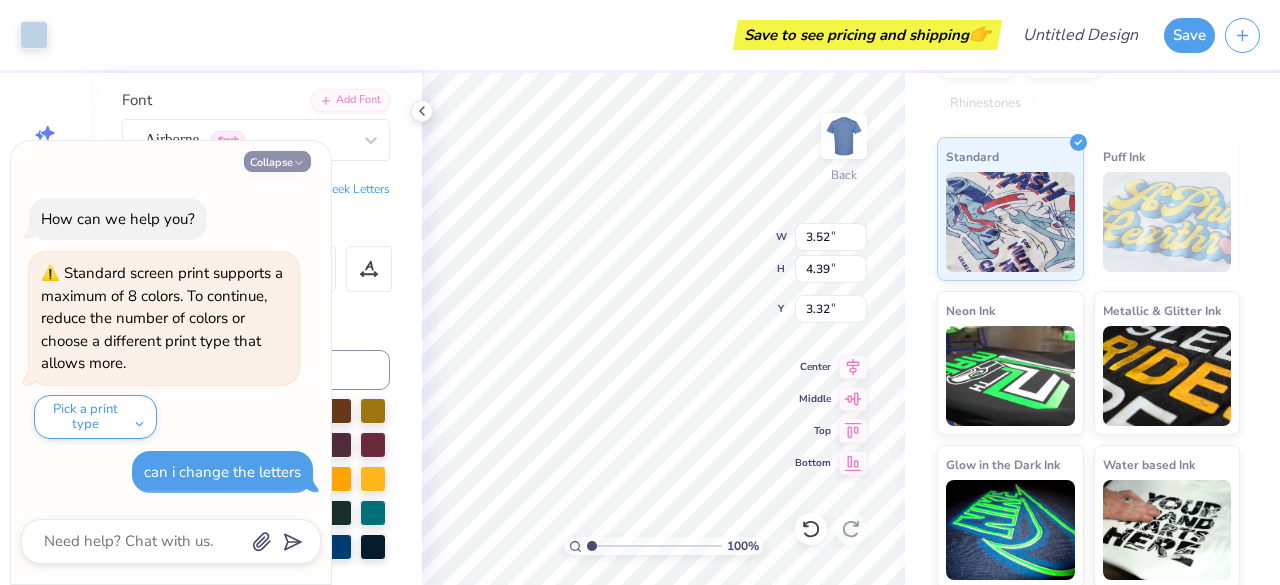 click on "Collapse" at bounding box center (277, 161) 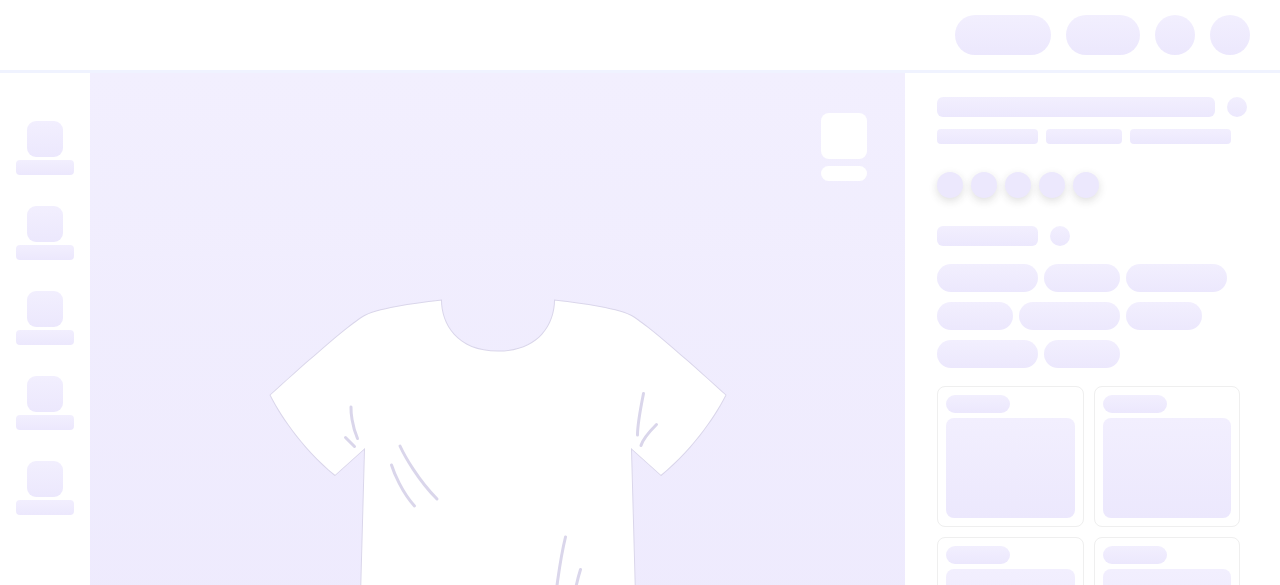 scroll, scrollTop: 0, scrollLeft: 0, axis: both 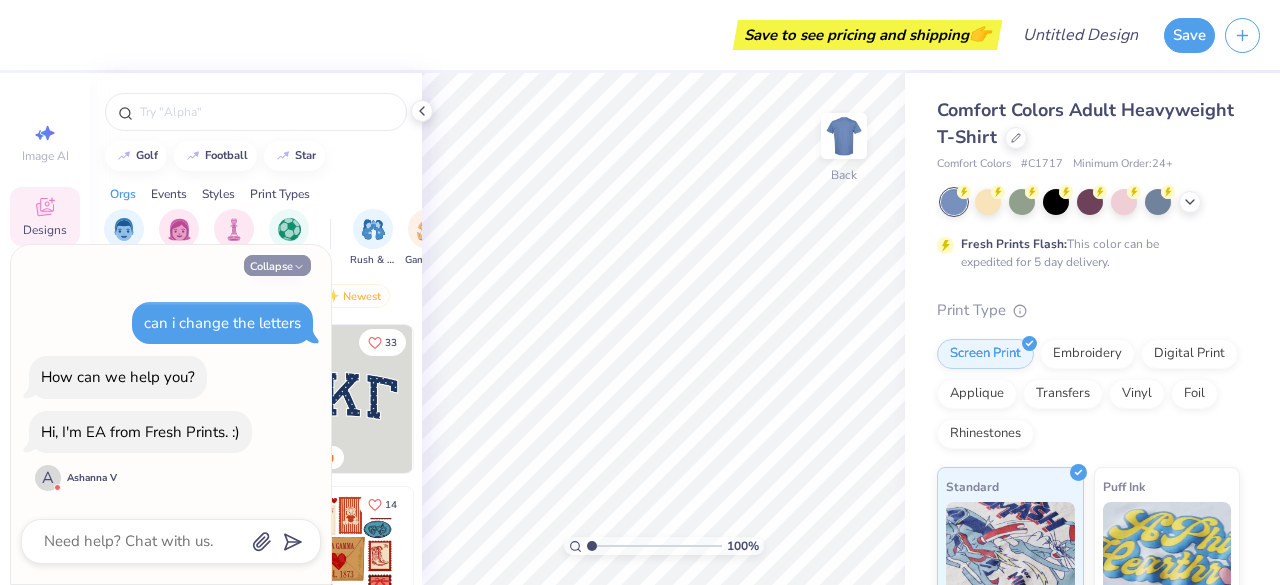 click on "Collapse" at bounding box center (277, 265) 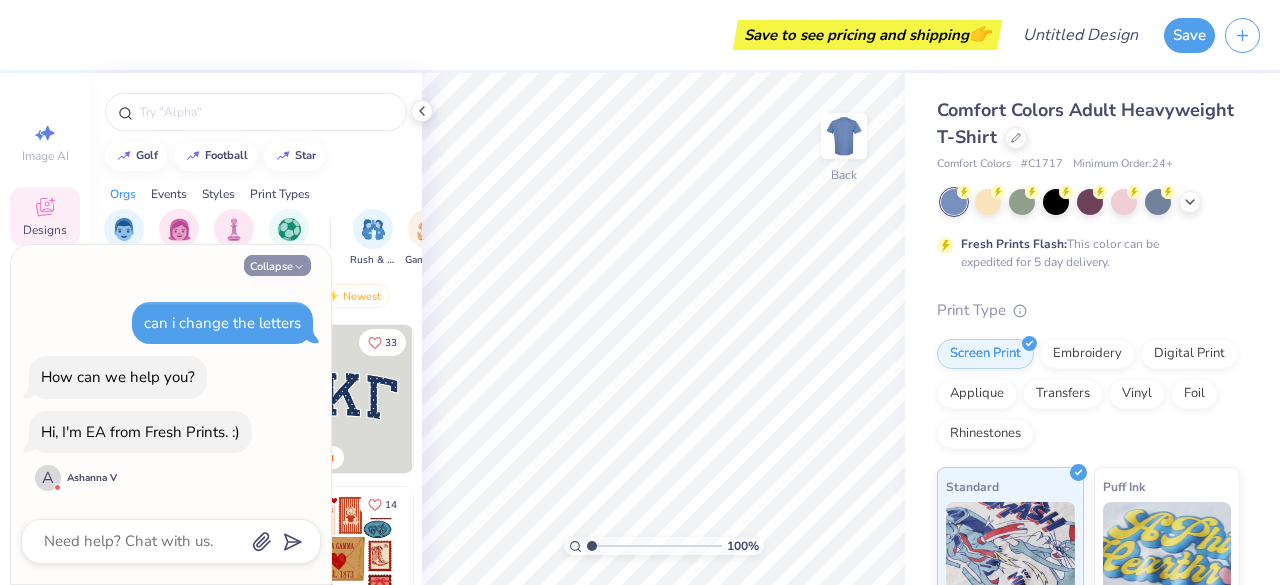 type on "x" 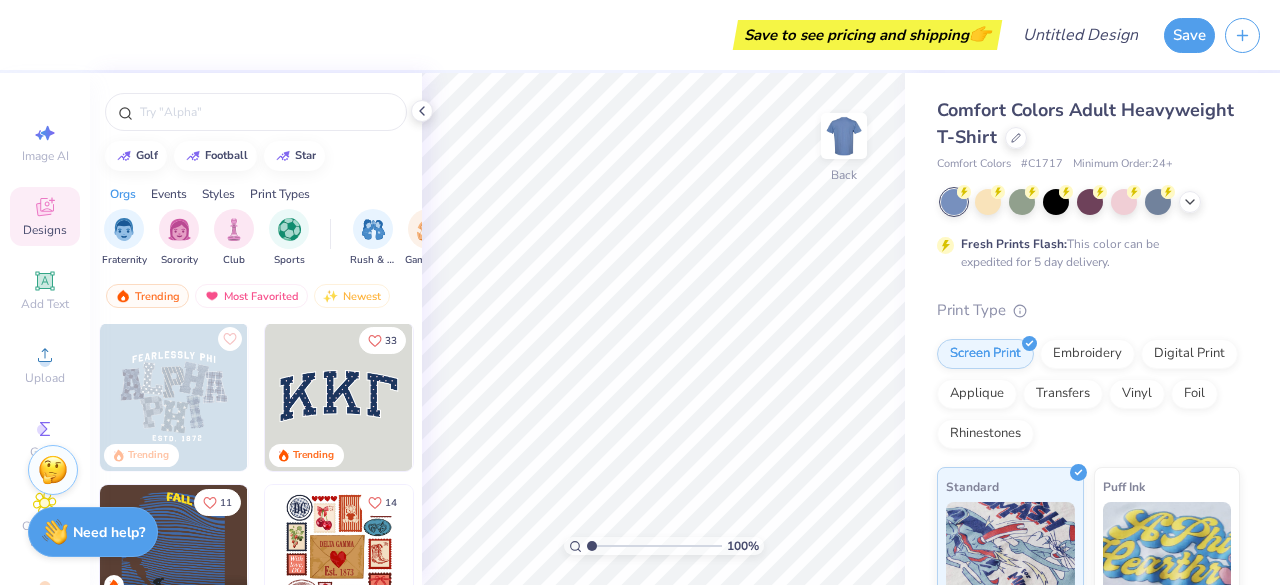 scroll, scrollTop: 3, scrollLeft: 0, axis: vertical 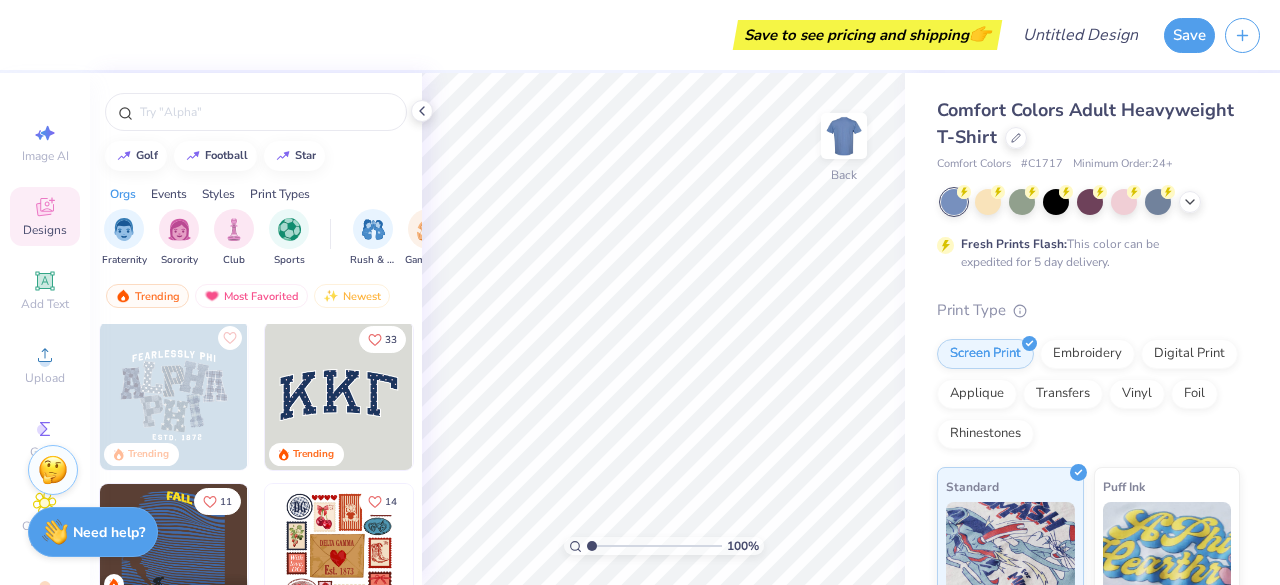click at bounding box center (339, 396) 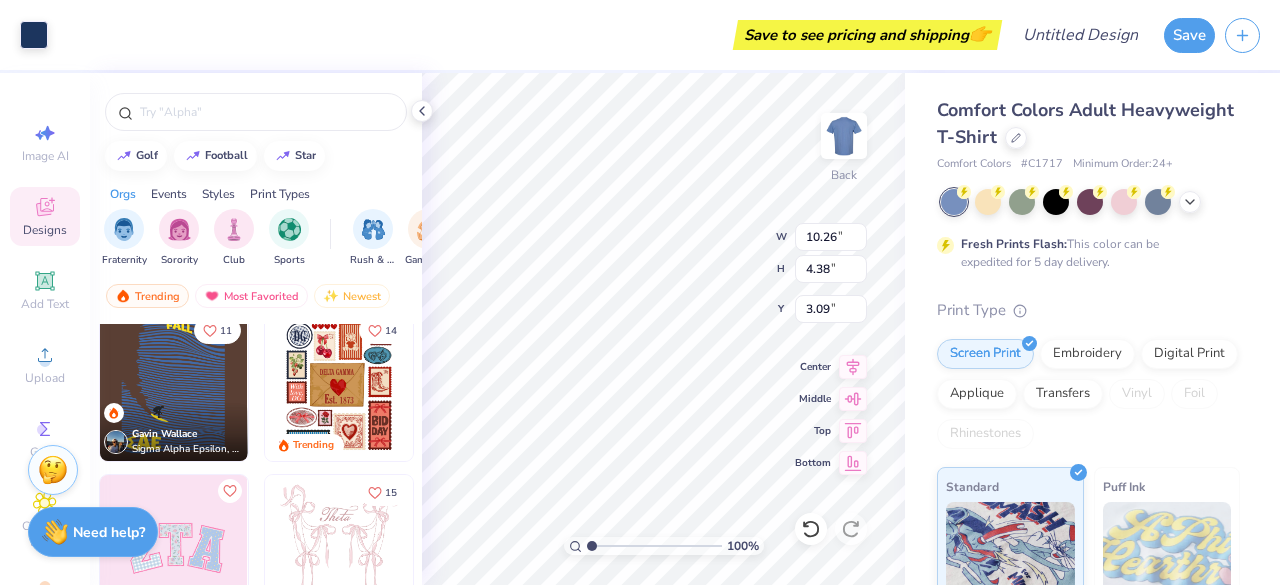 scroll, scrollTop: 87, scrollLeft: 0, axis: vertical 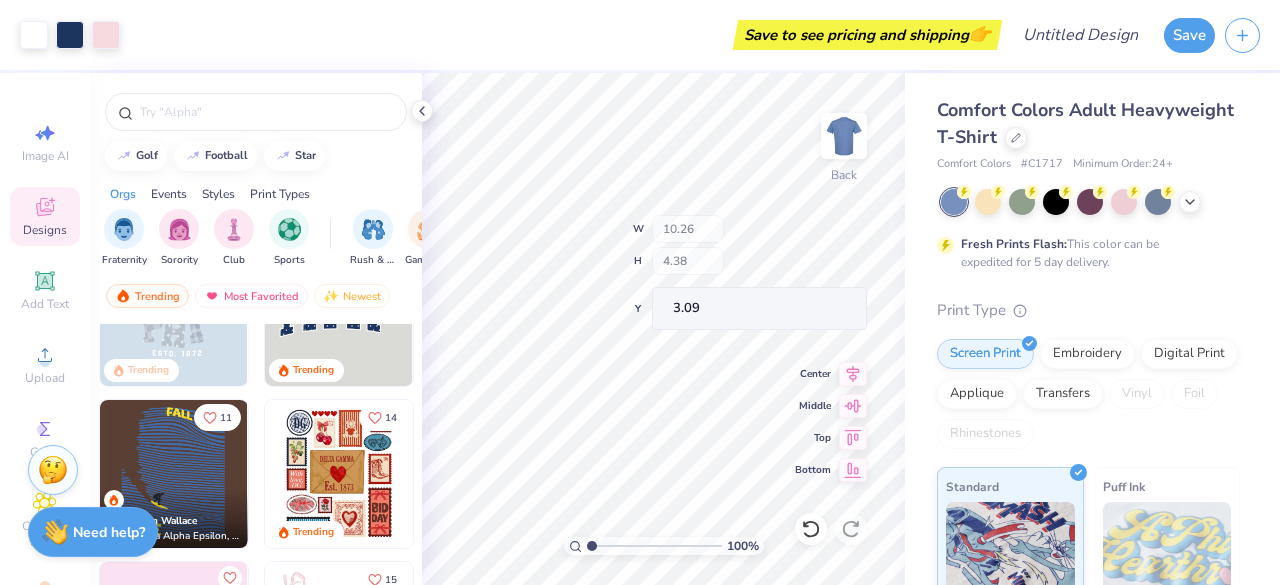 click on "100  % Back W 10.26 H 4.38 Y 3.09 Center Middle Top Bottom" at bounding box center (663, 329) 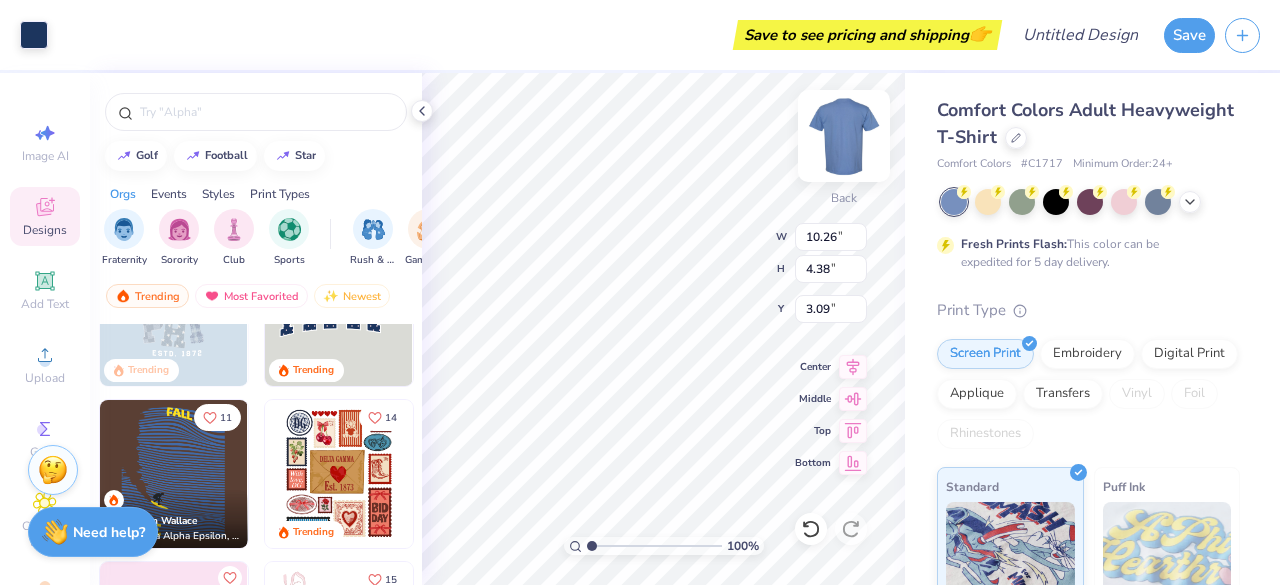 type on "10.17" 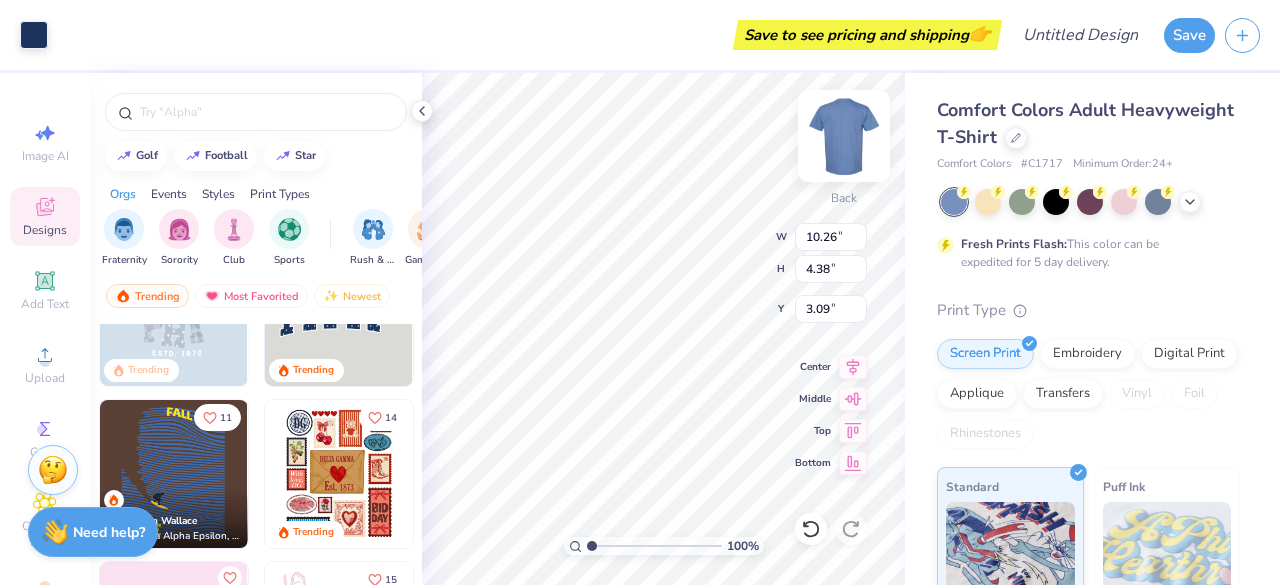 type on "4.25" 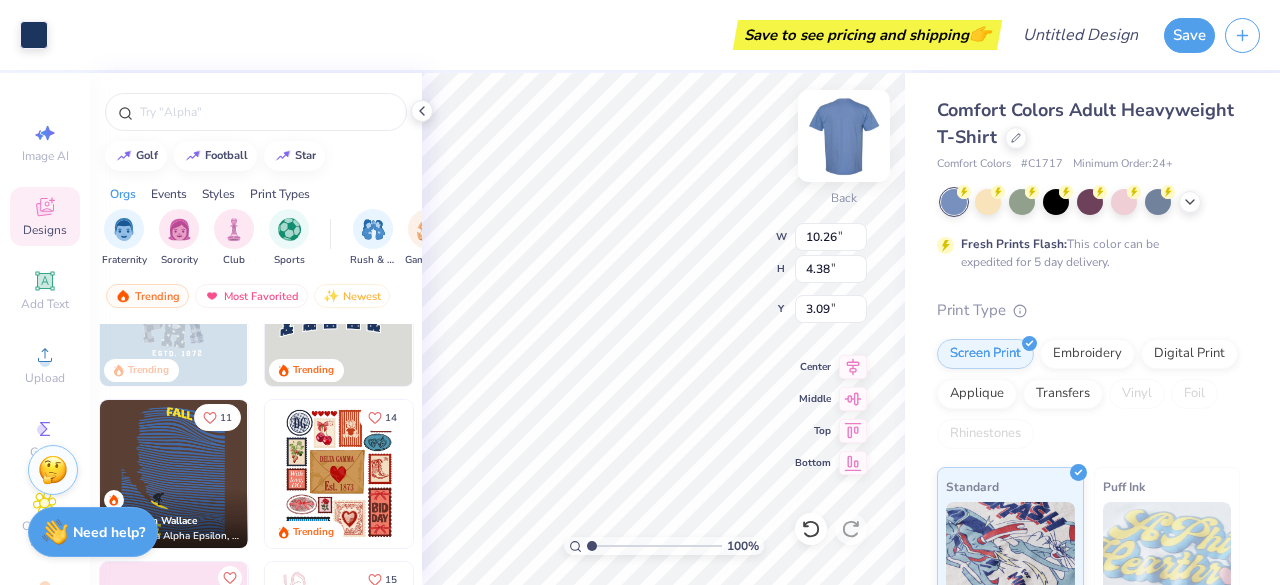 type on "3.11" 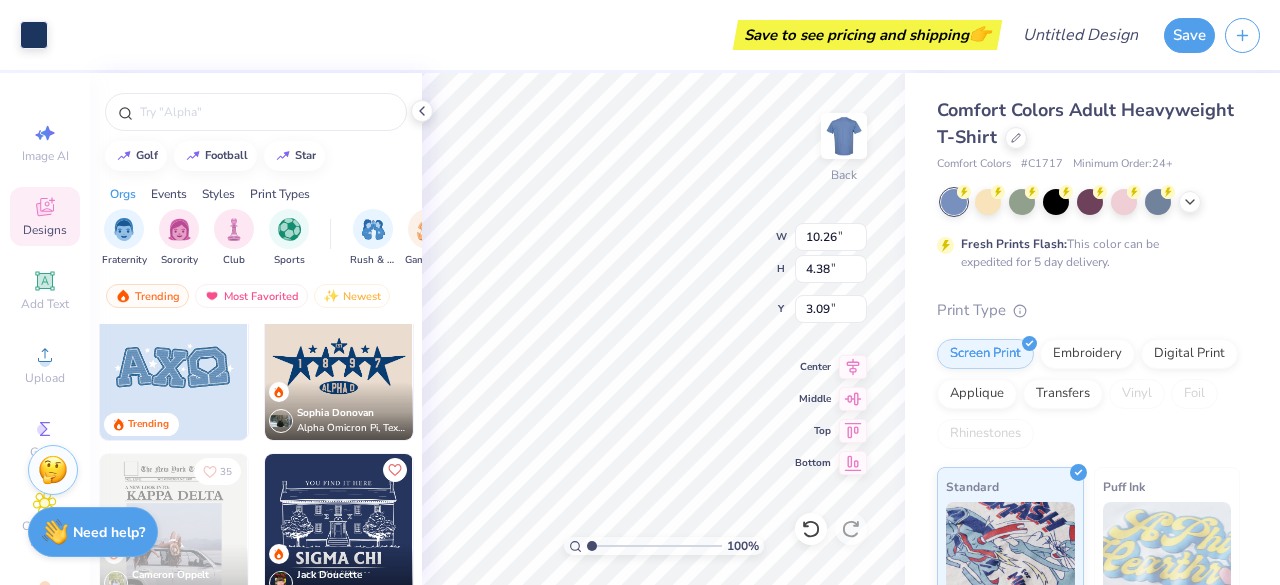 scroll, scrollTop: 842, scrollLeft: 0, axis: vertical 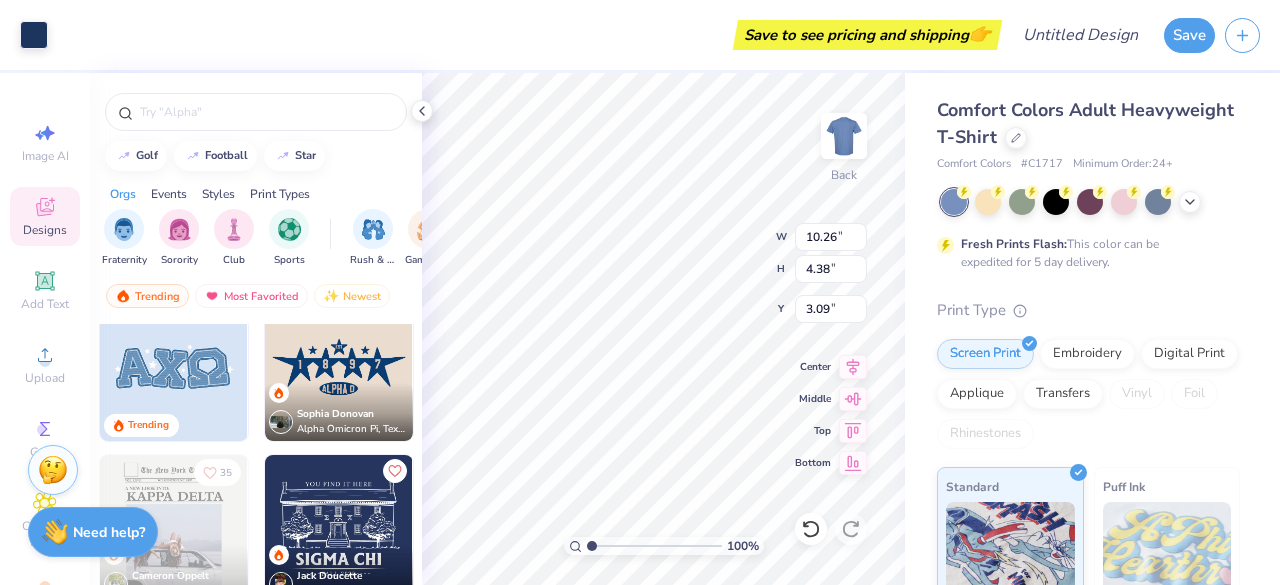 click at bounding box center (174, 367) 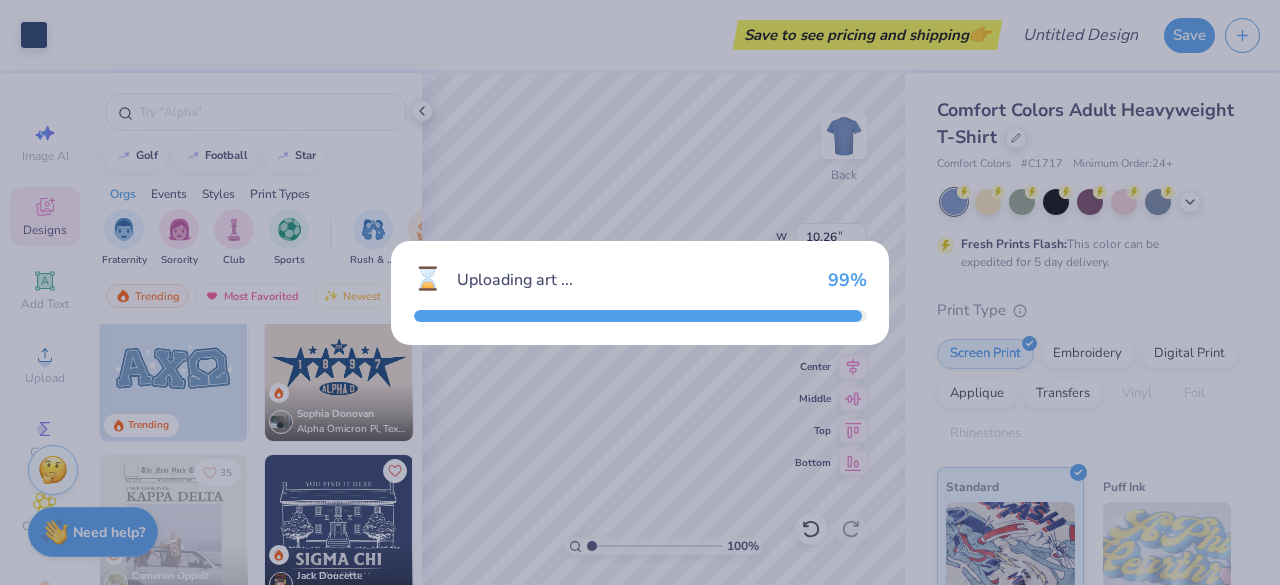 type on "12.39" 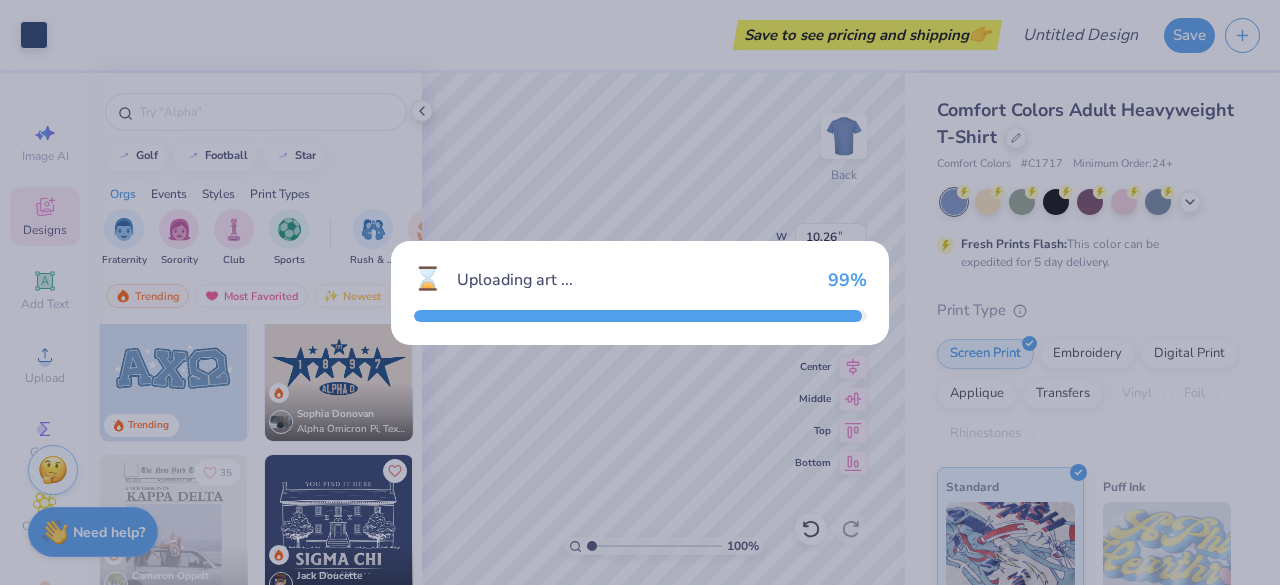 type on "4.71" 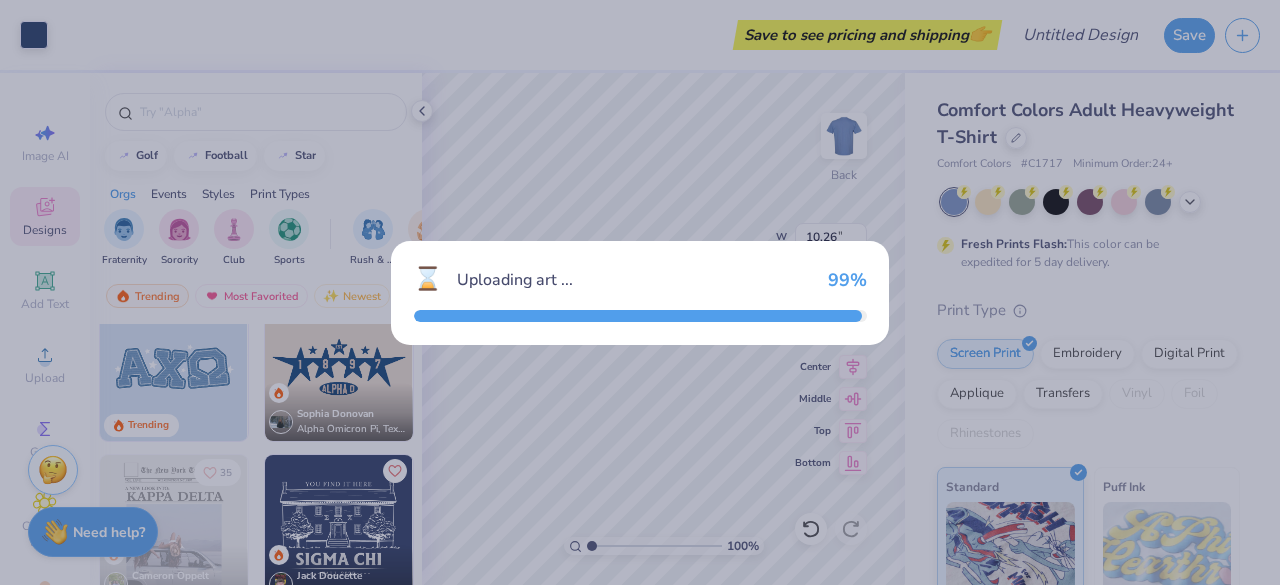 type on "3.00" 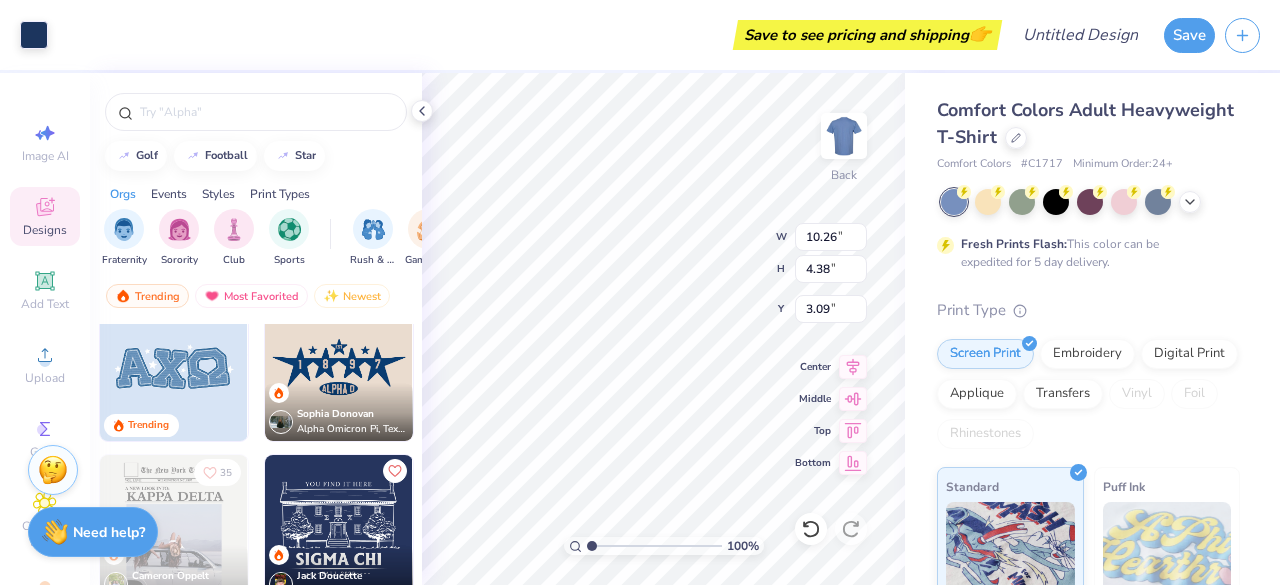 click on "100  % Back W 10.26 10.26 " H 4.38 4.38 " Y 3.09 3.09 " Center Middle Top Bottom" at bounding box center (663, 329) 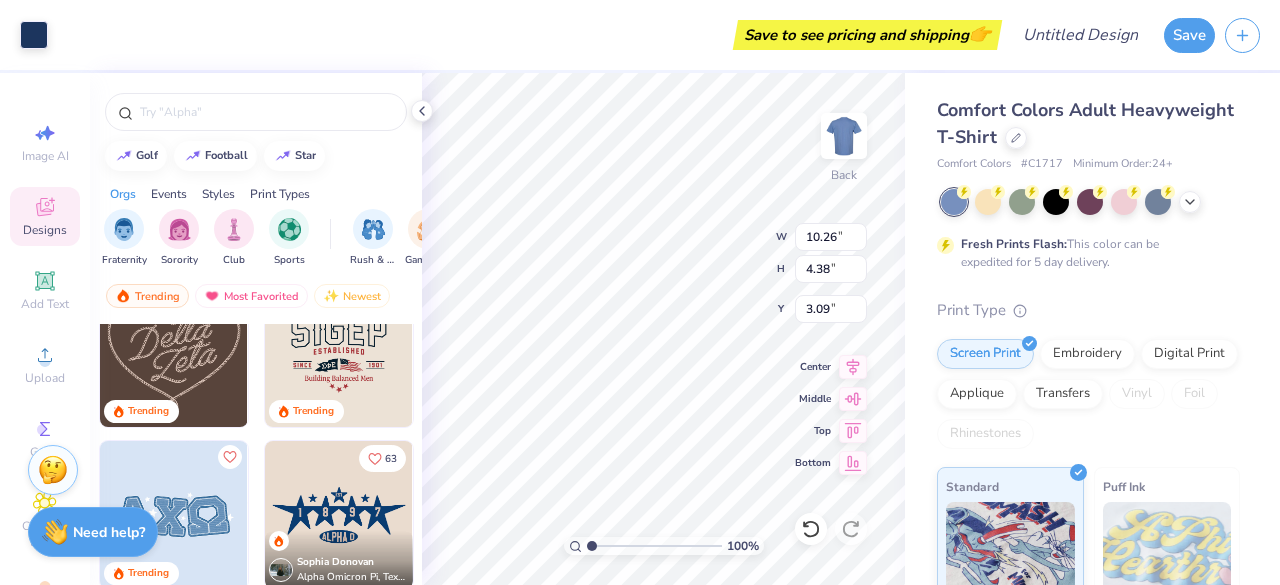 scroll, scrollTop: 0, scrollLeft: 0, axis: both 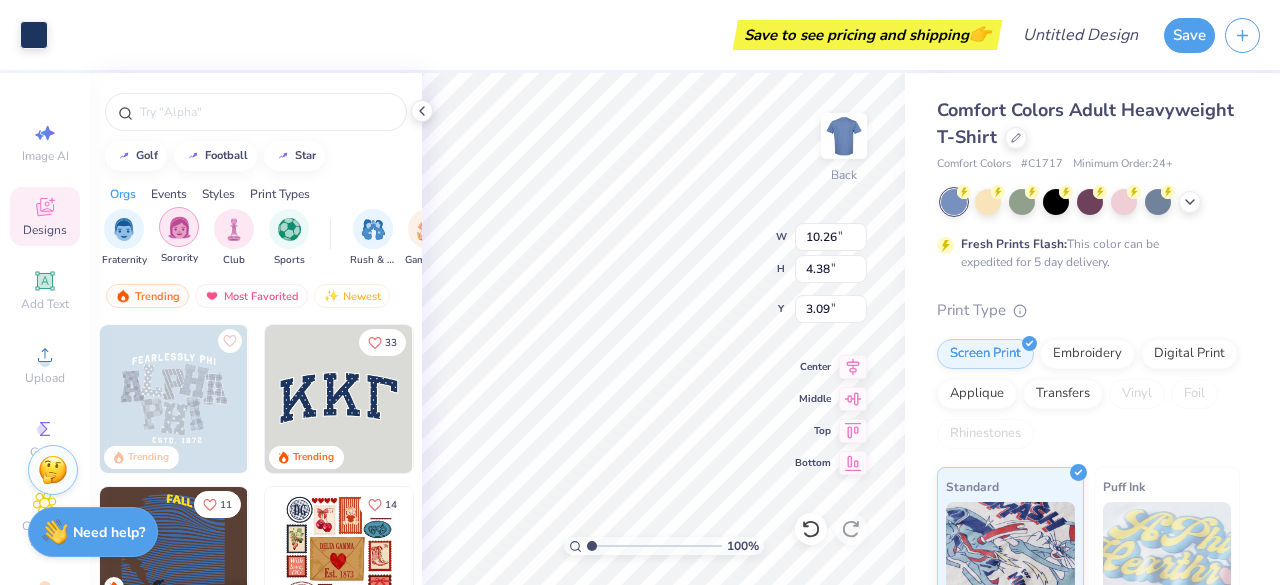 click at bounding box center (179, 227) 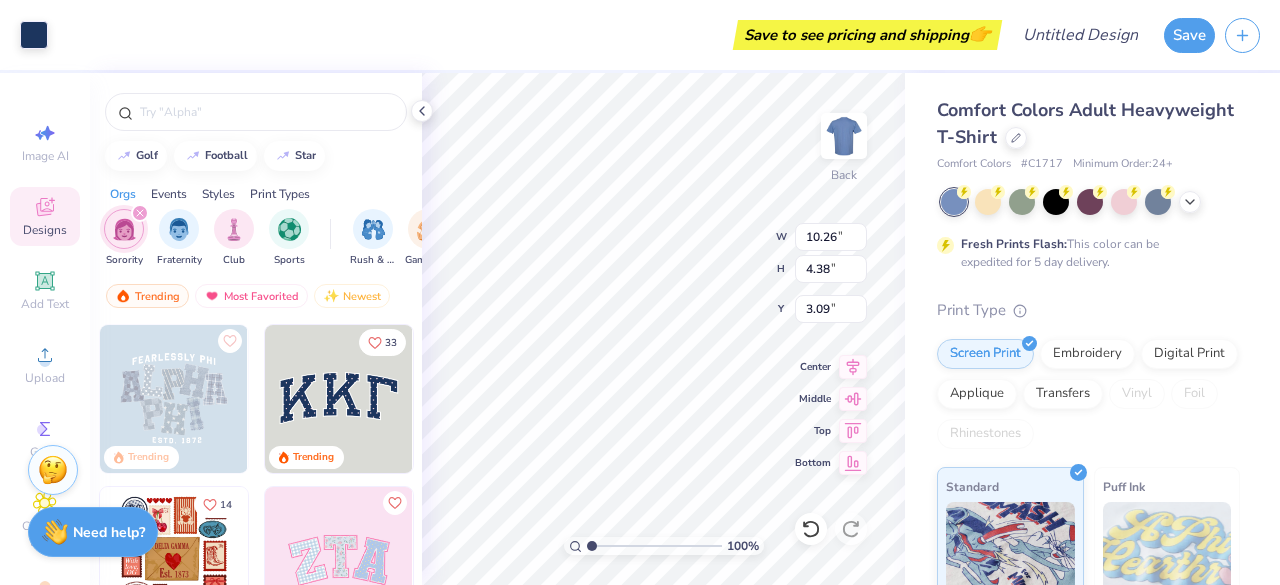 click at bounding box center [339, 399] 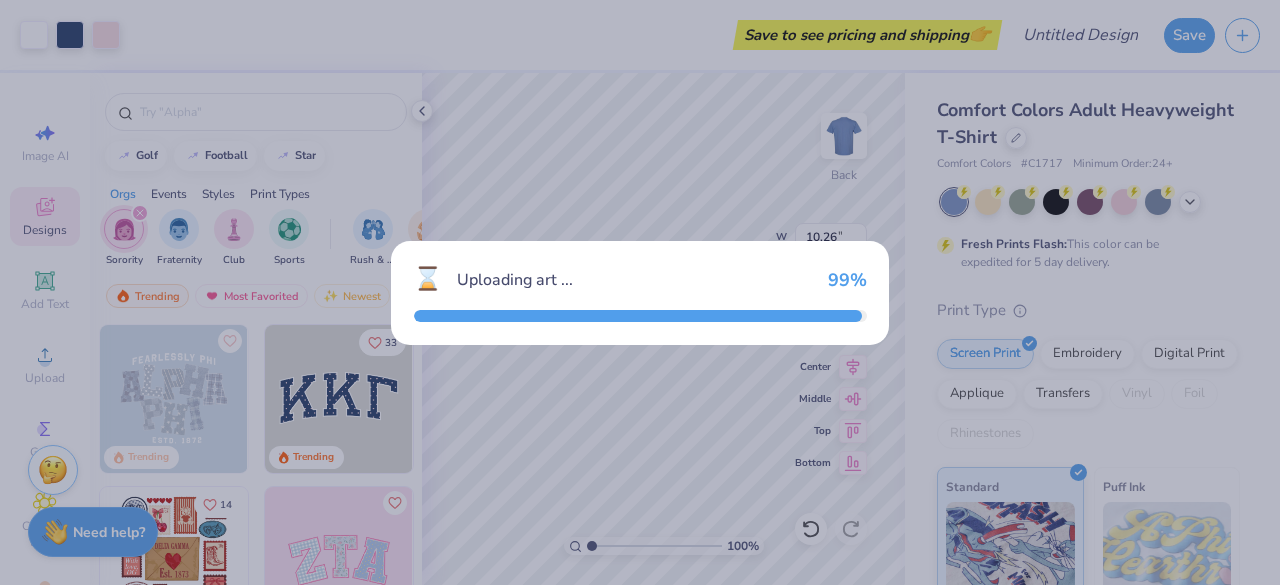 type on "10.44" 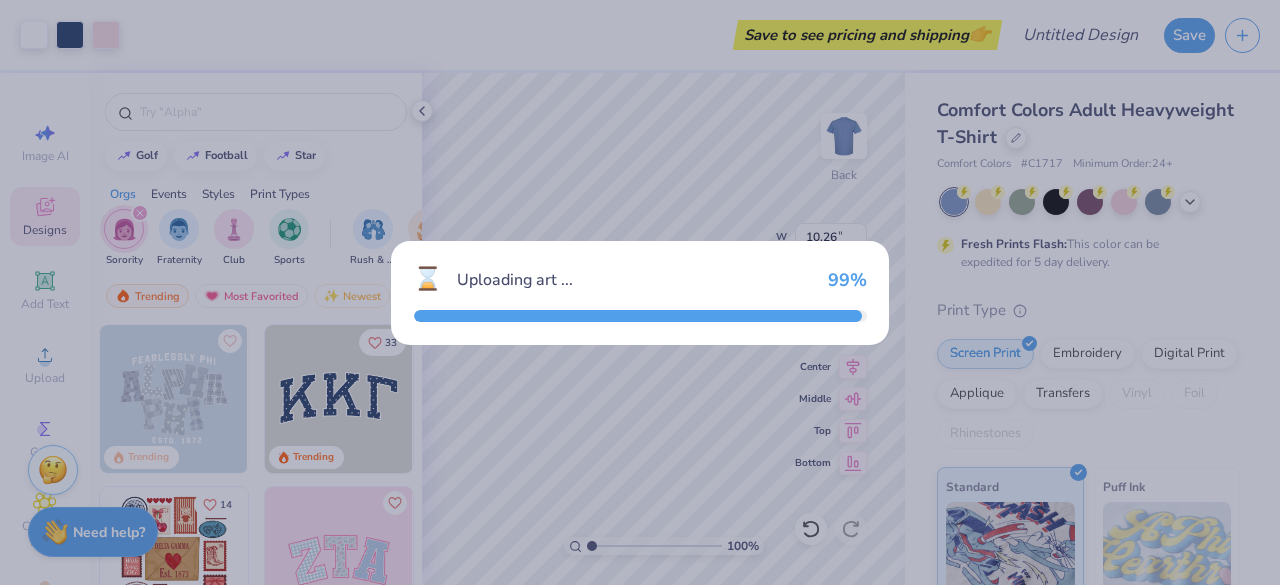 type on "4.58" 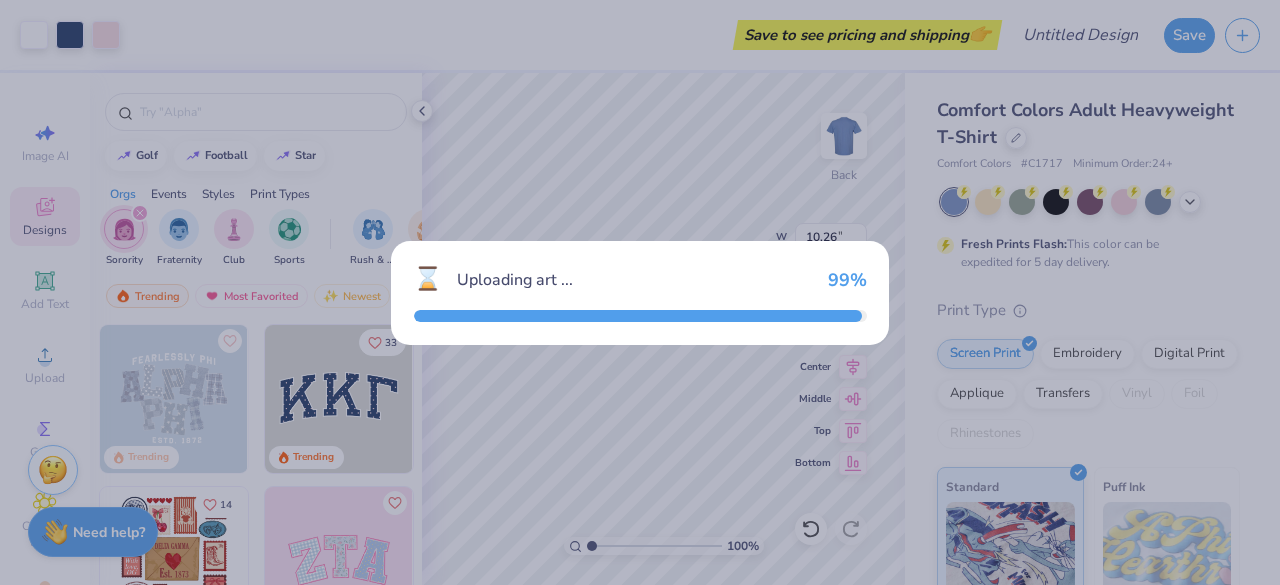 type on "3.00" 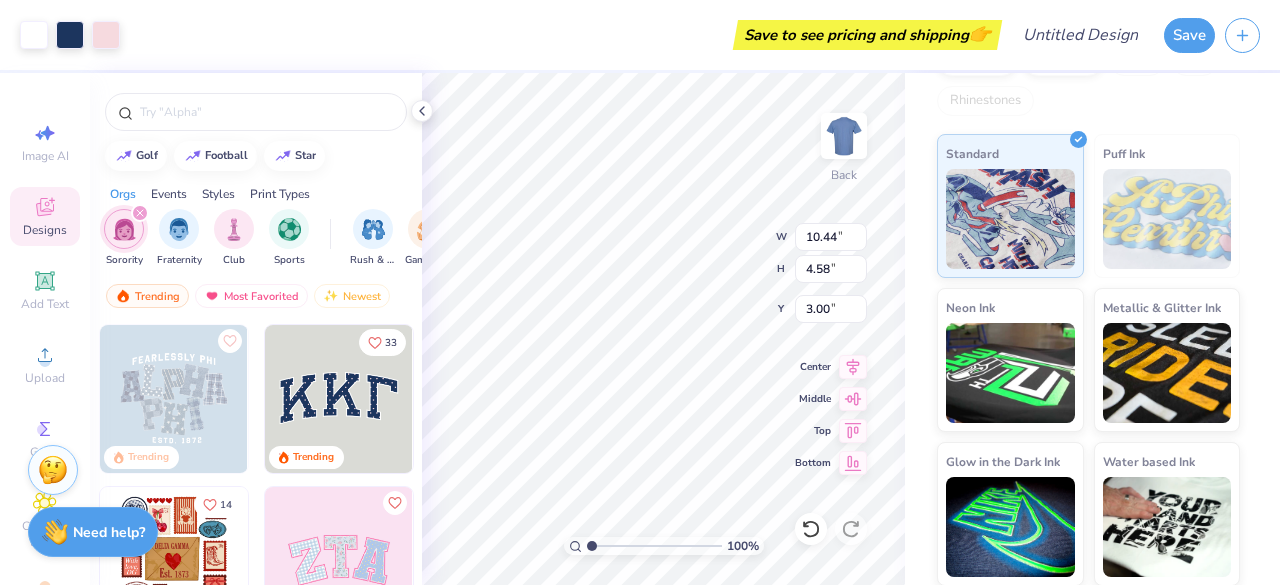 scroll, scrollTop: 0, scrollLeft: 0, axis: both 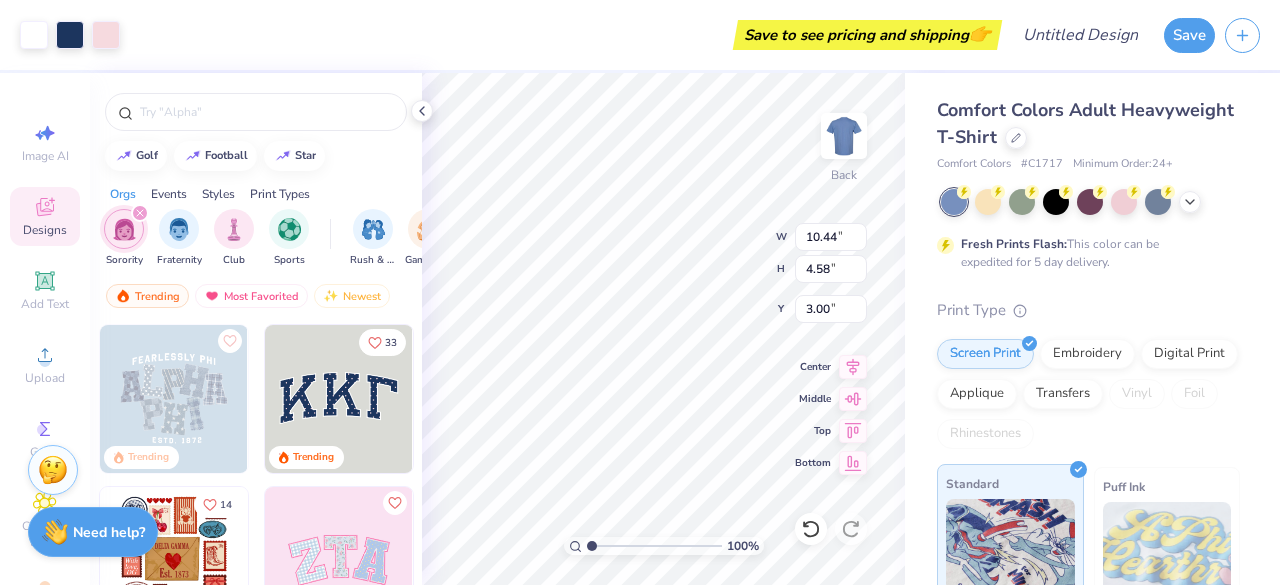 click at bounding box center (1010, 549) 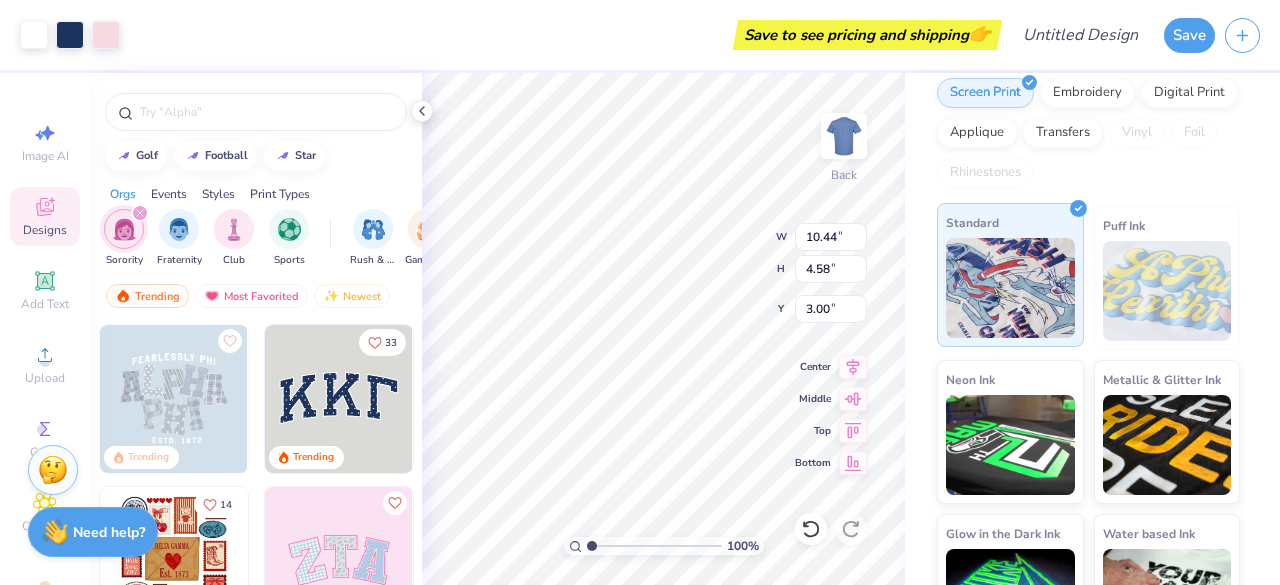scroll, scrollTop: 333, scrollLeft: 0, axis: vertical 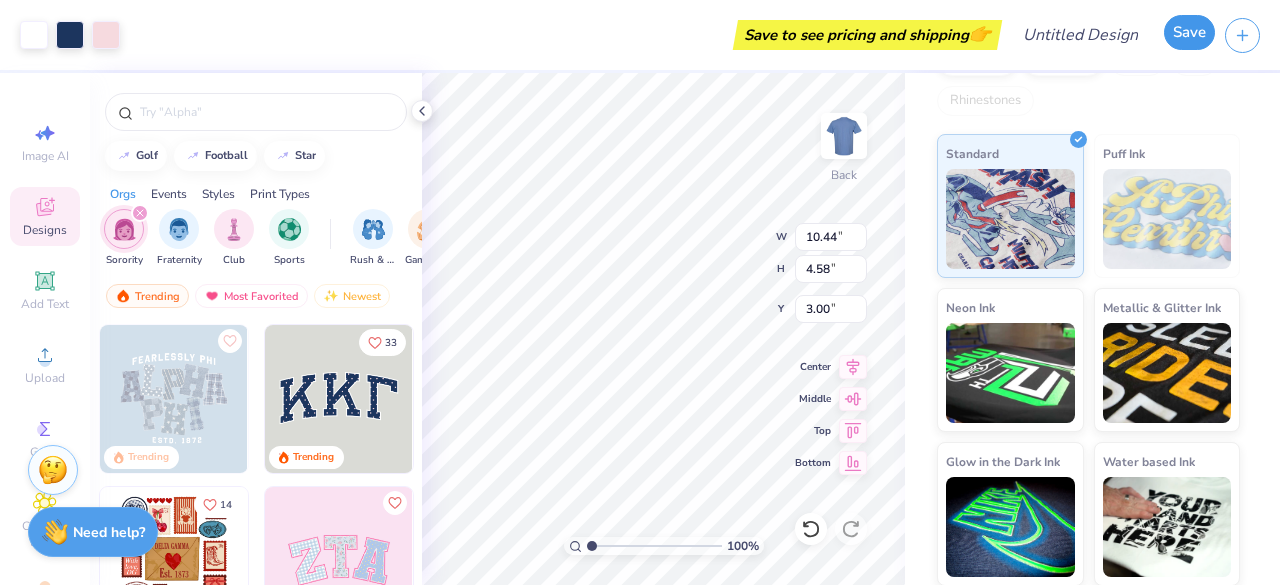 click on "Save" at bounding box center (1189, 32) 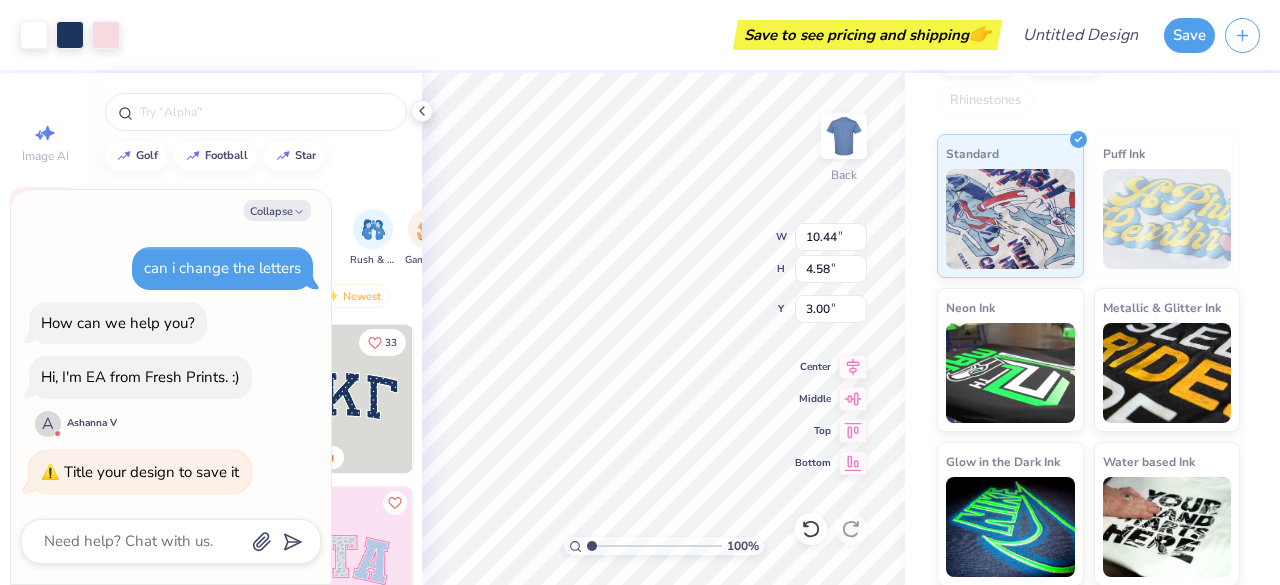 click on "Save to see pricing and shipping  👉" at bounding box center (563, 35) 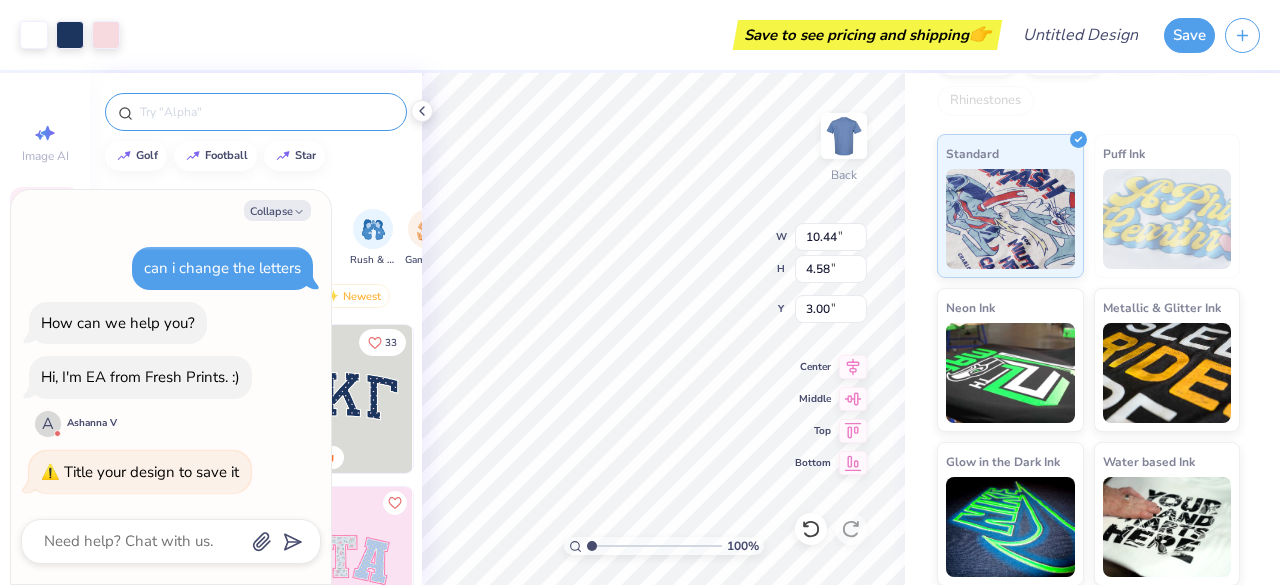 click at bounding box center (266, 112) 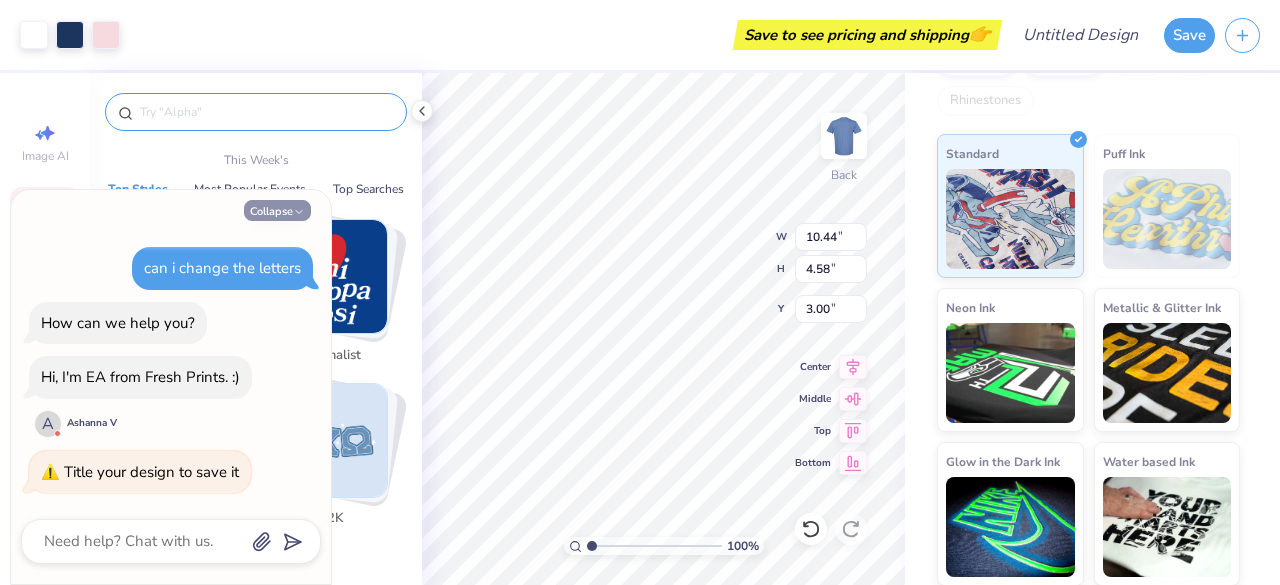click on "Collapse" at bounding box center (277, 210) 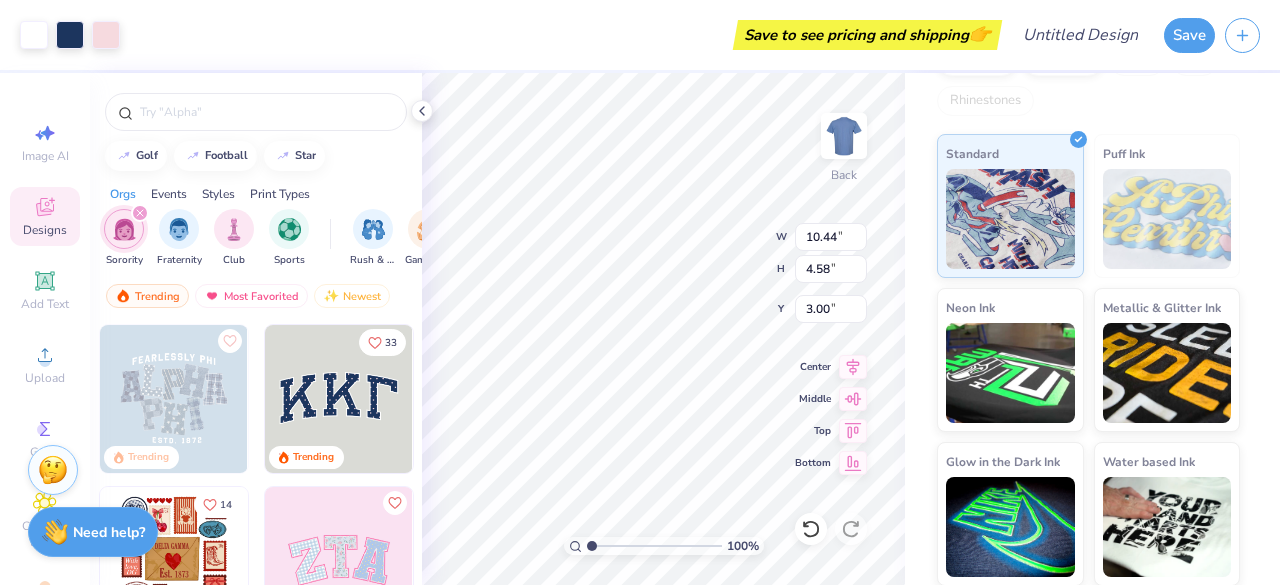 type on "x" 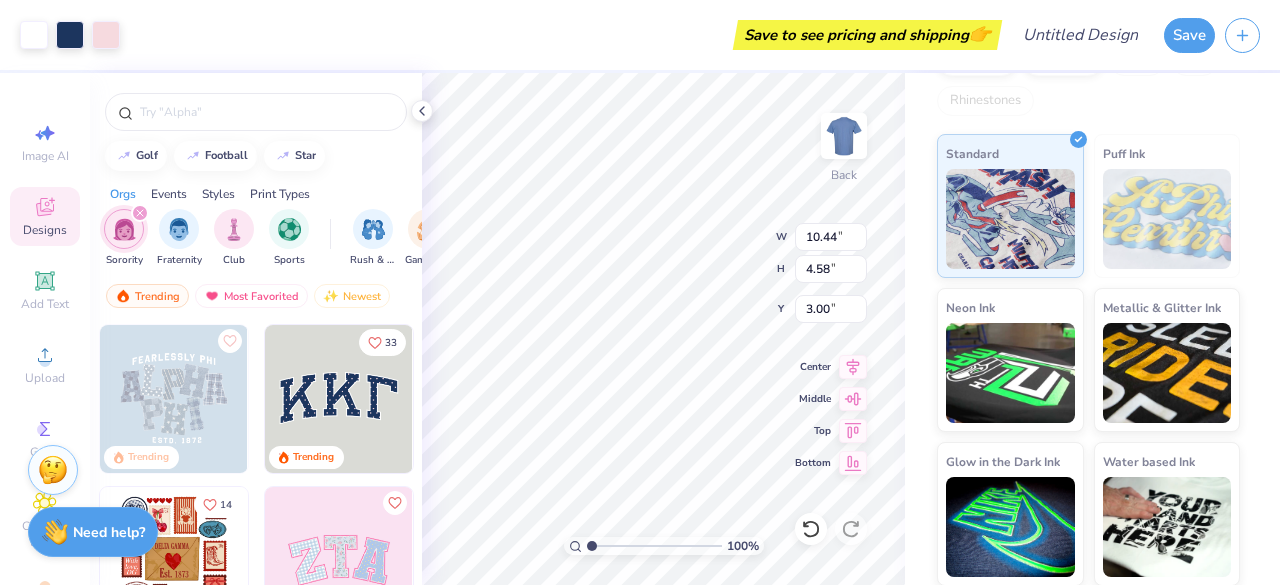 click on "Save to see pricing and shipping  👉" at bounding box center (563, 35) 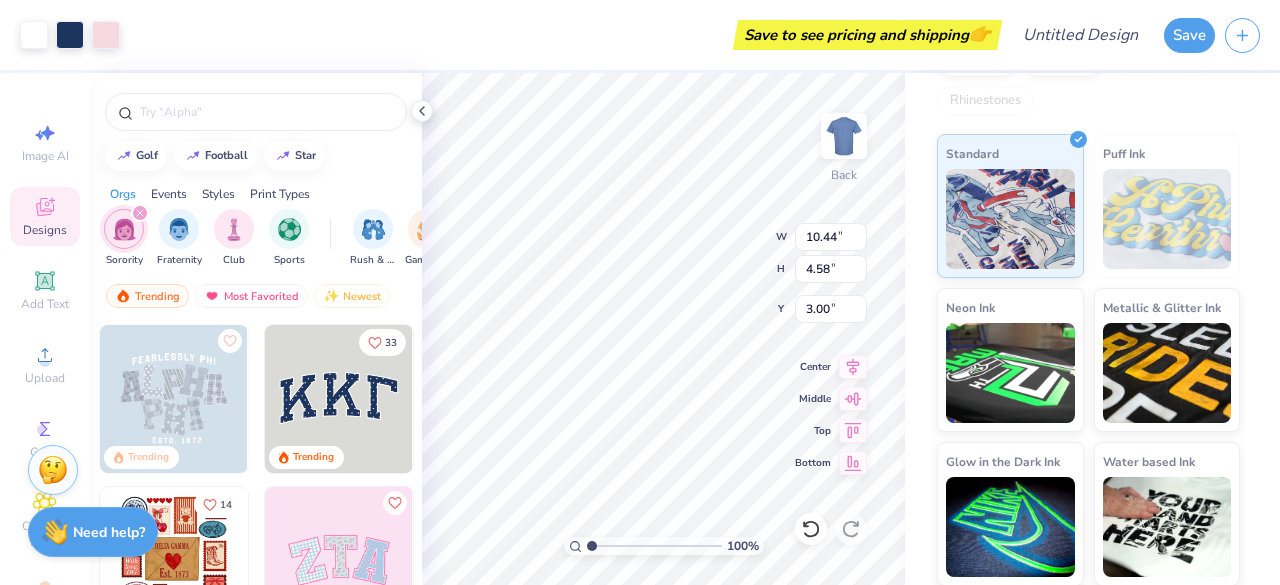 click on "Save to see pricing and shipping  👉" at bounding box center (563, 35) 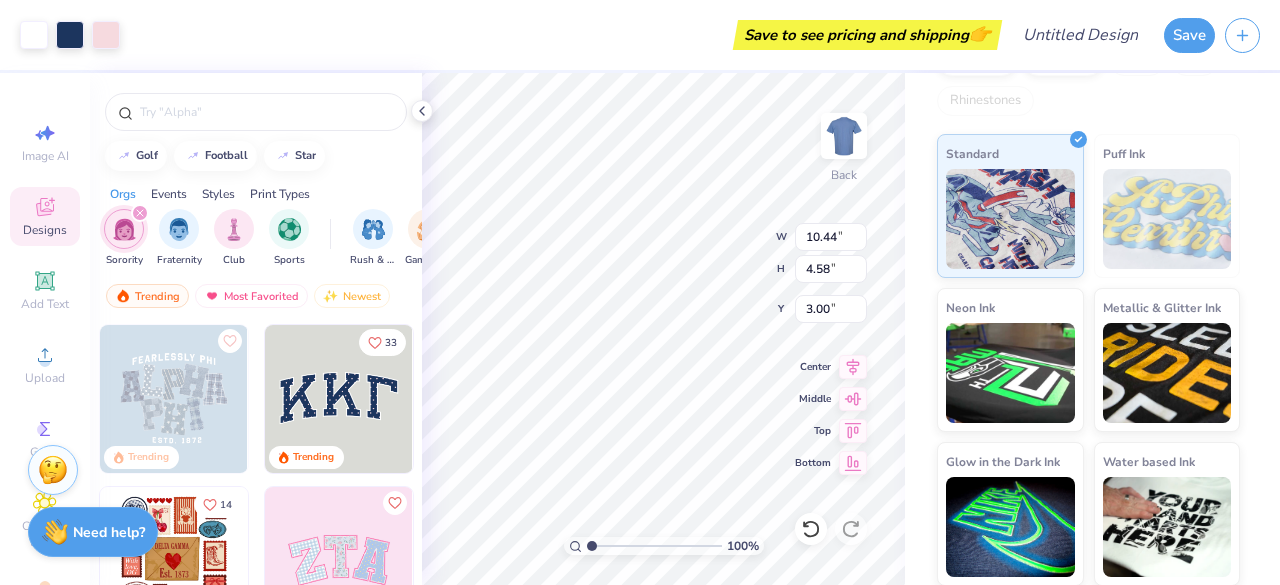 click on "Design Title" at bounding box center [1080, 35] 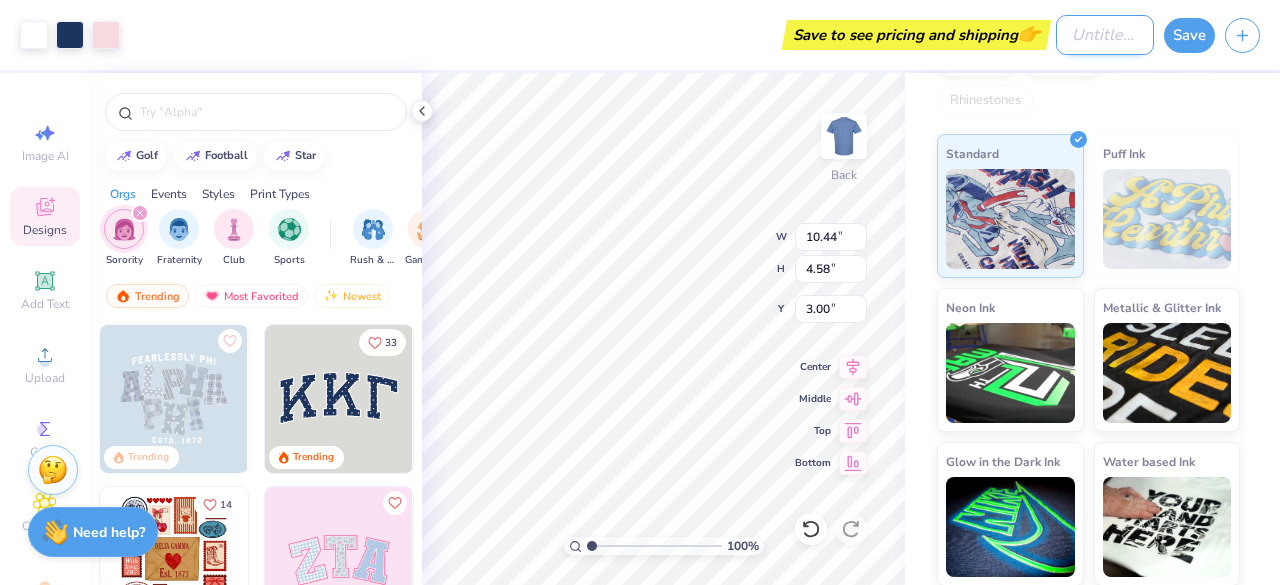 click on "Design Title" at bounding box center (1105, 35) 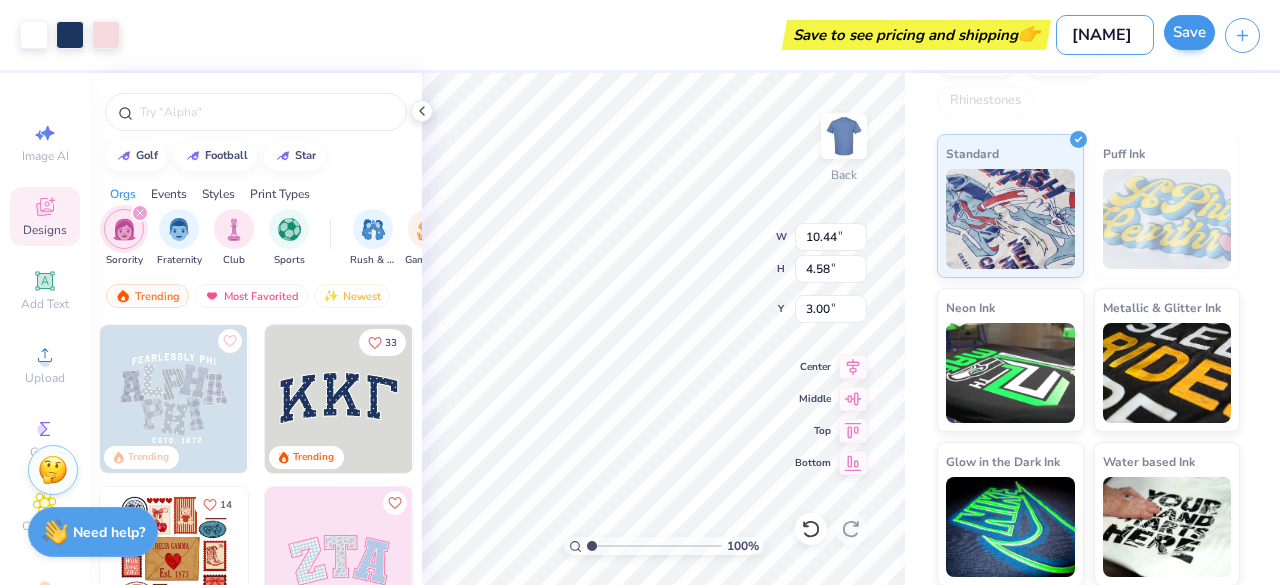 type on "Mystery" 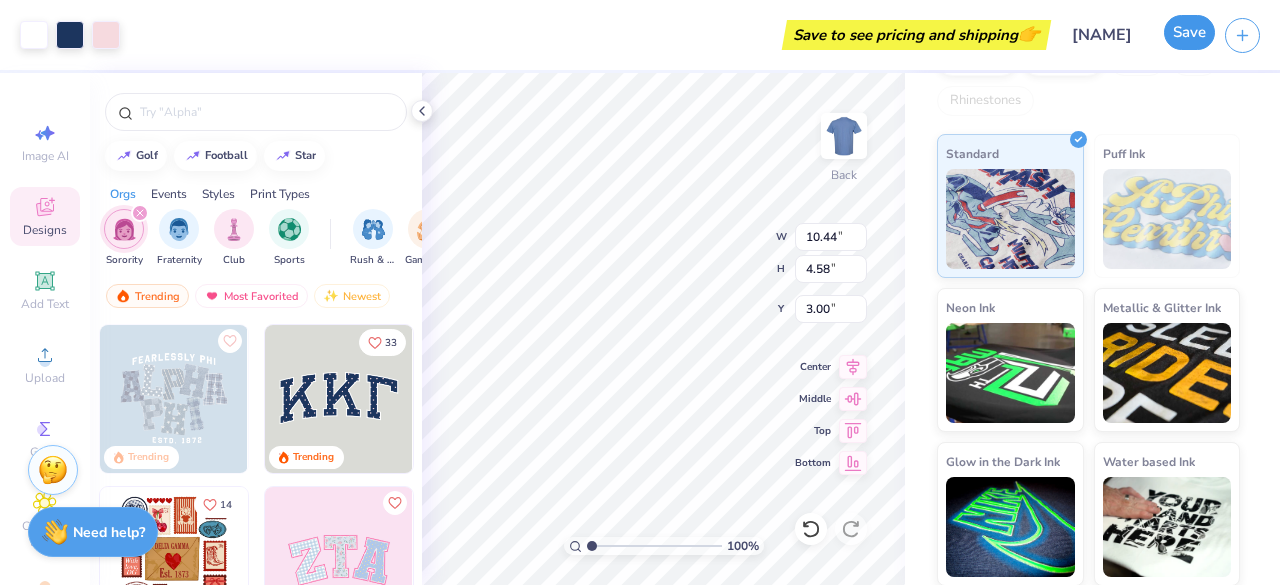 click on "Save" at bounding box center (1189, 32) 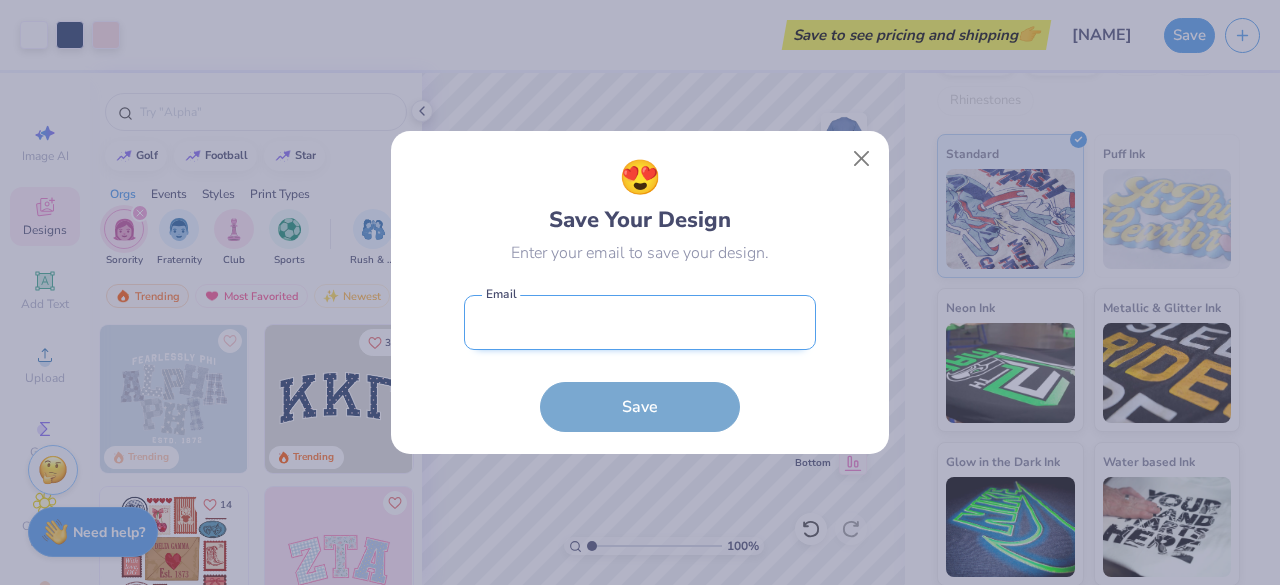 click at bounding box center [640, 322] 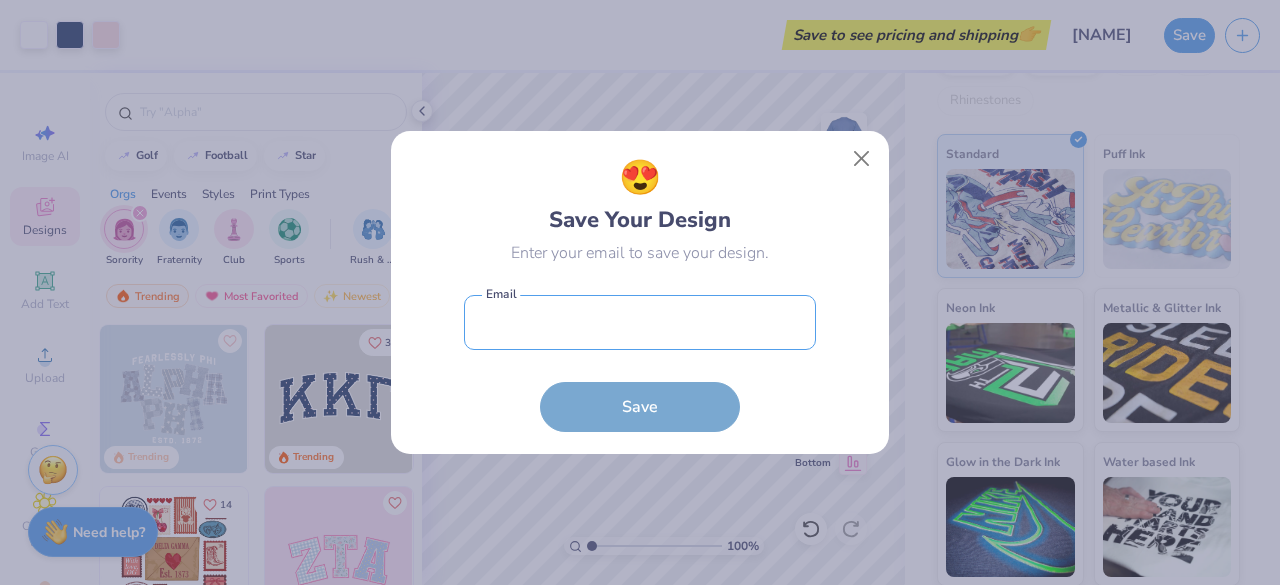 type on "benhoutz@gmail.com" 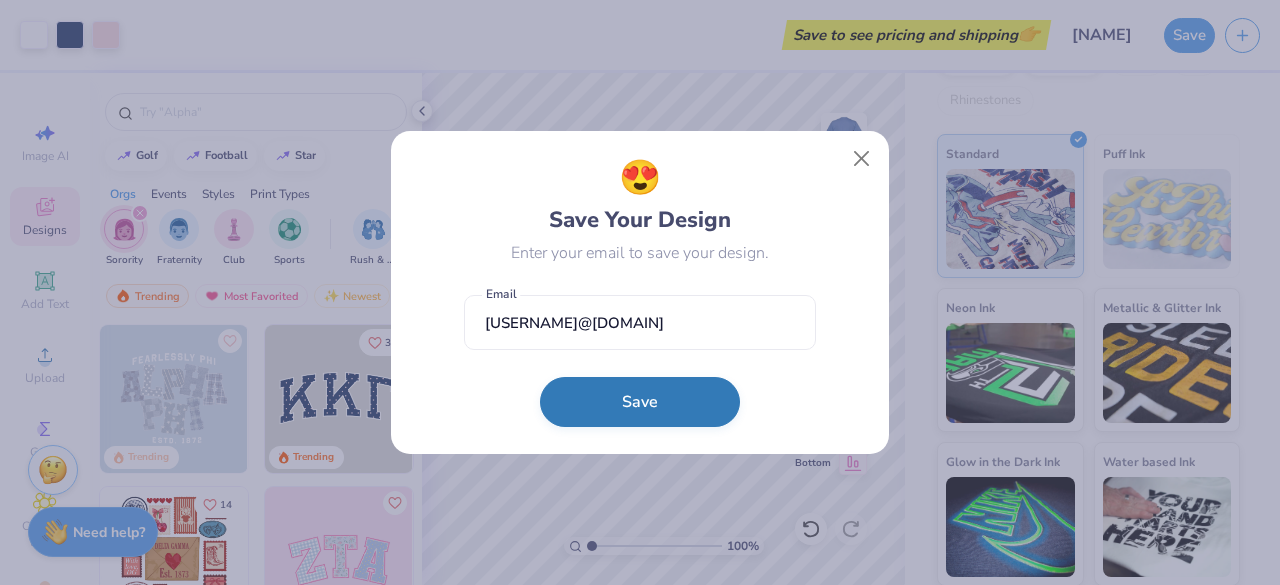 click on "Save" at bounding box center (640, 402) 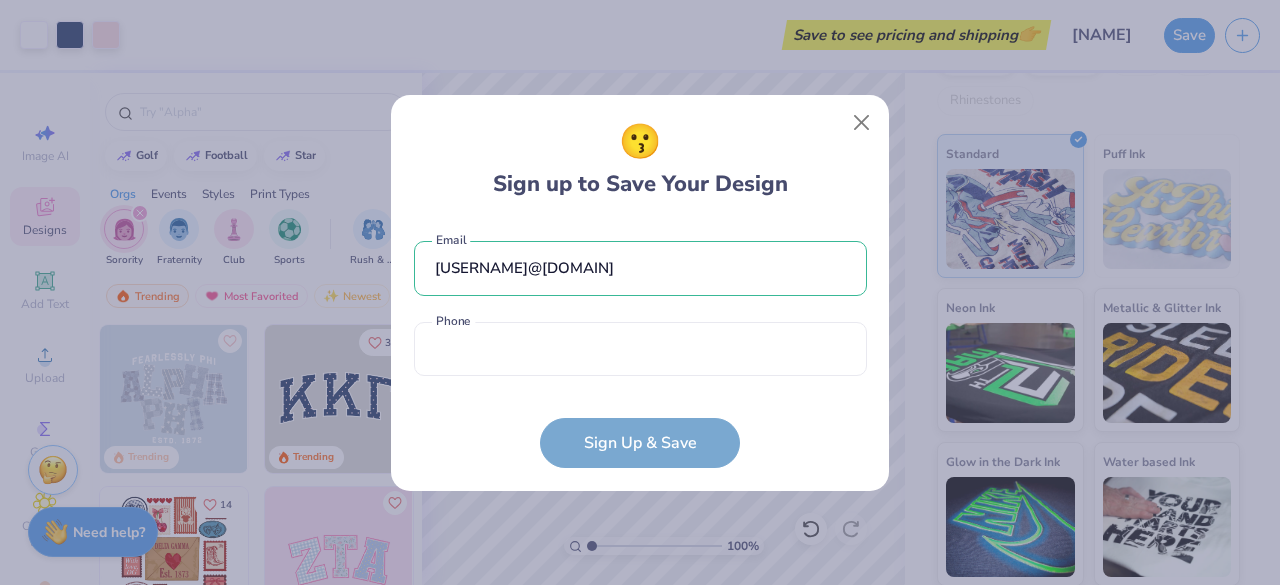 click on "benhoutz@gmail.com Email Phone is a required field Phone Sign Up & Save" at bounding box center [640, 344] 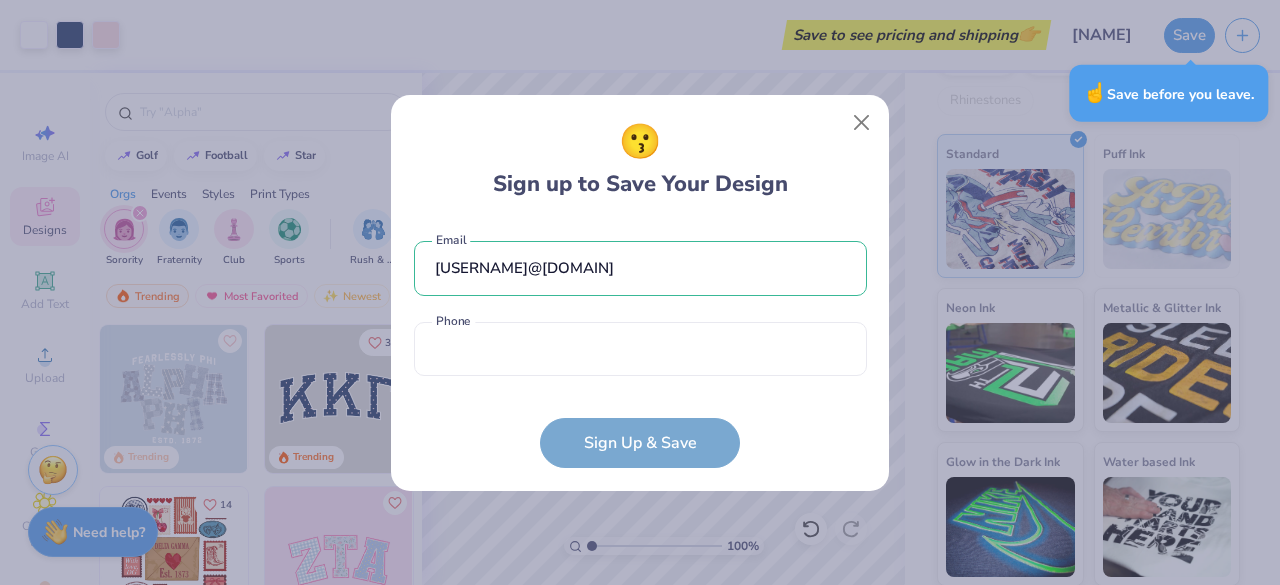 type on "x" 